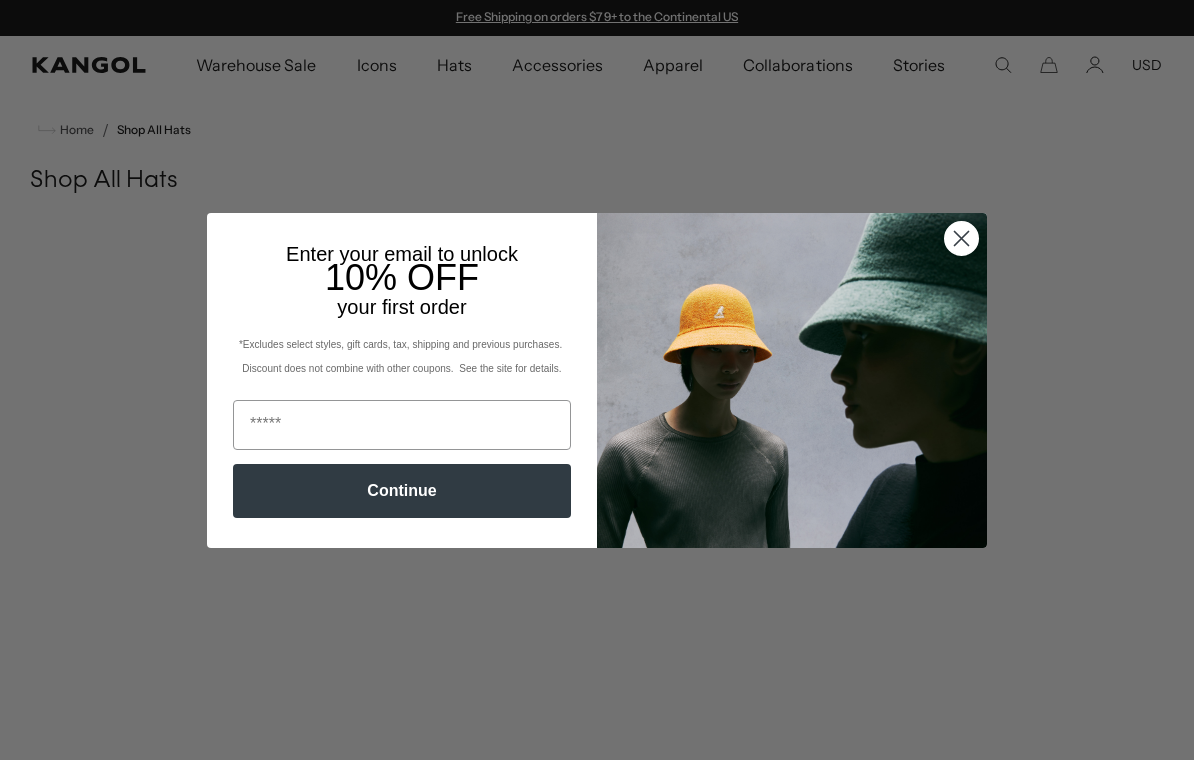 scroll, scrollTop: 0, scrollLeft: 0, axis: both 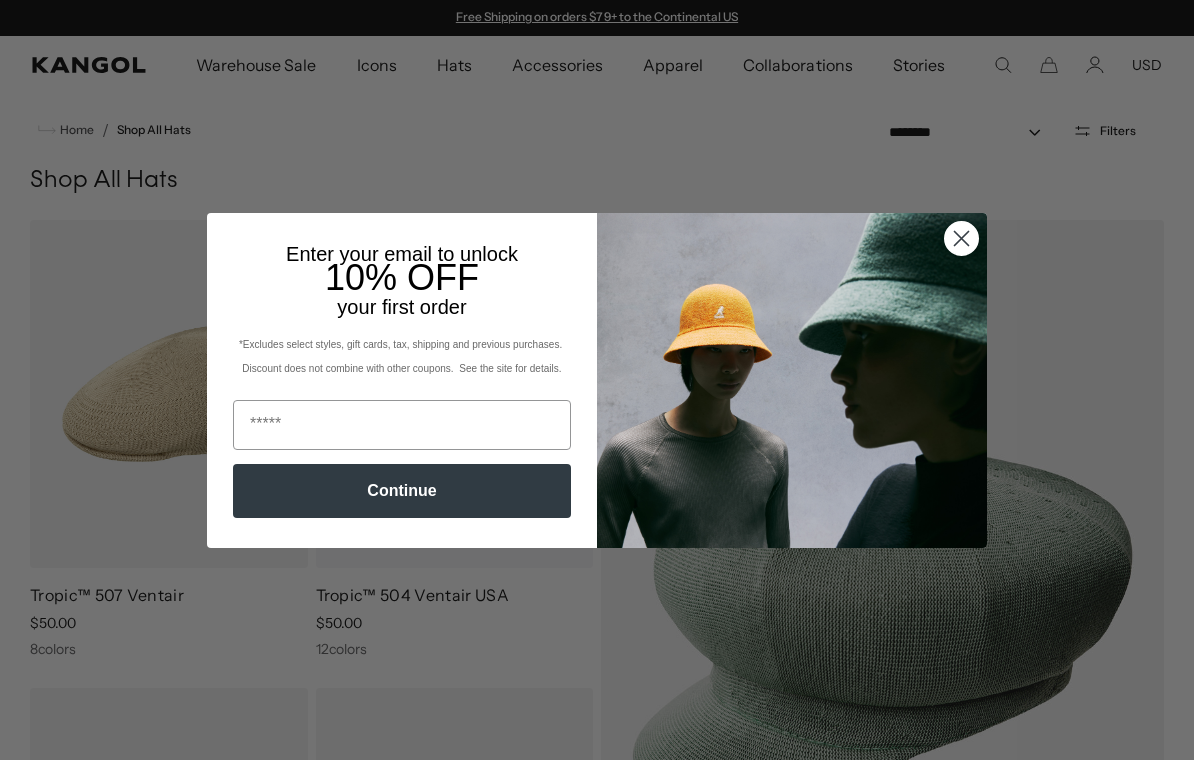 click 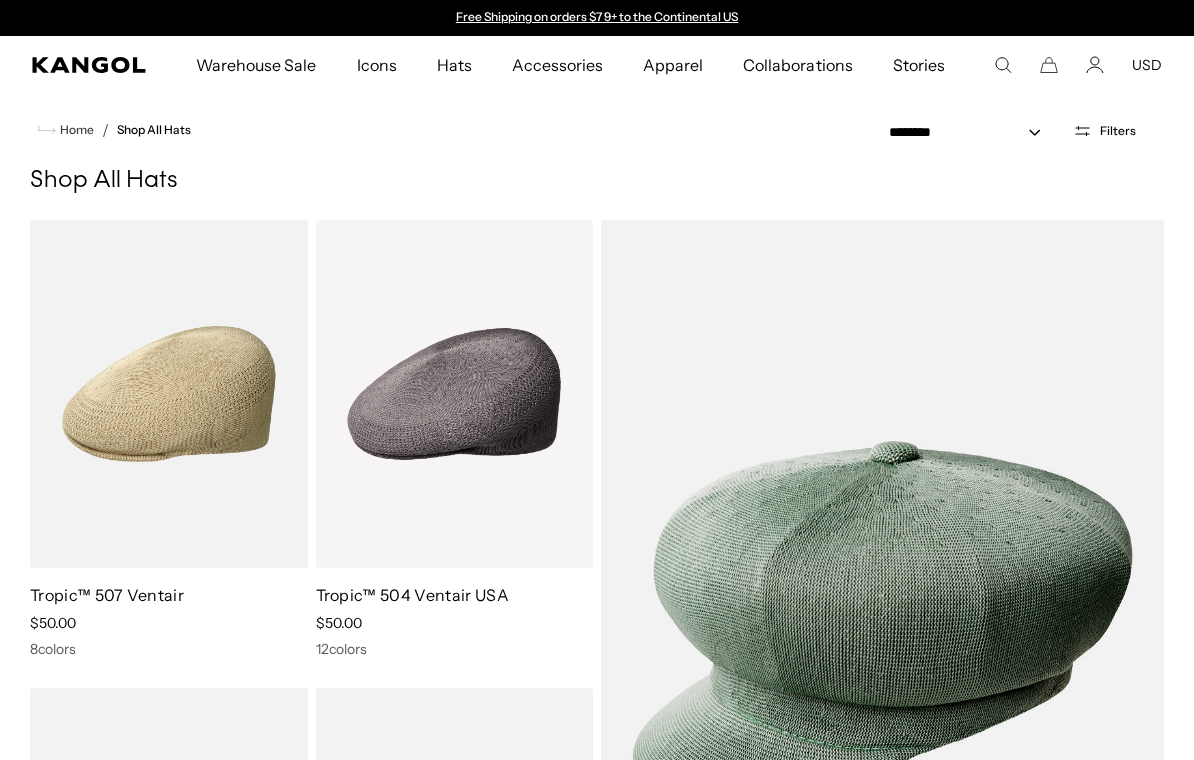 scroll, scrollTop: 336, scrollLeft: 0, axis: vertical 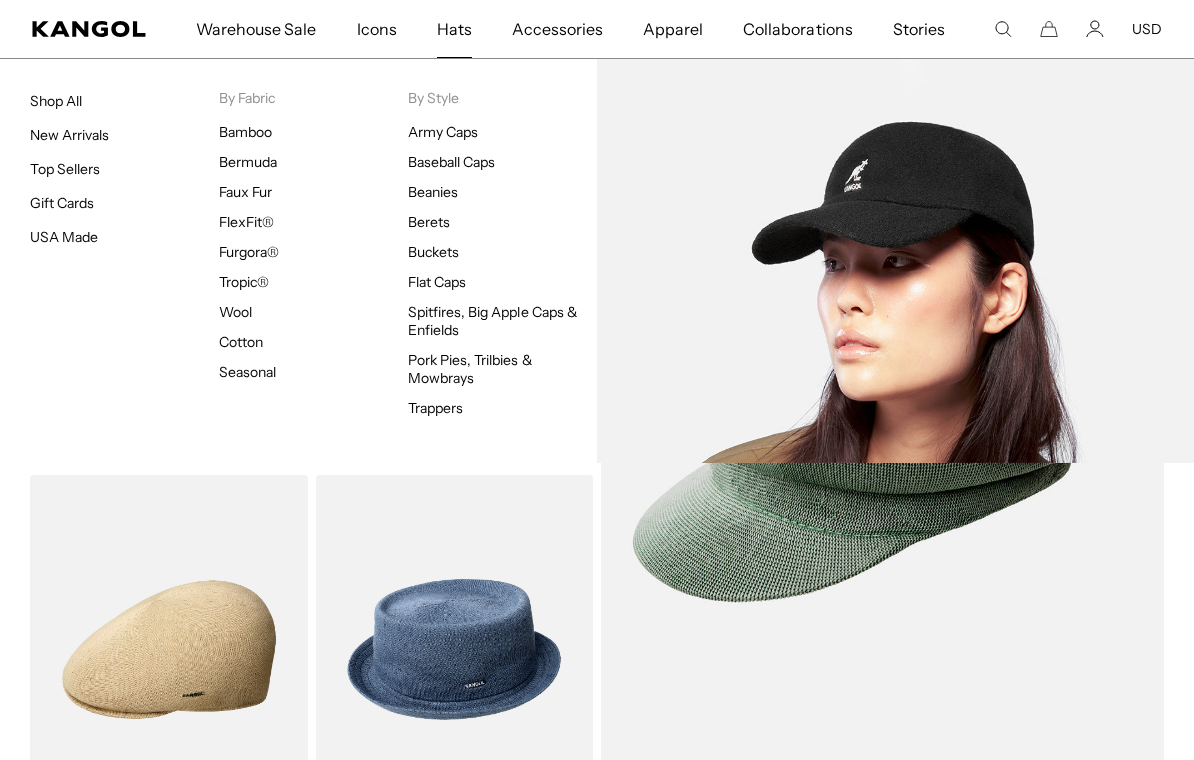 click on "Baseball Caps" at bounding box center (451, 162) 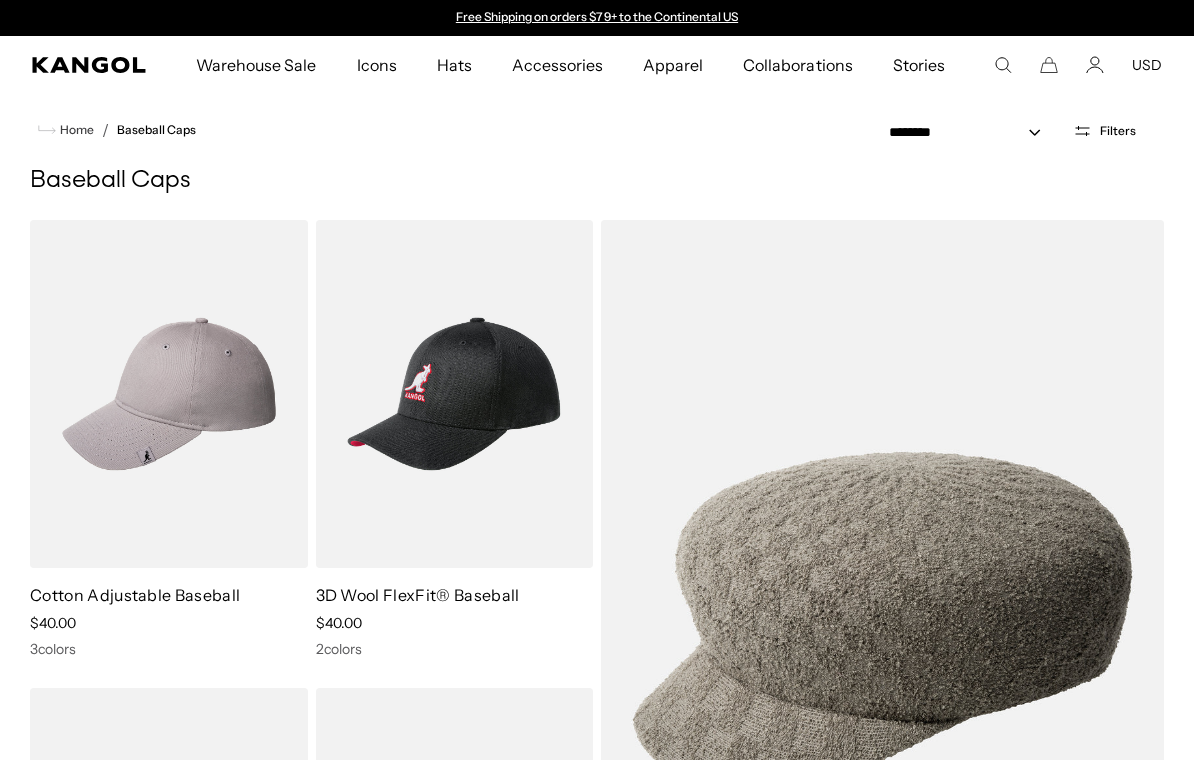 scroll, scrollTop: 0, scrollLeft: 0, axis: both 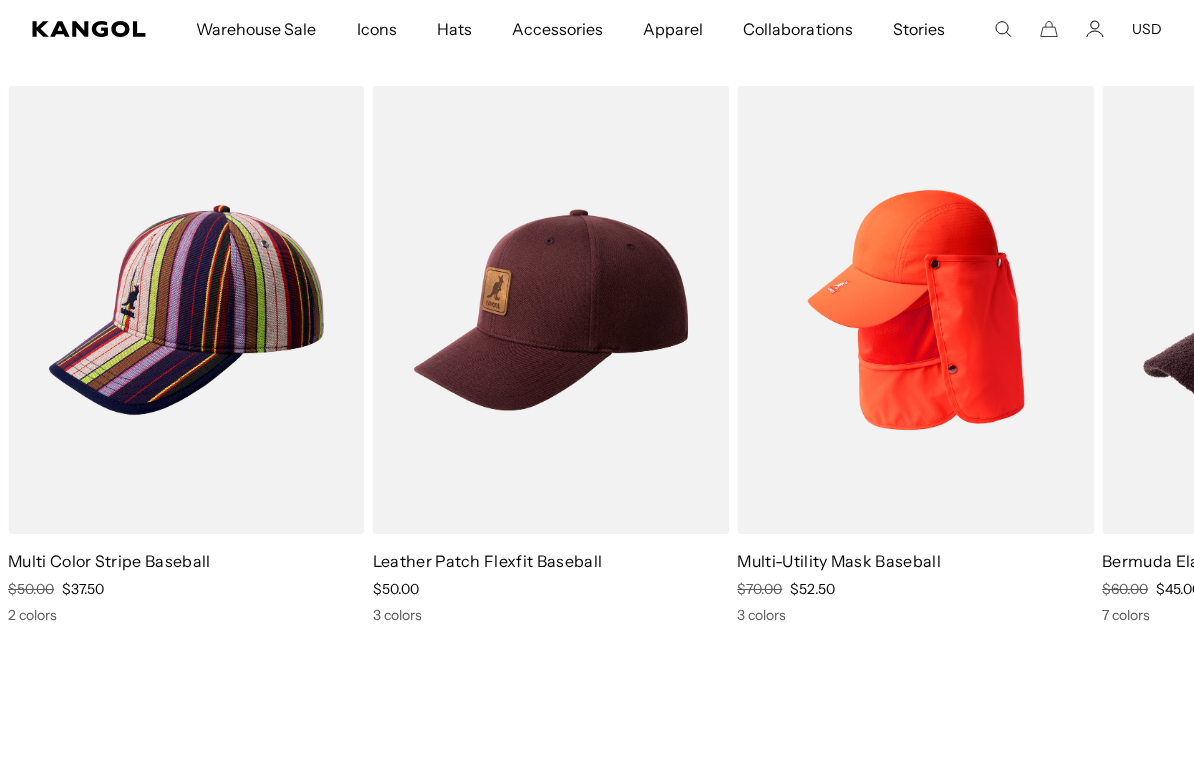 click at bounding box center (0, 0) 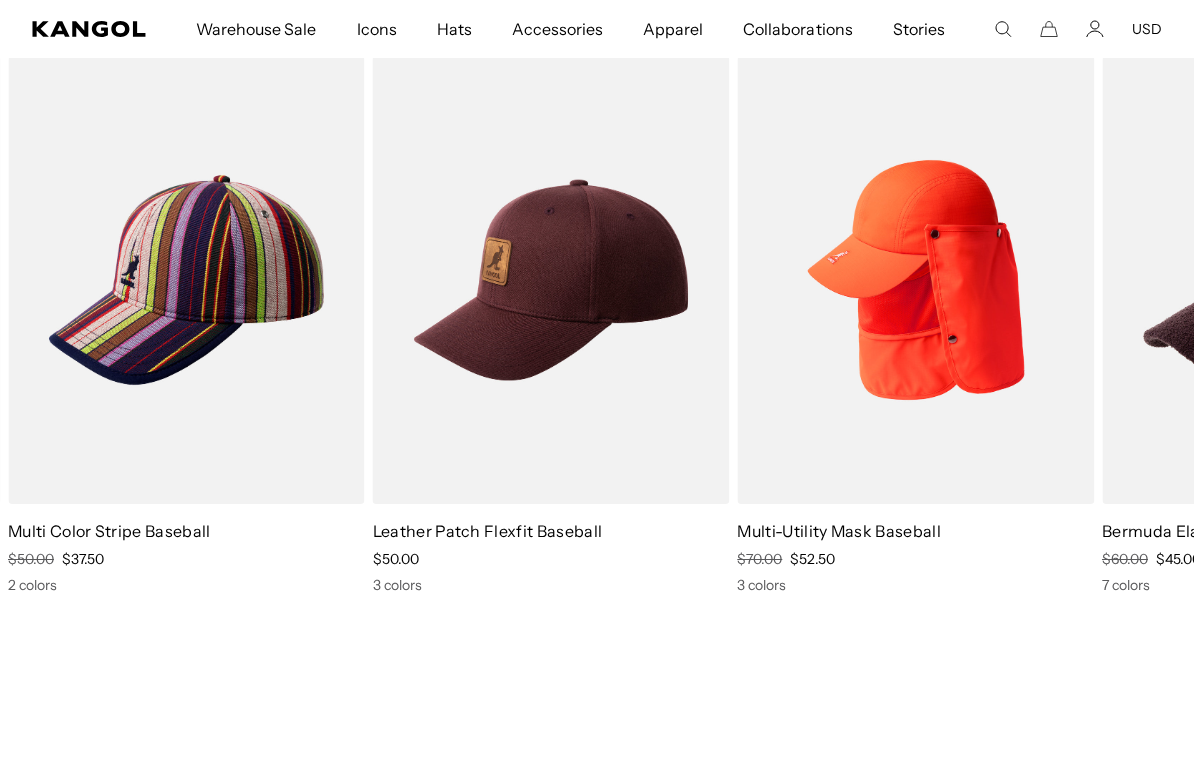 scroll, scrollTop: 0, scrollLeft: 0, axis: both 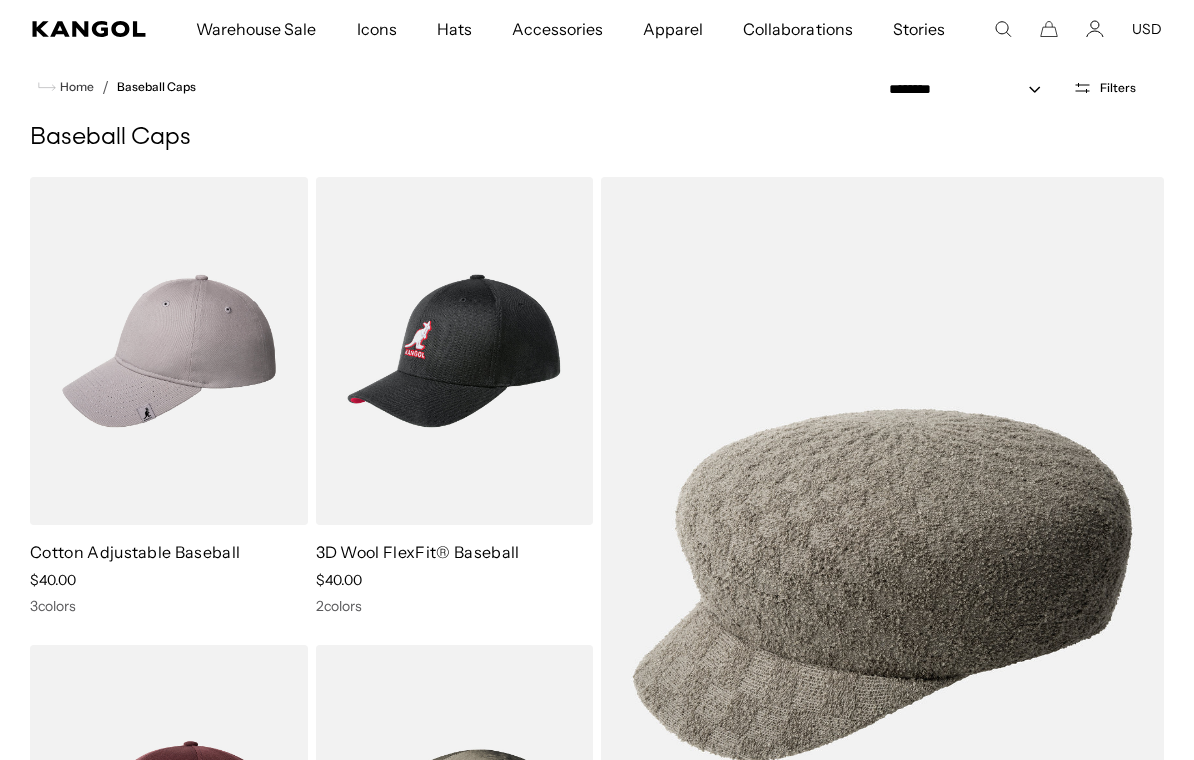 click on "Cotton Adjustable Baseball" at bounding box center (135, 552) 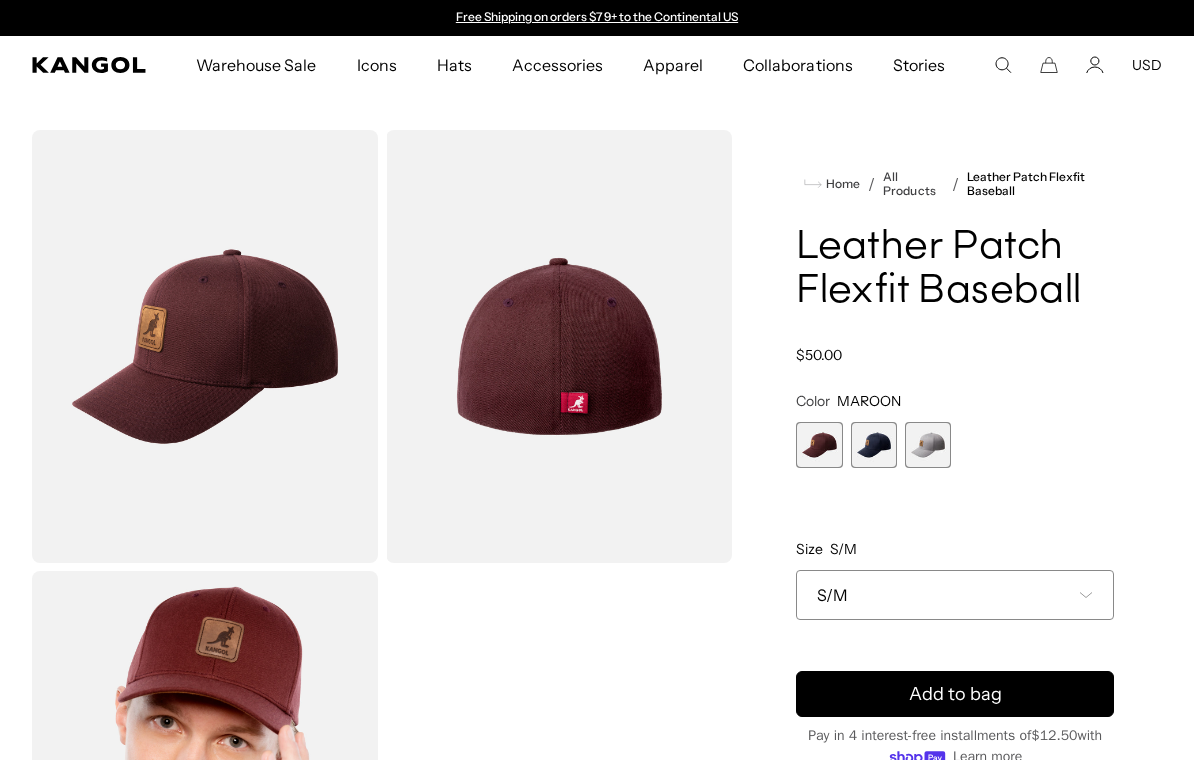 scroll, scrollTop: 0, scrollLeft: 0, axis: both 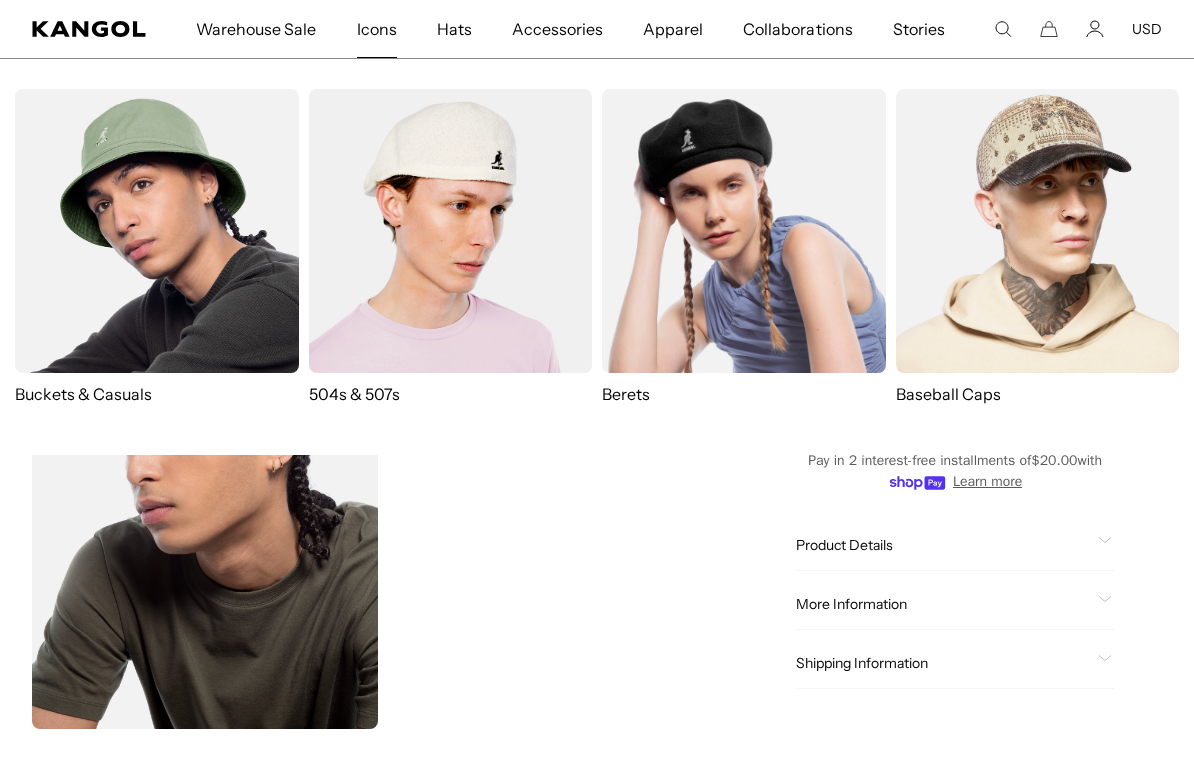 click at bounding box center (1038, 231) 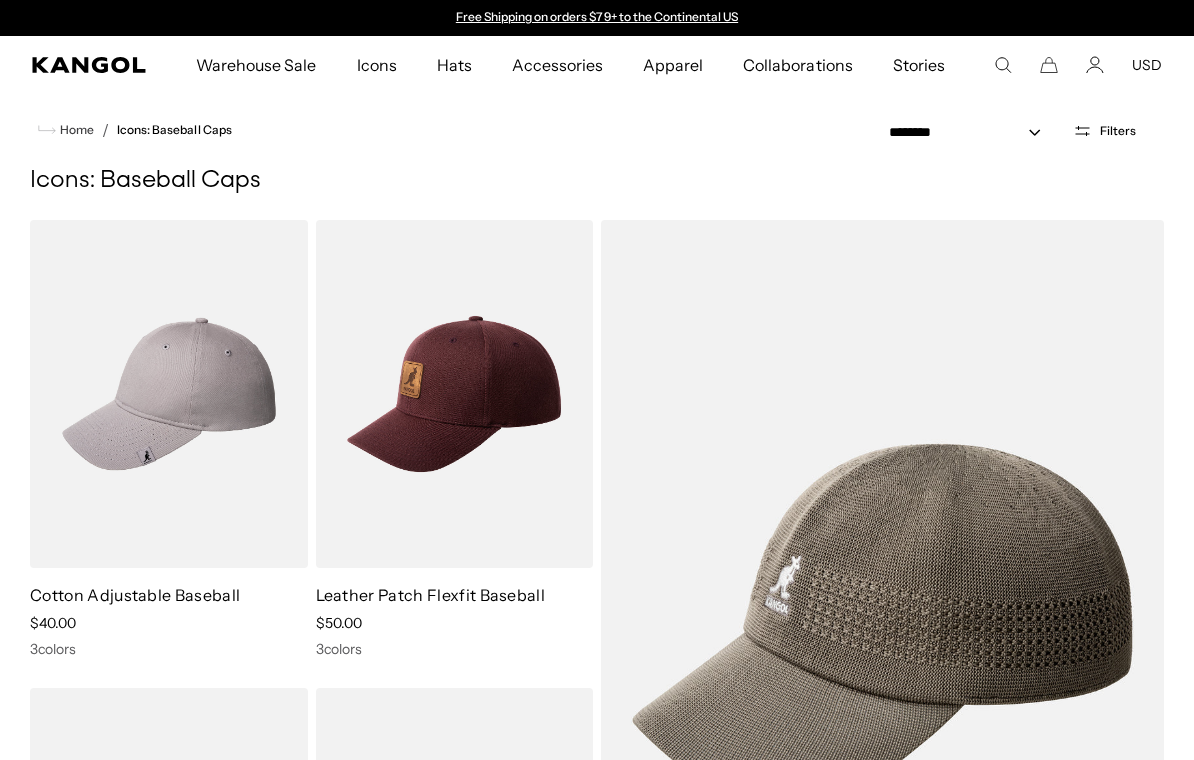 scroll, scrollTop: 0, scrollLeft: 0, axis: both 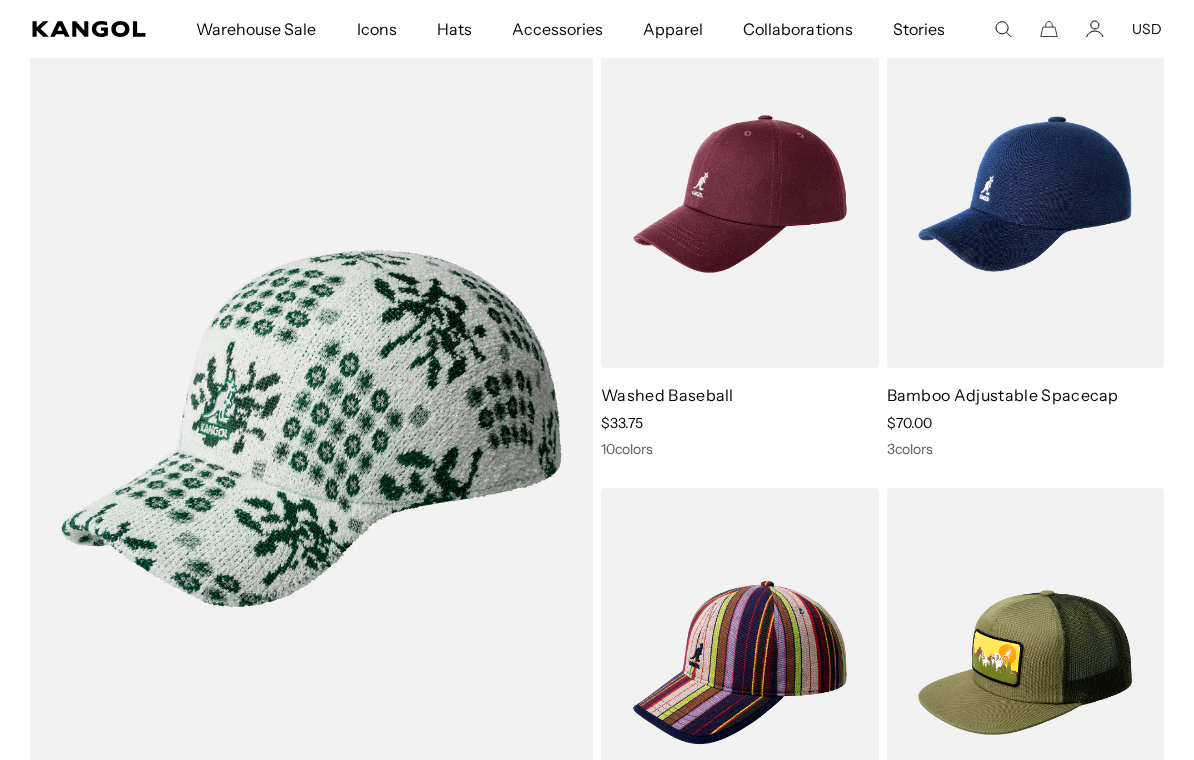 click on "Washed Baseball" at bounding box center [667, 395] 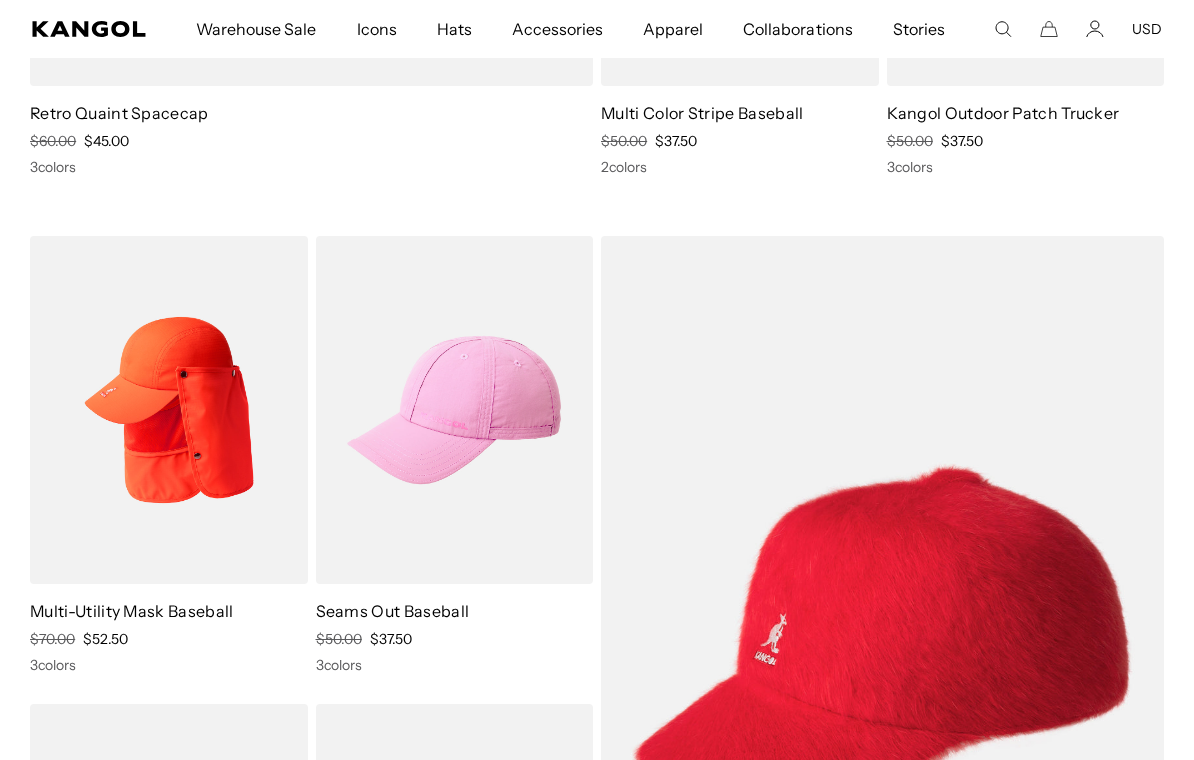 scroll, scrollTop: 2019, scrollLeft: 0, axis: vertical 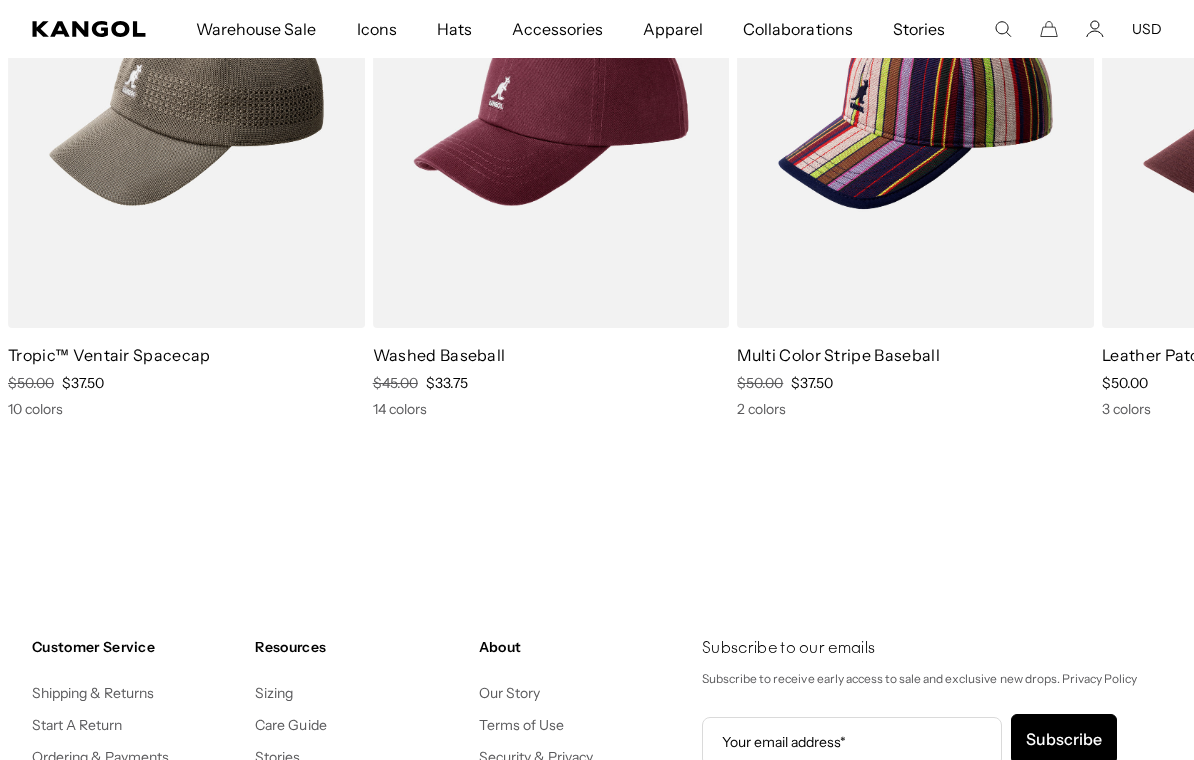 click 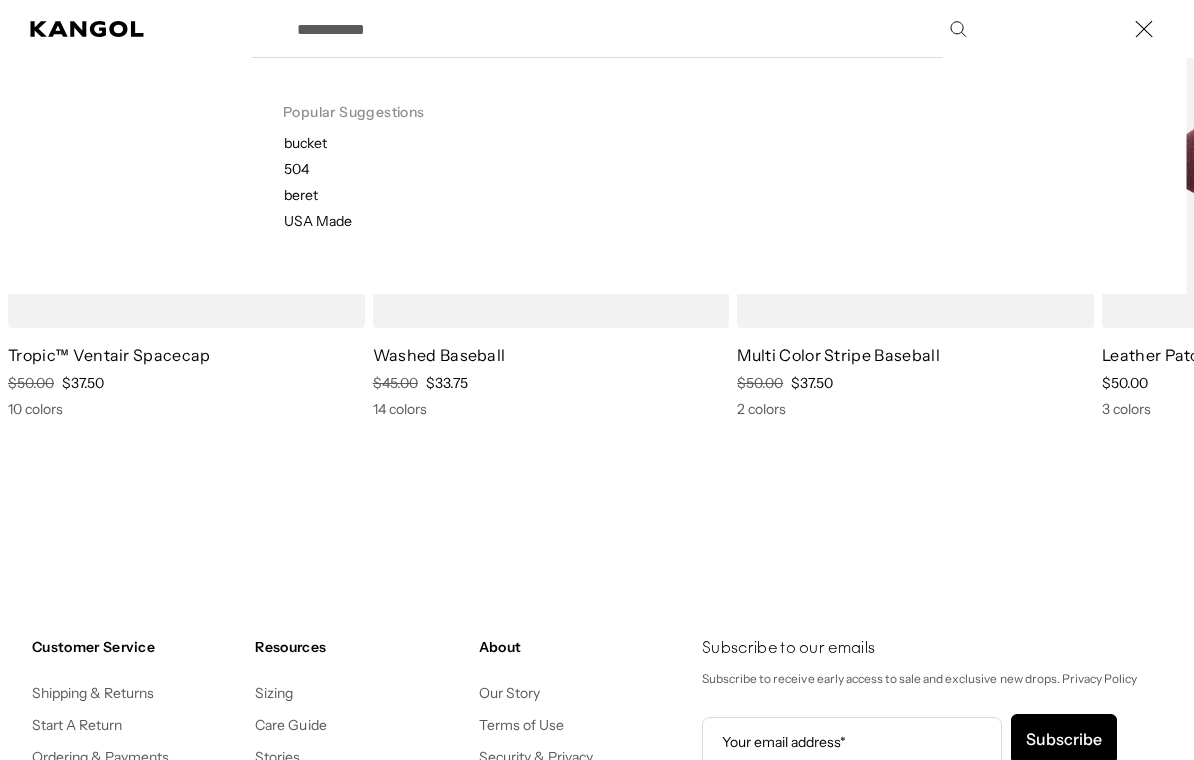 scroll, scrollTop: 3903, scrollLeft: 0, axis: vertical 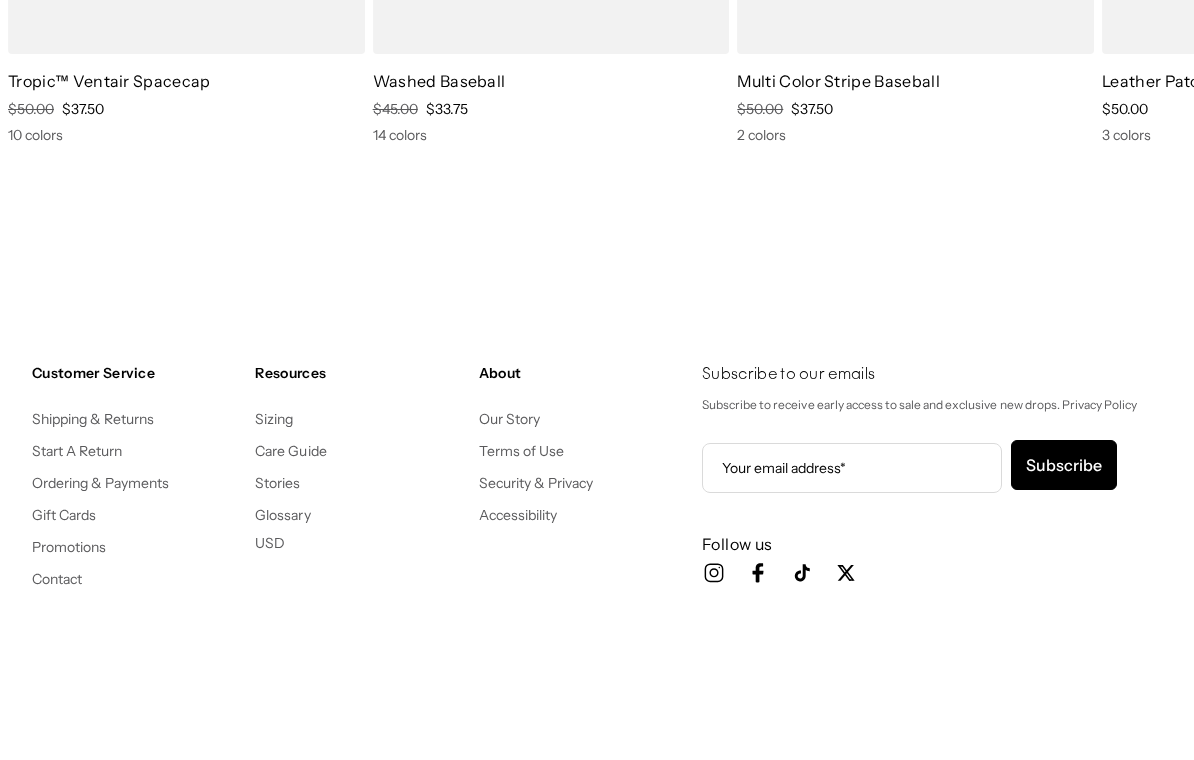 type on "*****" 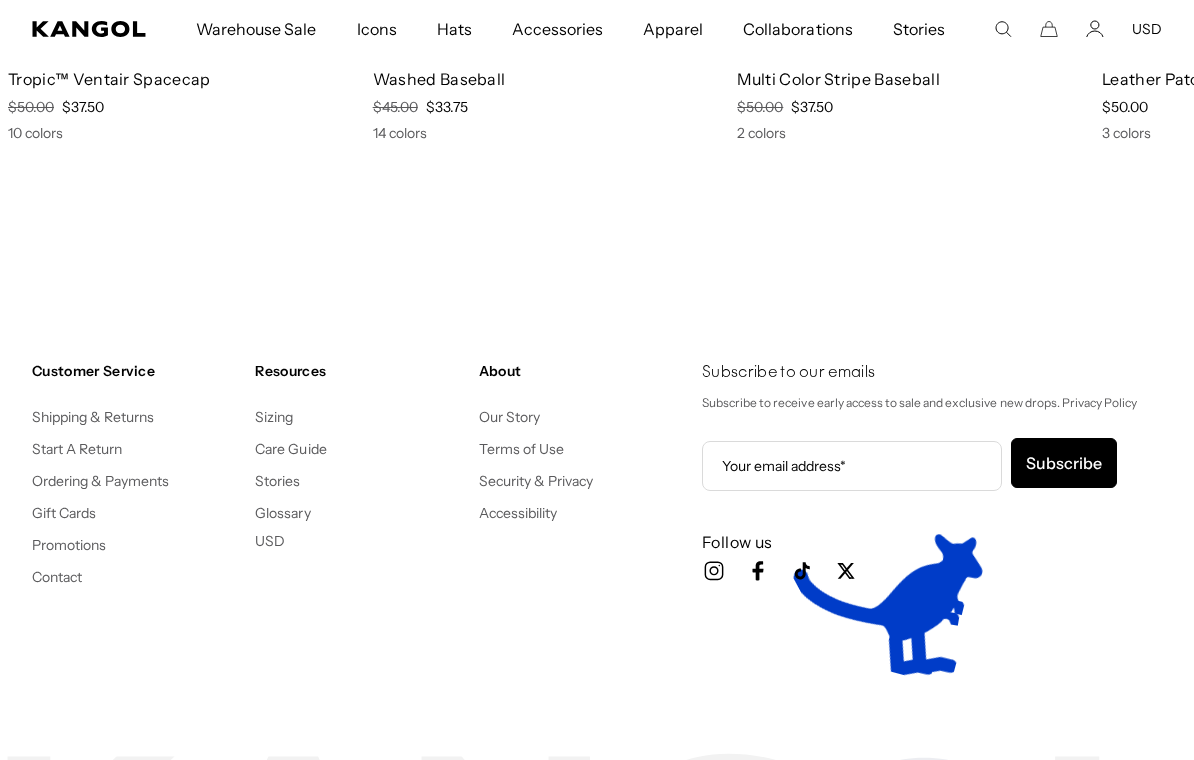 click on "Our Story" at bounding box center (509, 417) 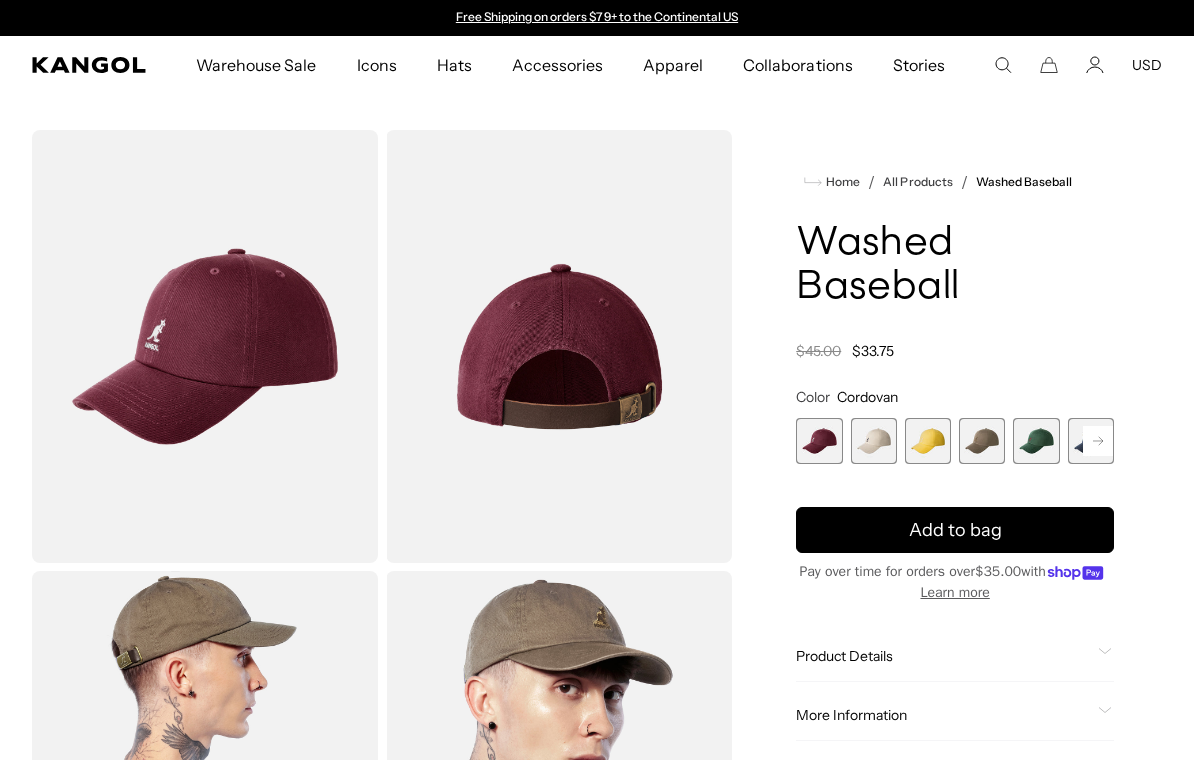 scroll, scrollTop: 0, scrollLeft: 0, axis: both 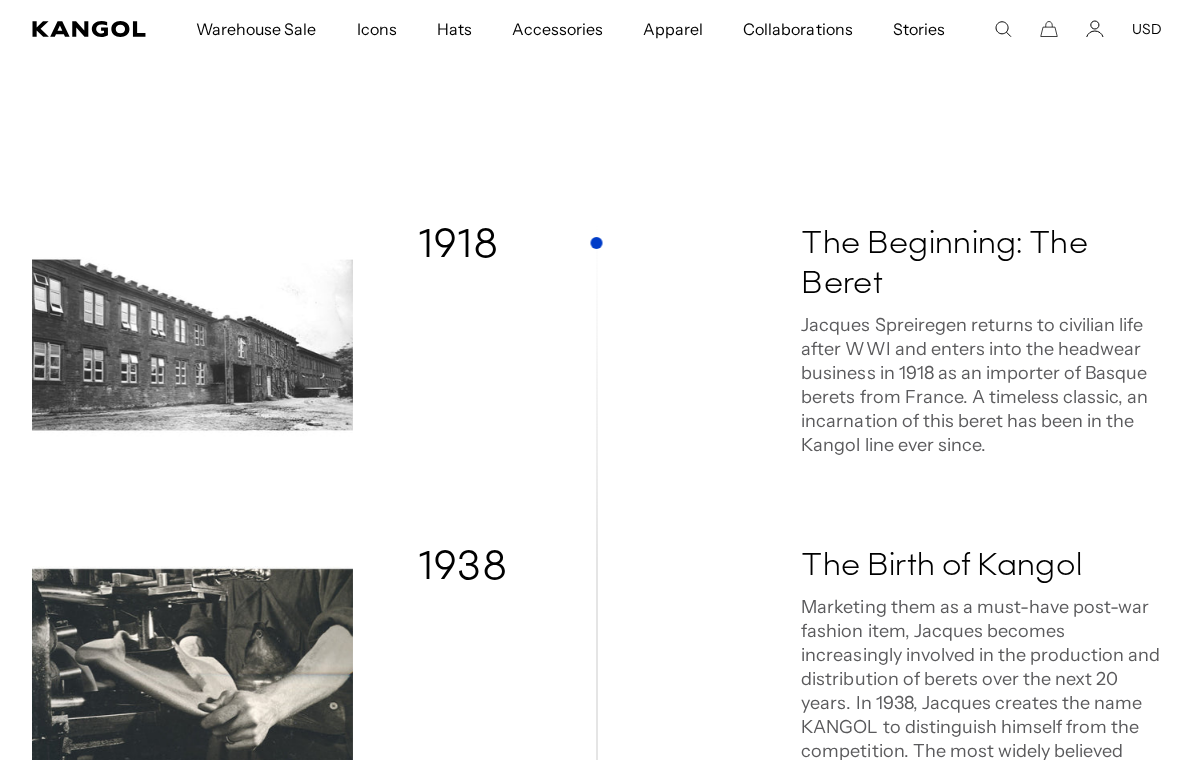 click at bounding box center (192, 667) 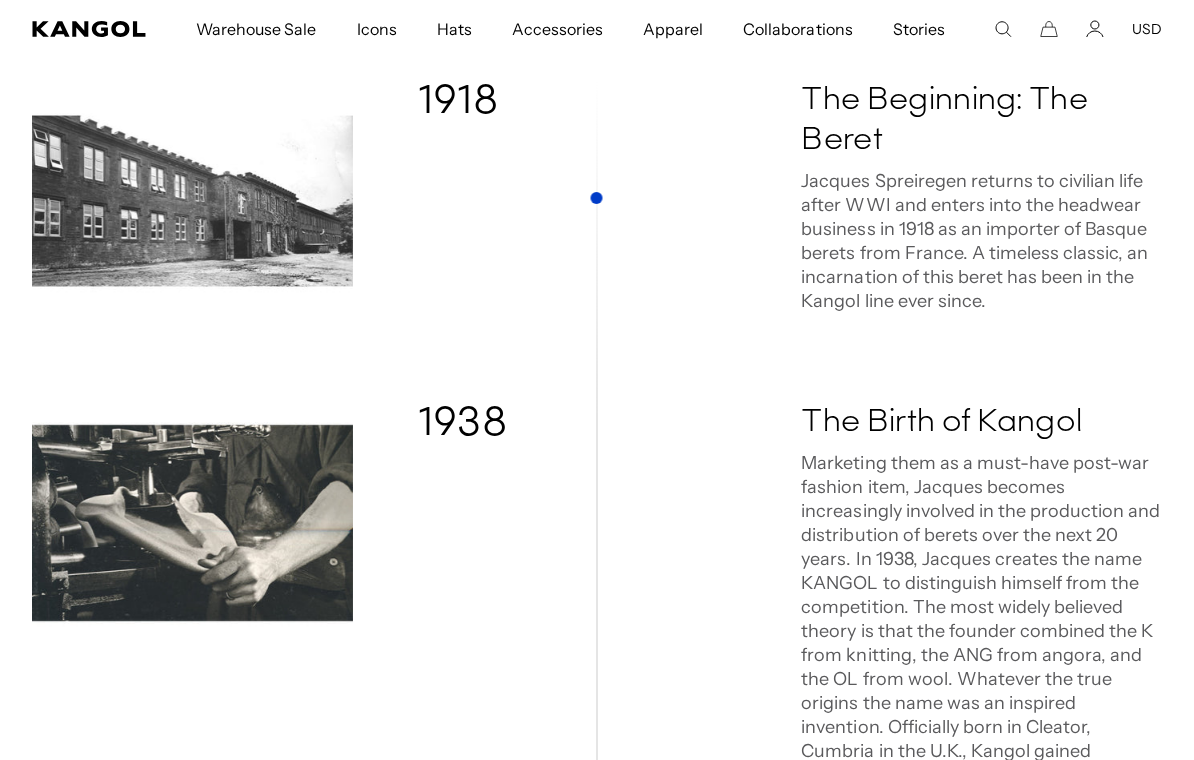 scroll, scrollTop: 500, scrollLeft: 0, axis: vertical 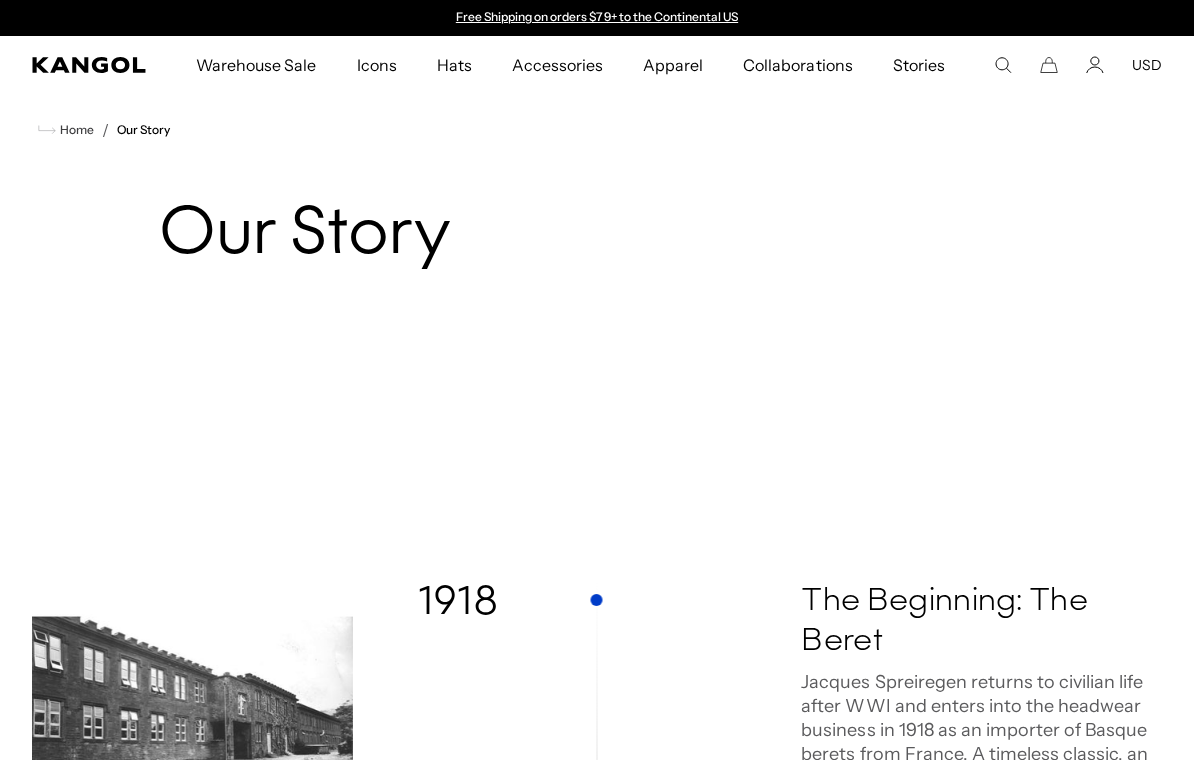 click on "USD" at bounding box center [1147, 65] 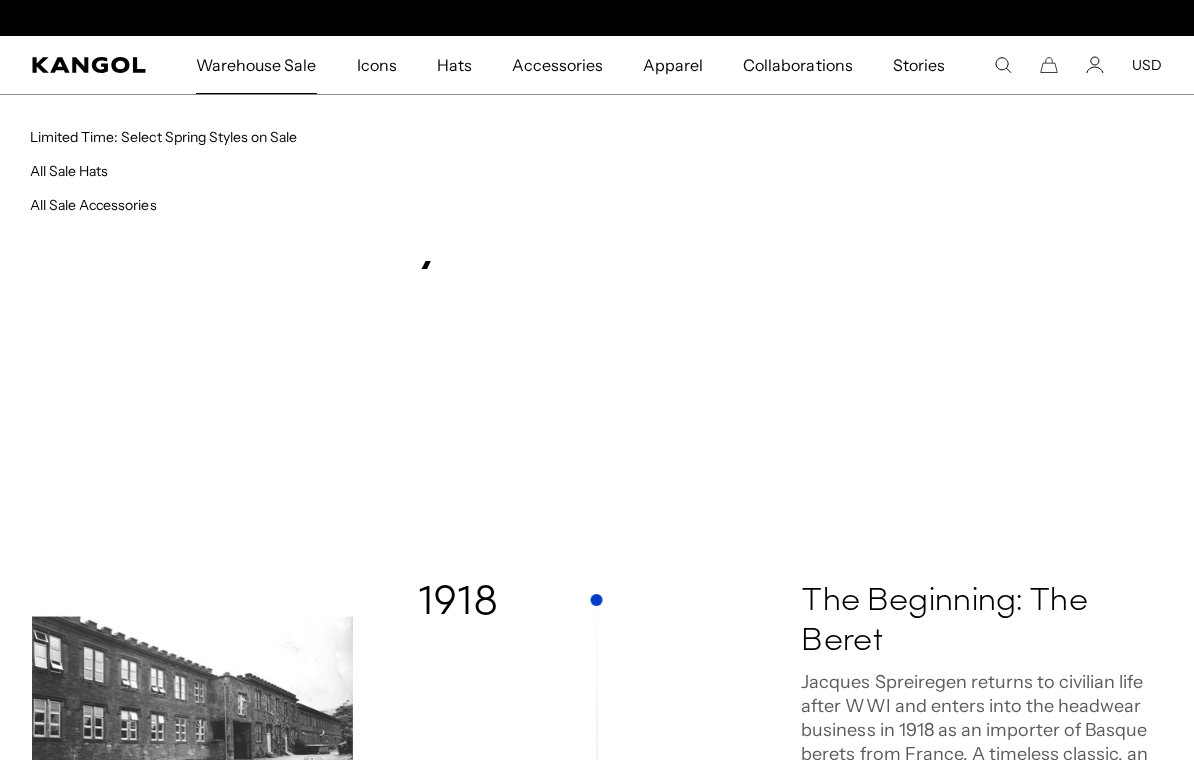 click on "All Sale Hats" at bounding box center (69, 171) 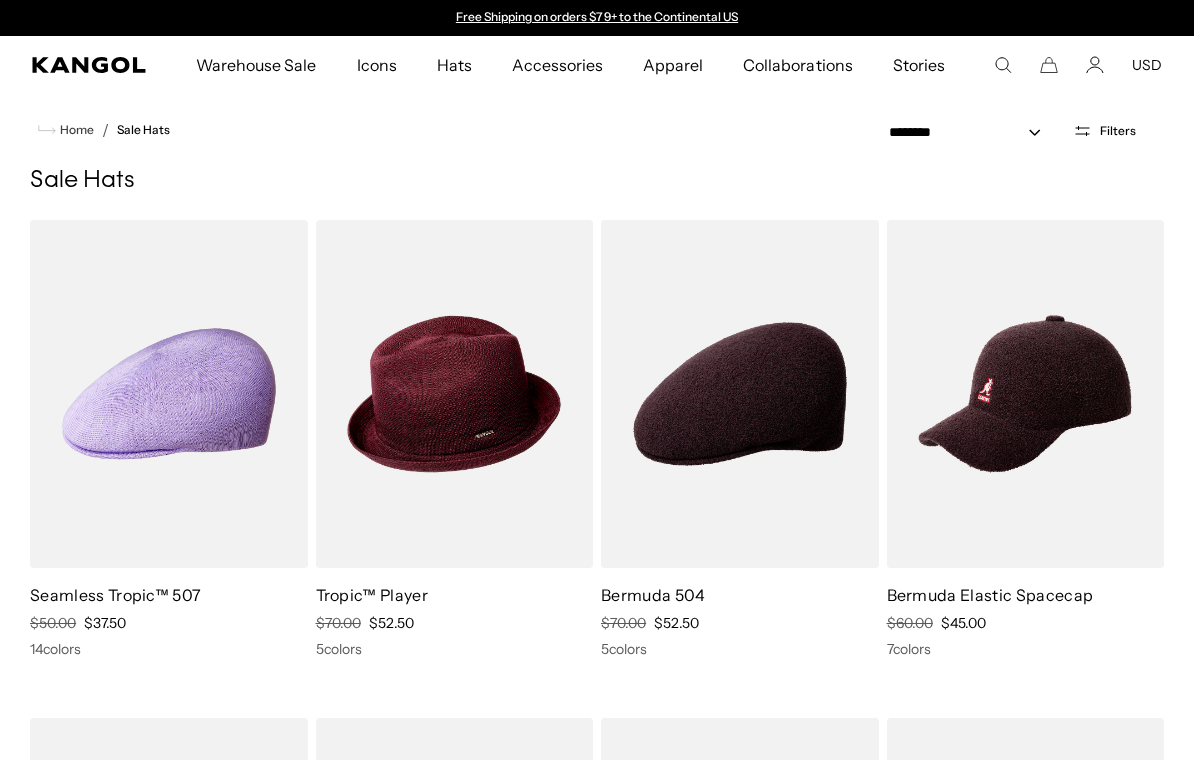 scroll, scrollTop: 0, scrollLeft: 0, axis: both 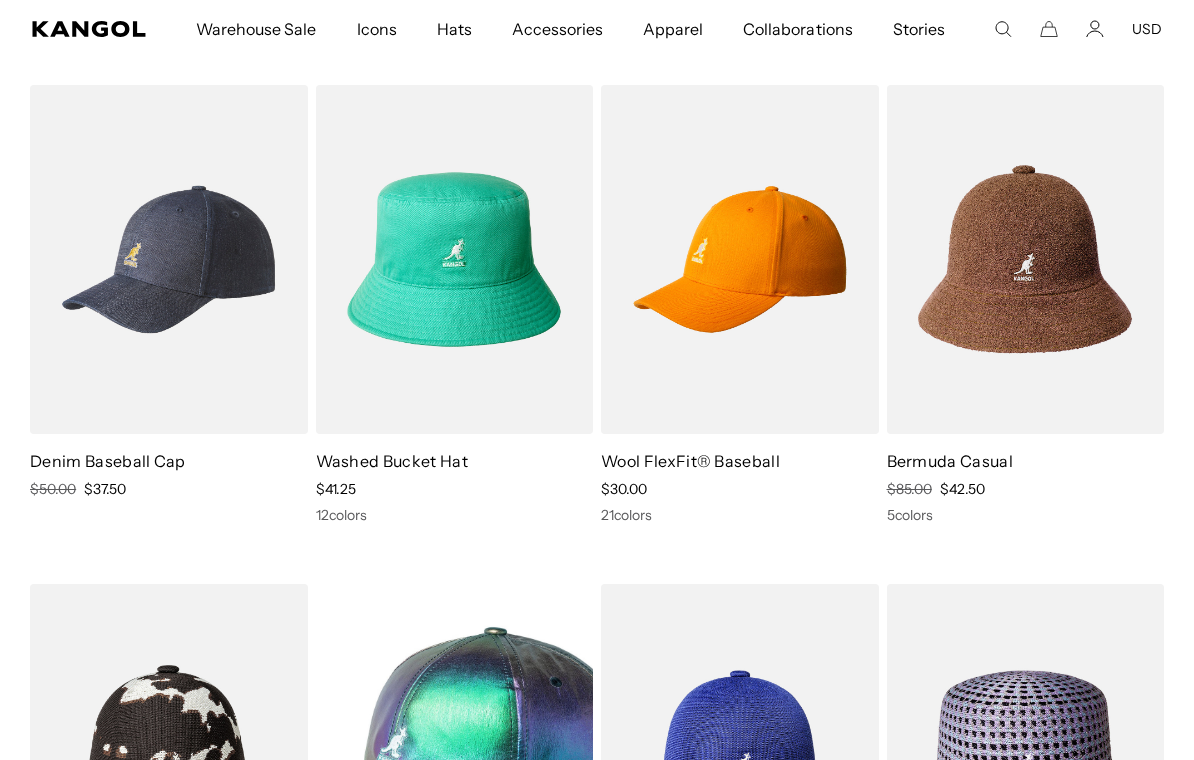 click on "Denim Baseball Cap" at bounding box center [108, 461] 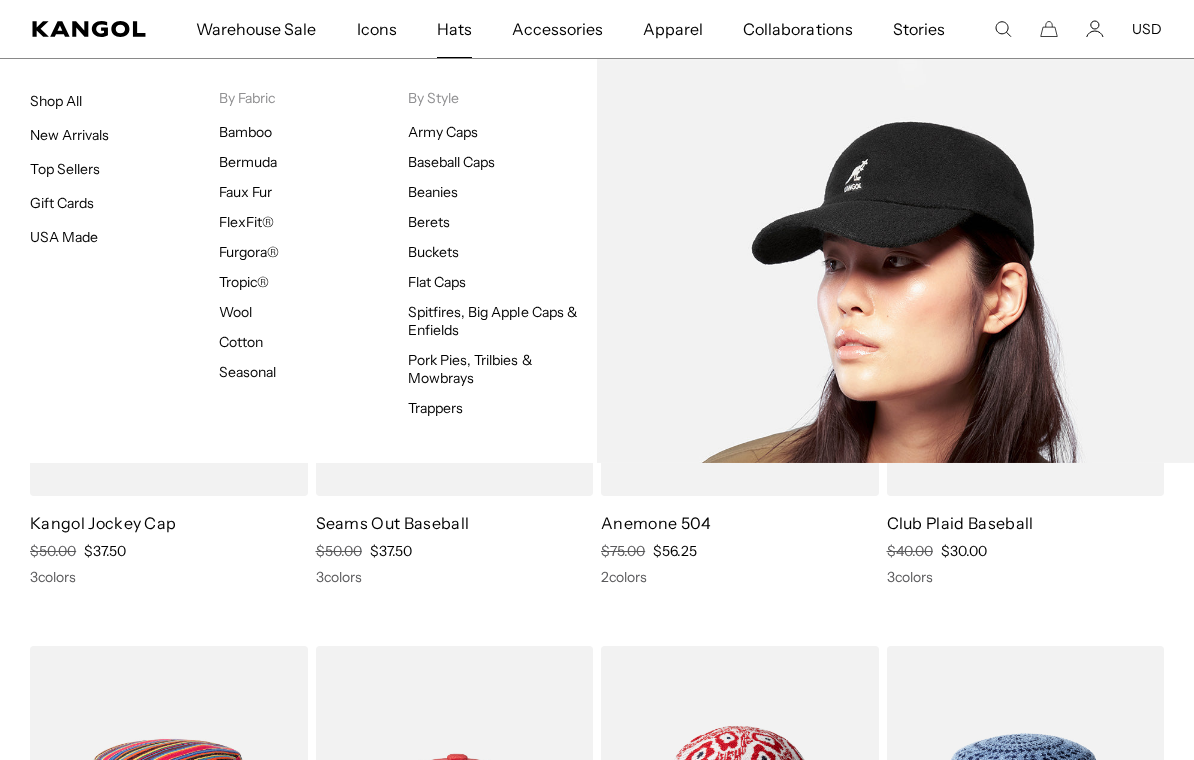 click on "Baseball Caps" at bounding box center [451, 162] 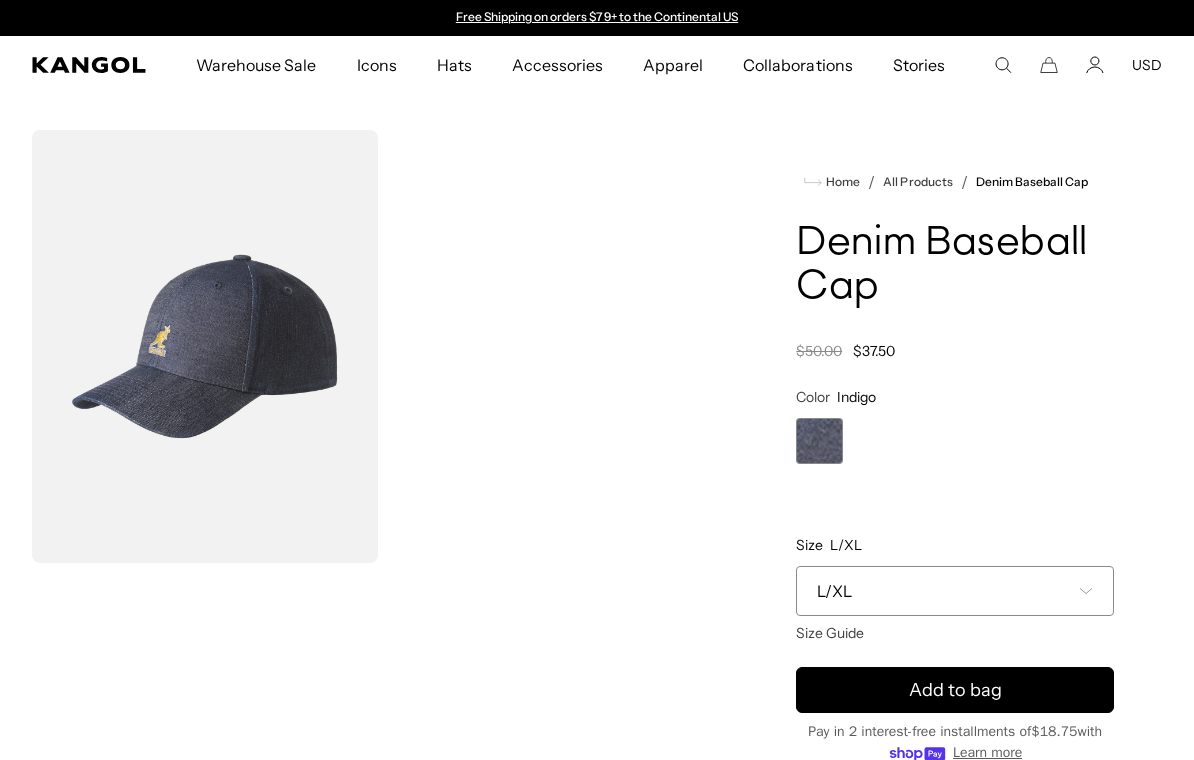 scroll, scrollTop: 0, scrollLeft: 0, axis: both 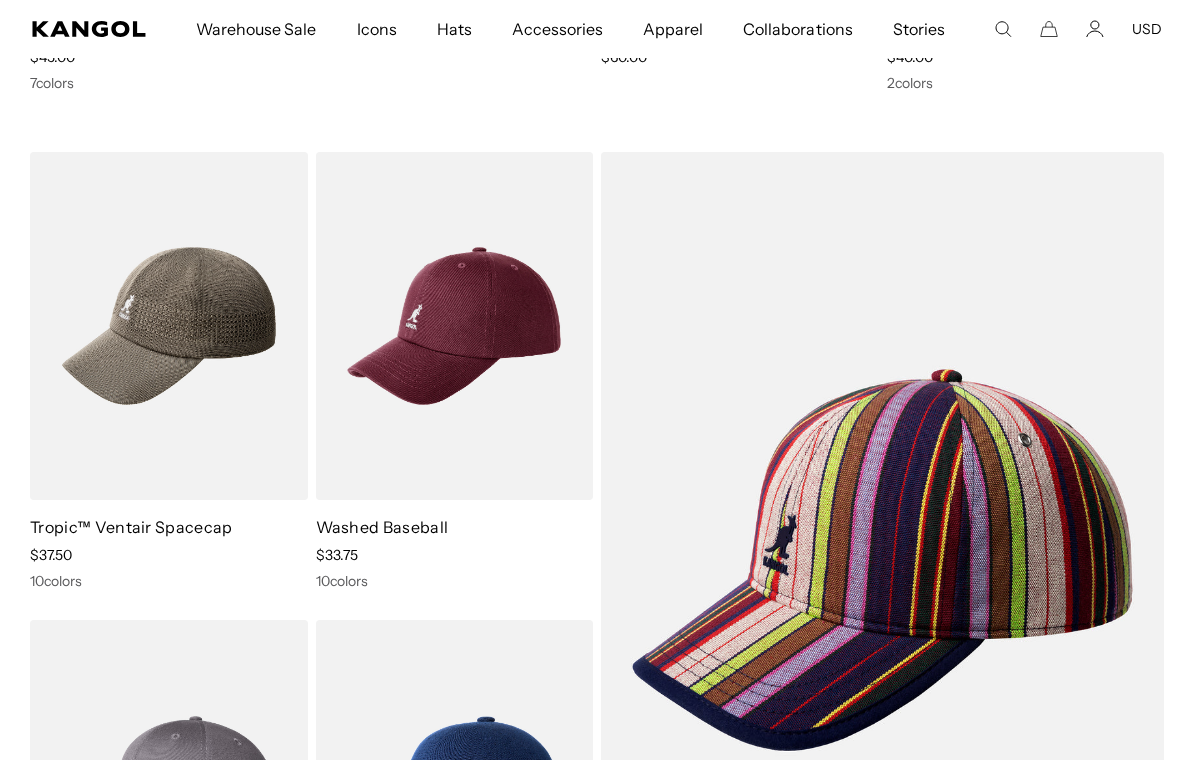 click at bounding box center (0, 0) 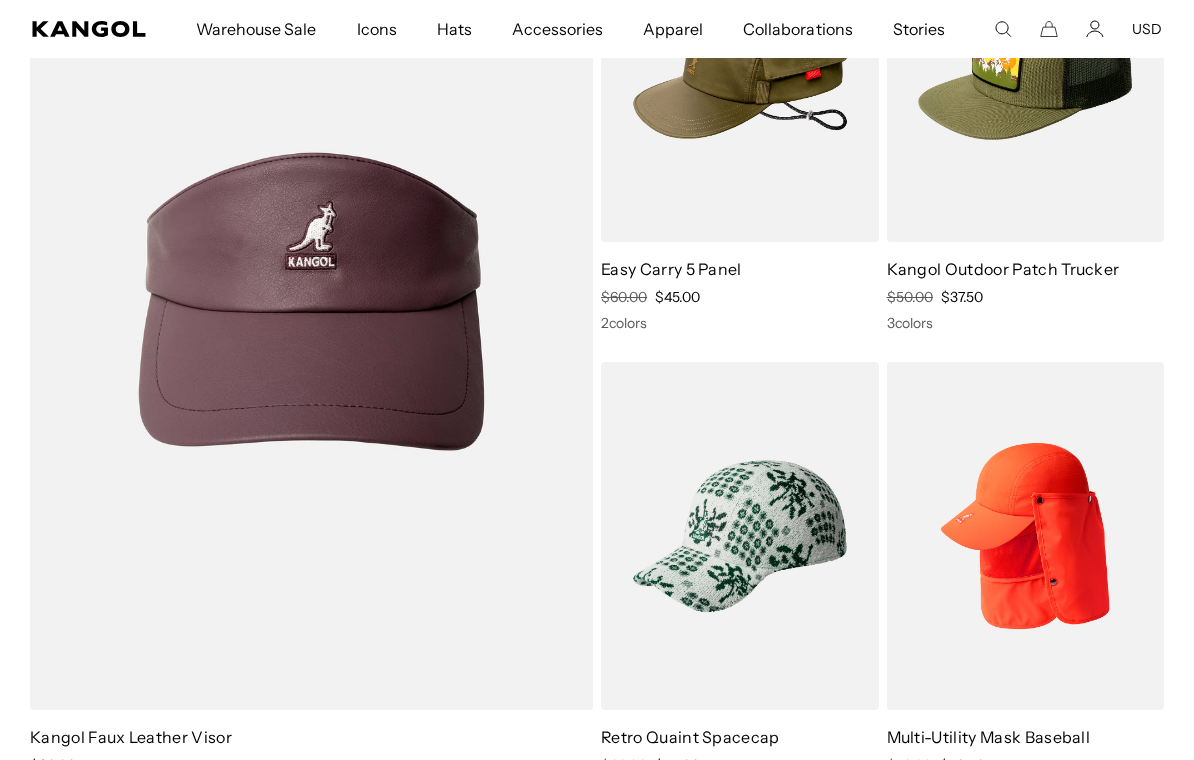 scroll, scrollTop: 3290, scrollLeft: 0, axis: vertical 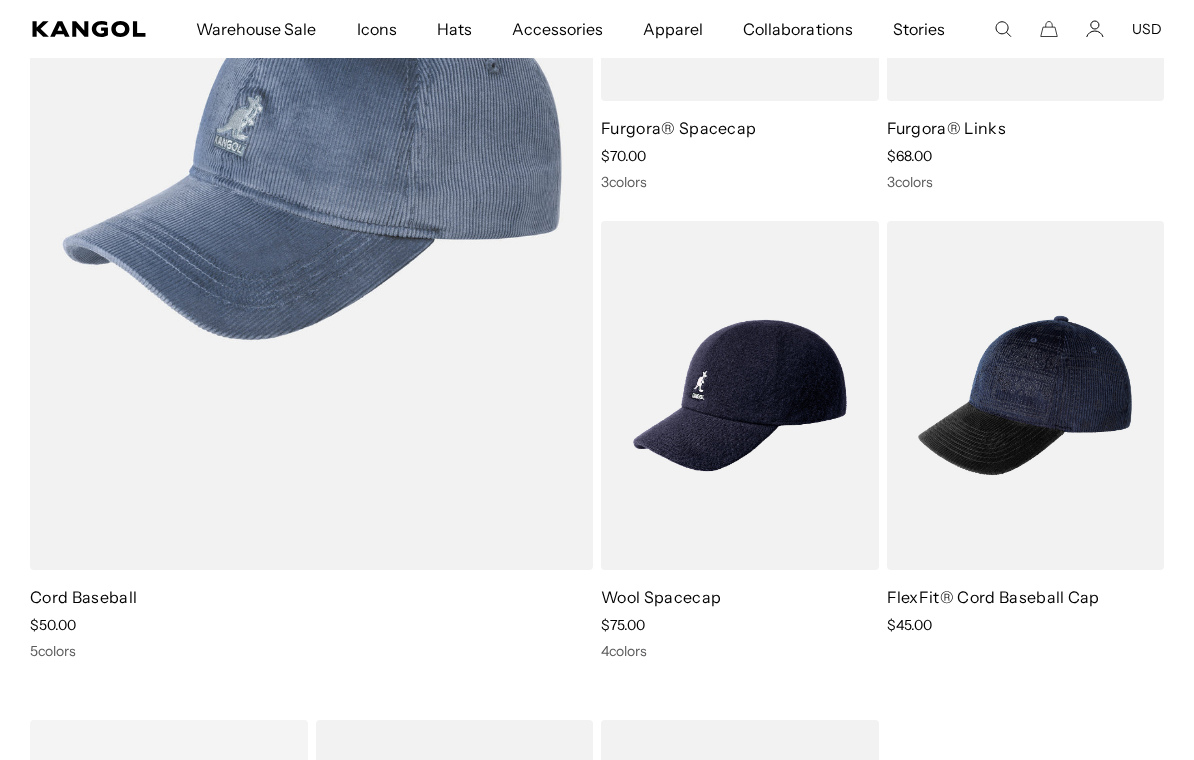 click on "FlexFit® Cord Baseball Cap" at bounding box center (993, 597) 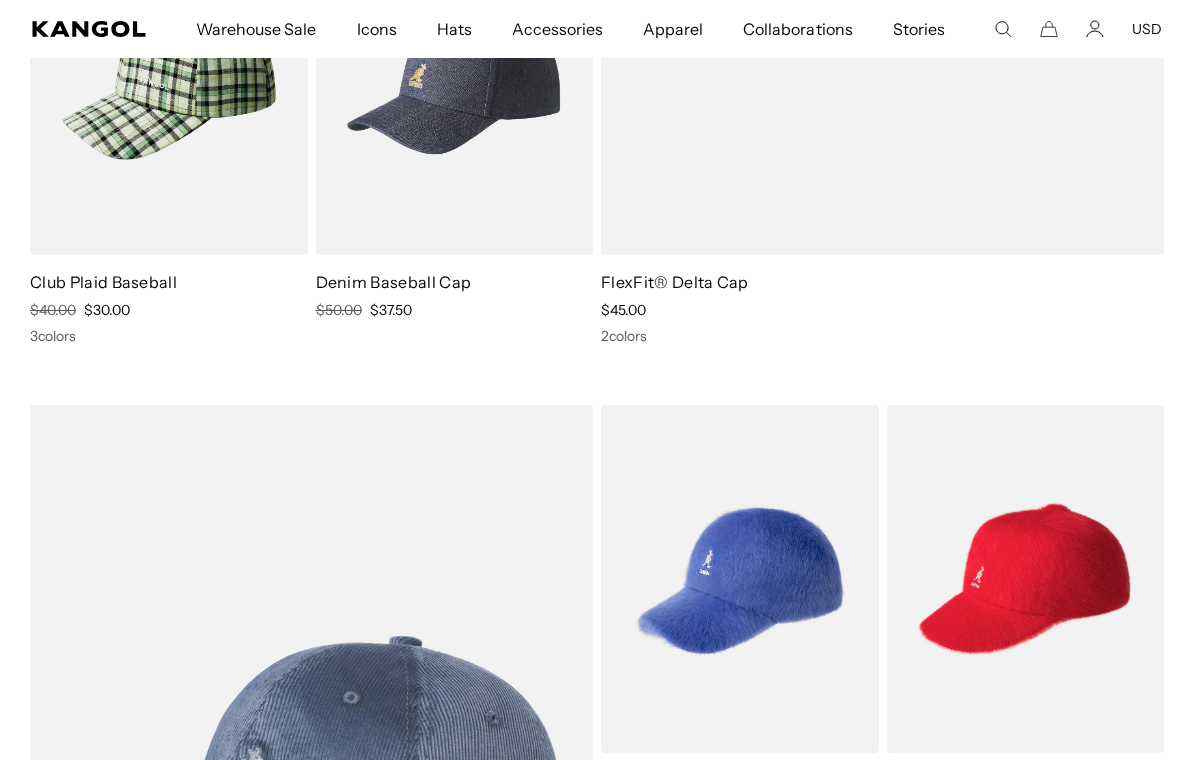 scroll, scrollTop: 4751, scrollLeft: 0, axis: vertical 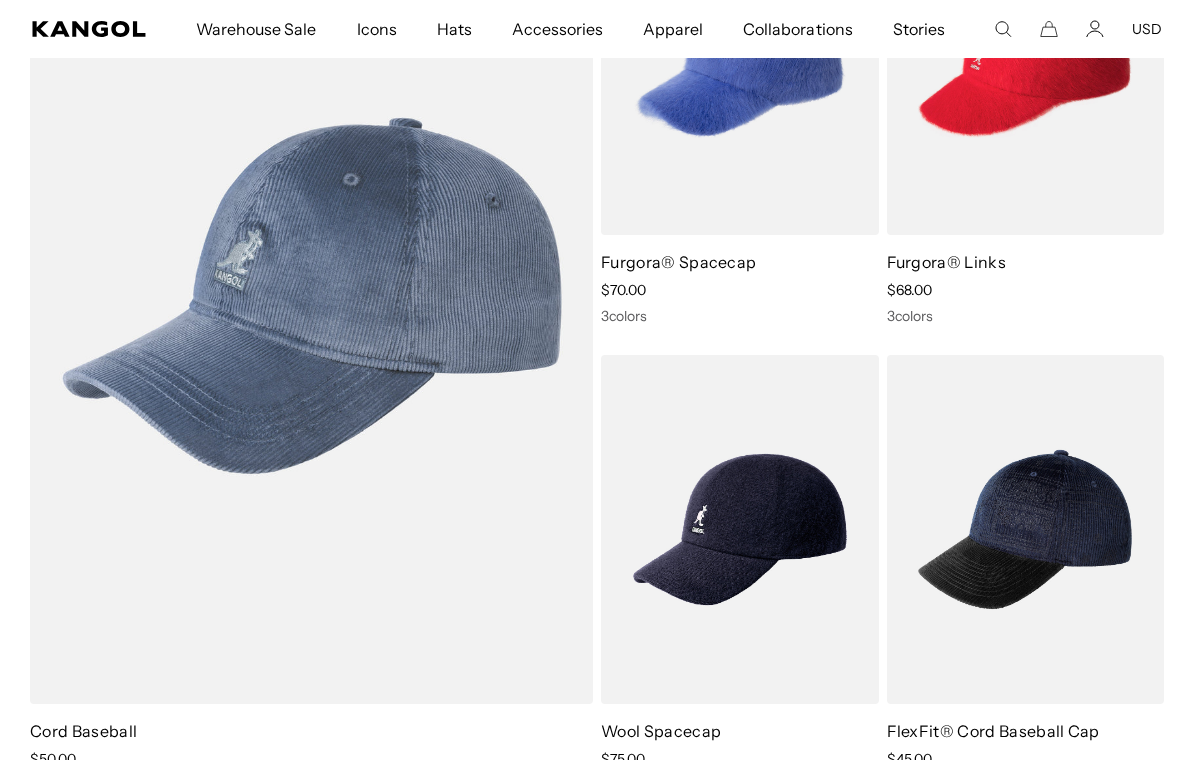 click at bounding box center [0, 0] 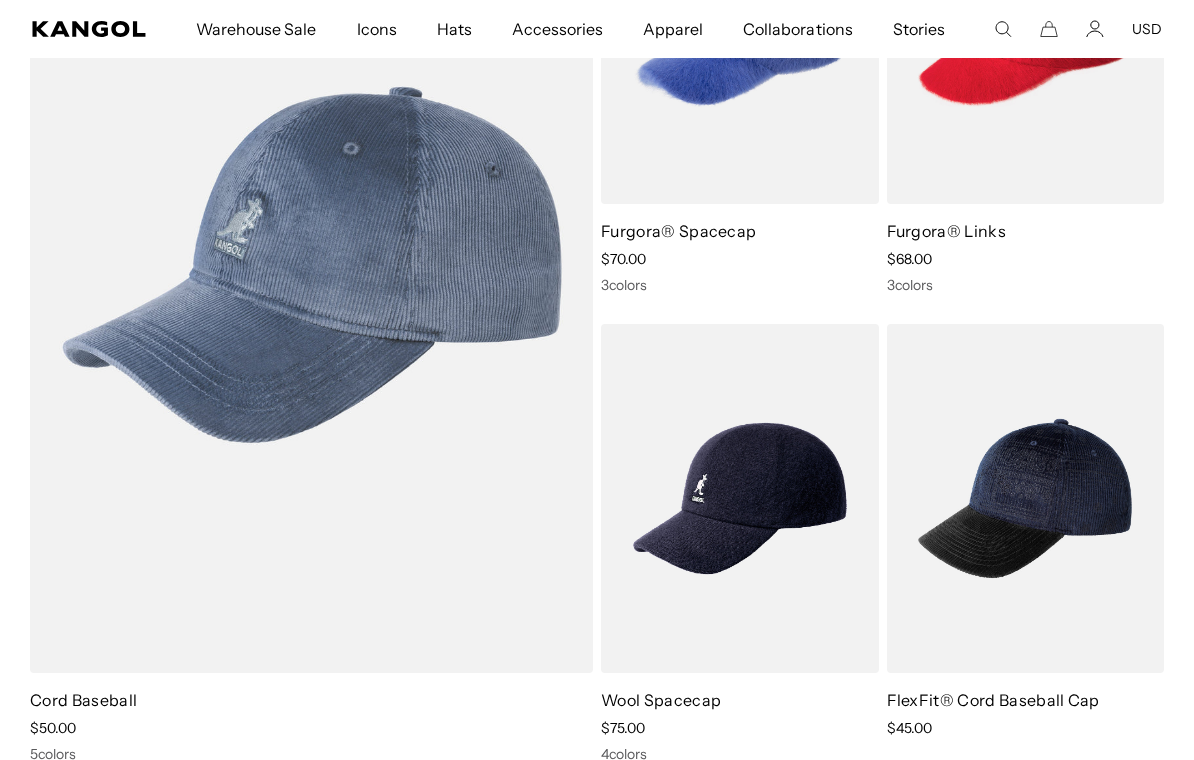 scroll, scrollTop: 5254, scrollLeft: 0, axis: vertical 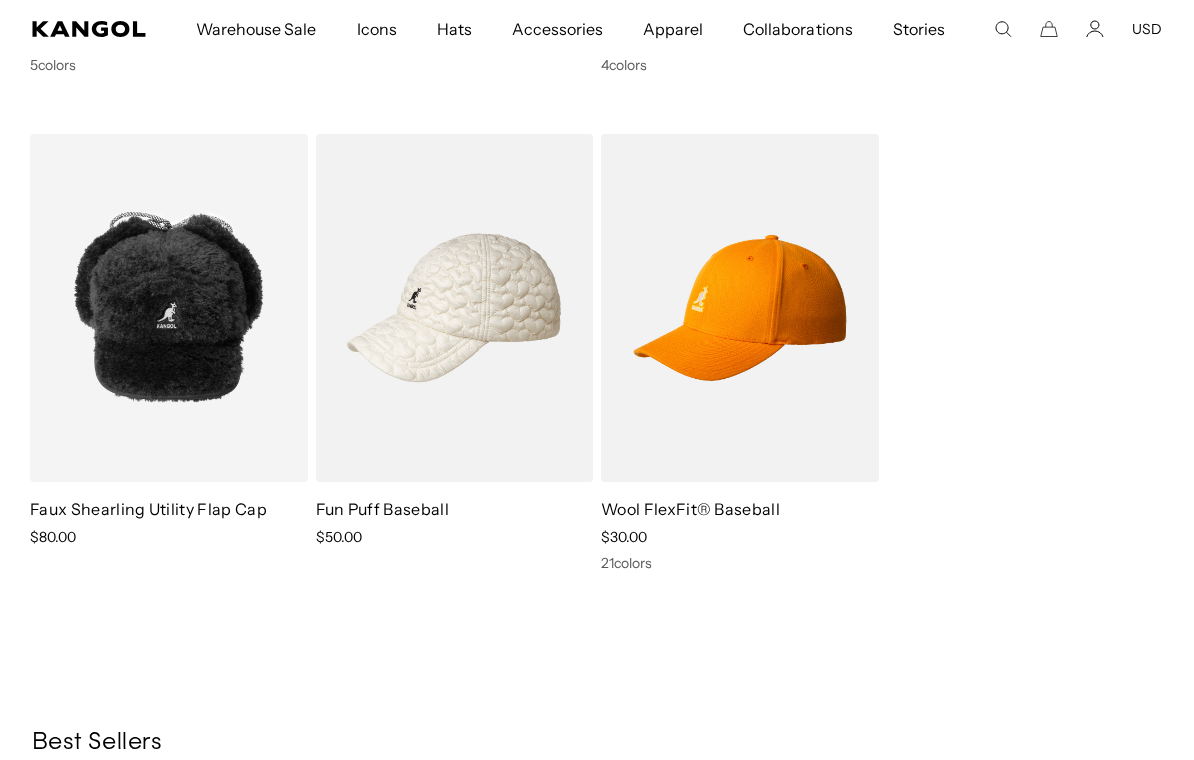 click on "Wool FlexFit® Baseball" at bounding box center (690, 509) 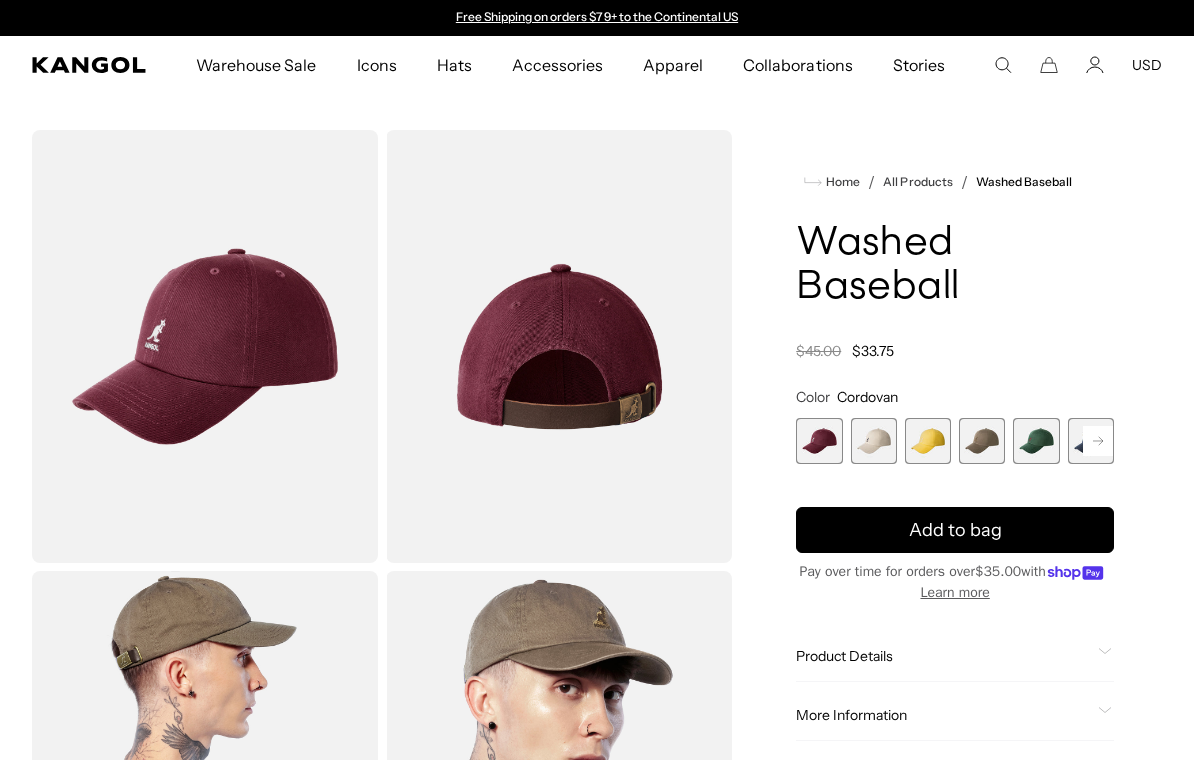 scroll, scrollTop: 0, scrollLeft: 0, axis: both 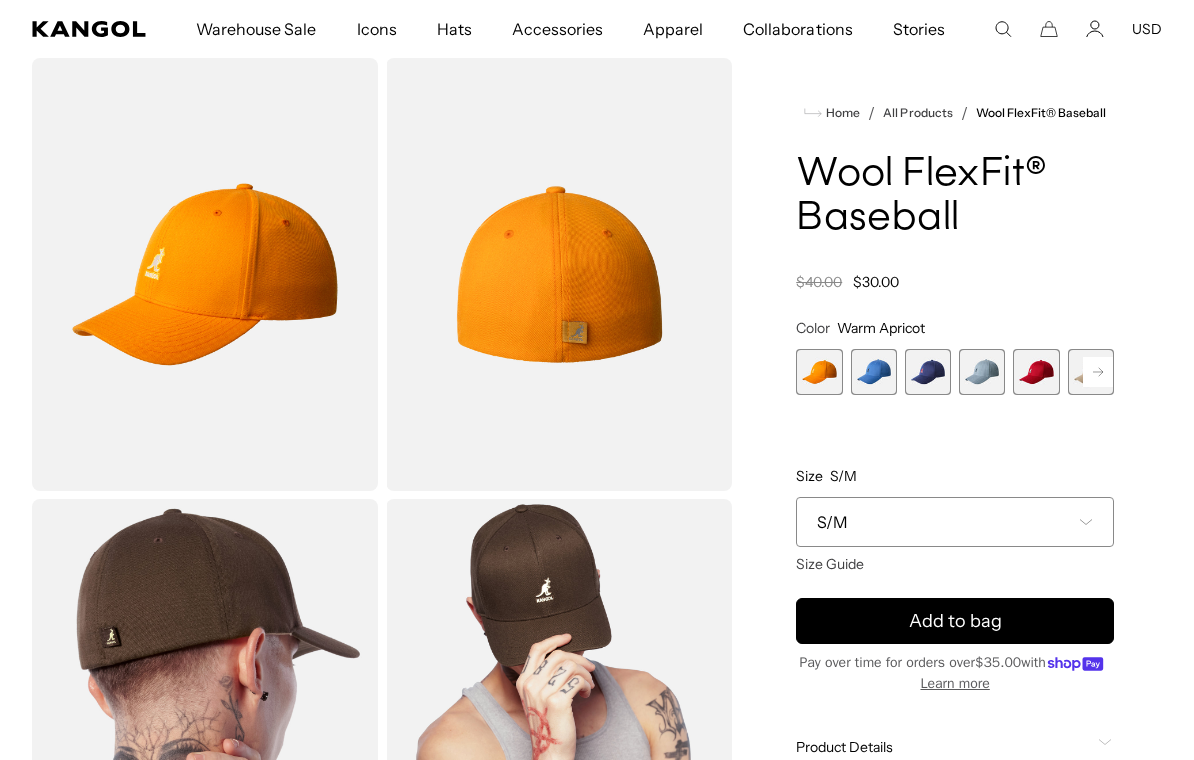 click 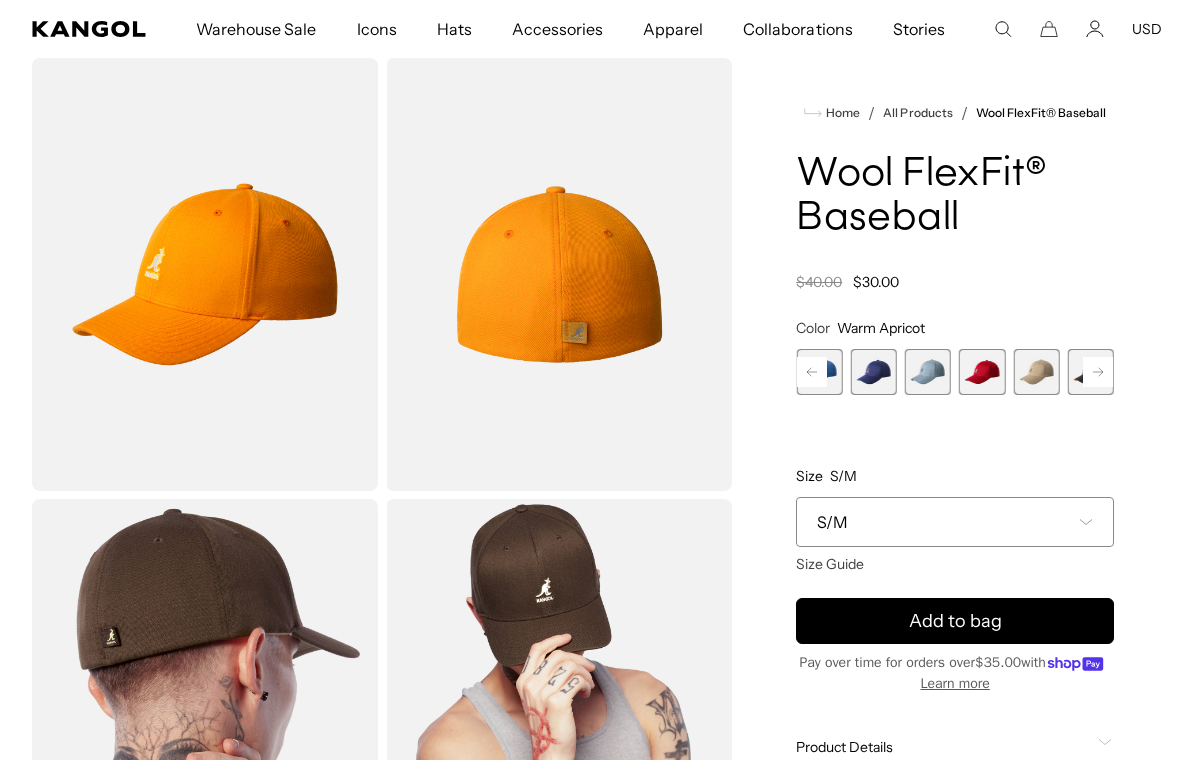 click 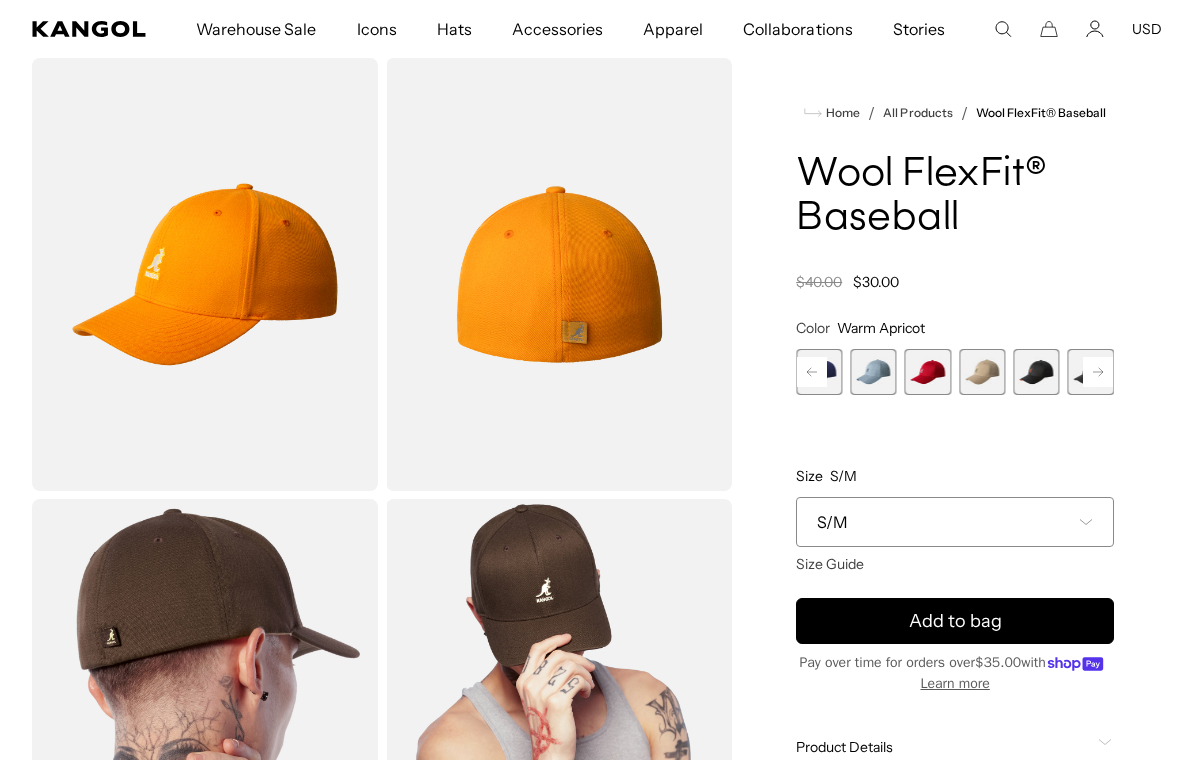 scroll, scrollTop: 0, scrollLeft: 412, axis: horizontal 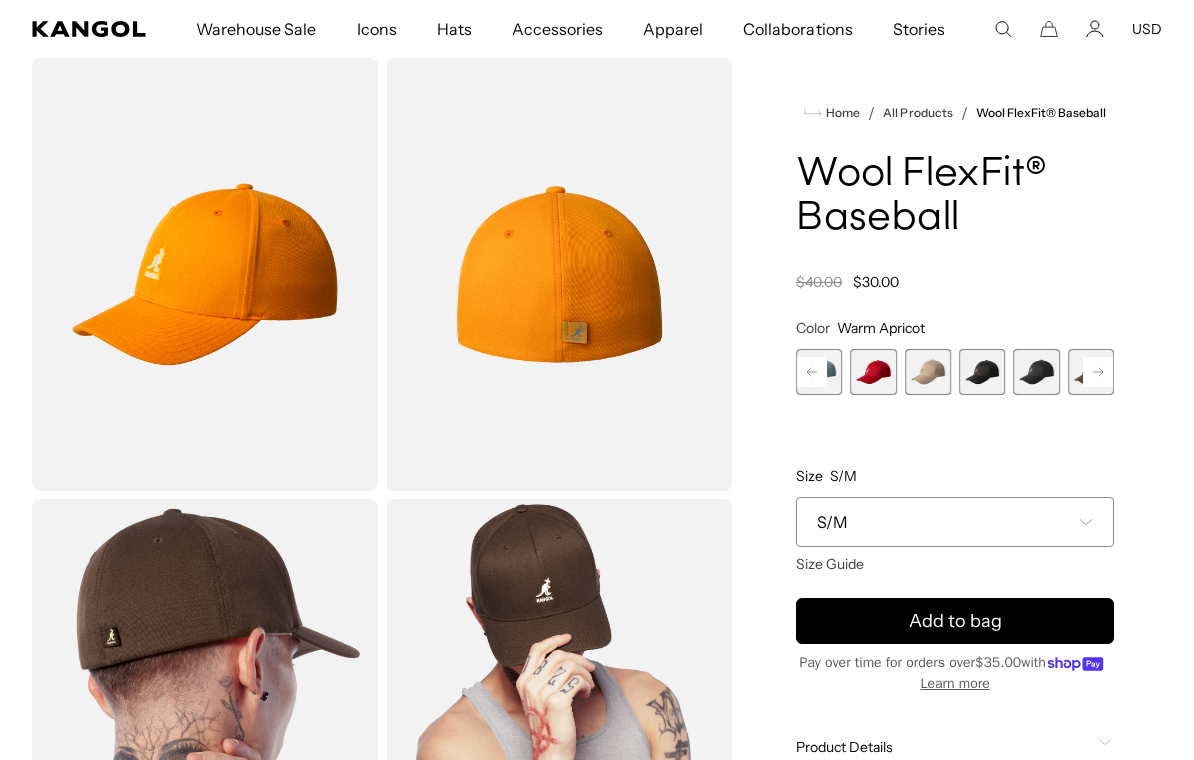 click 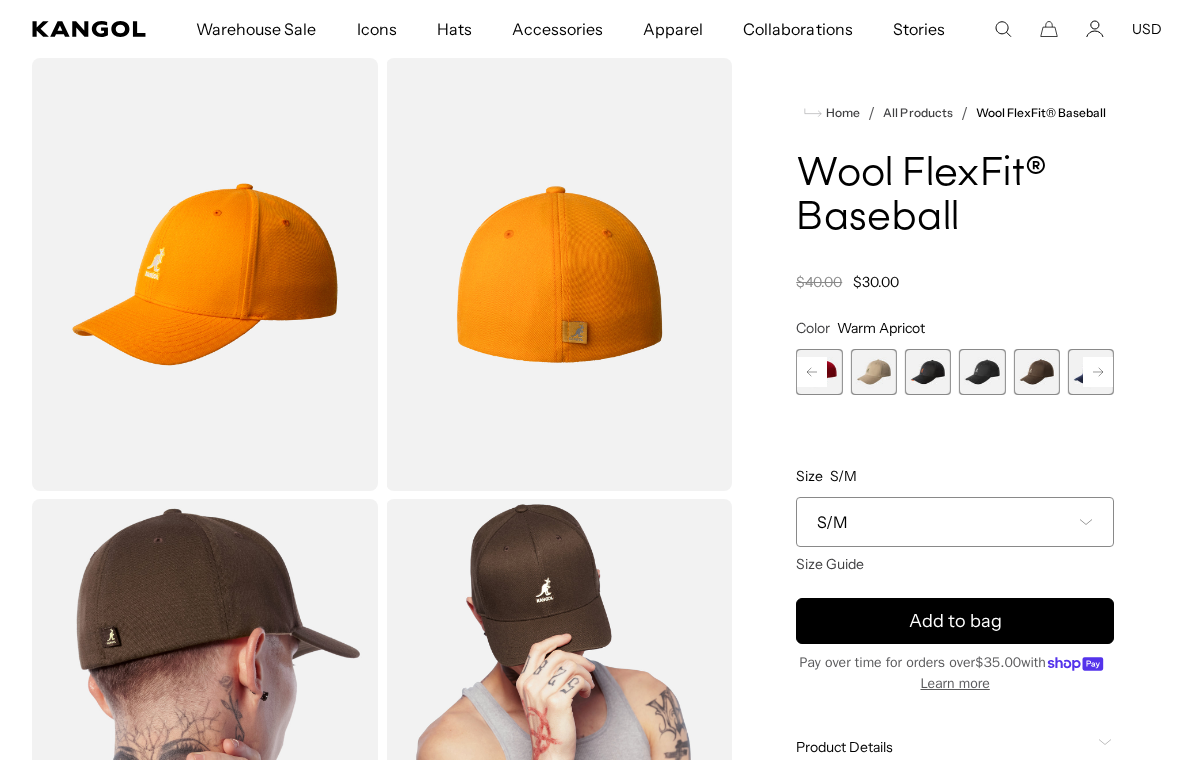 click 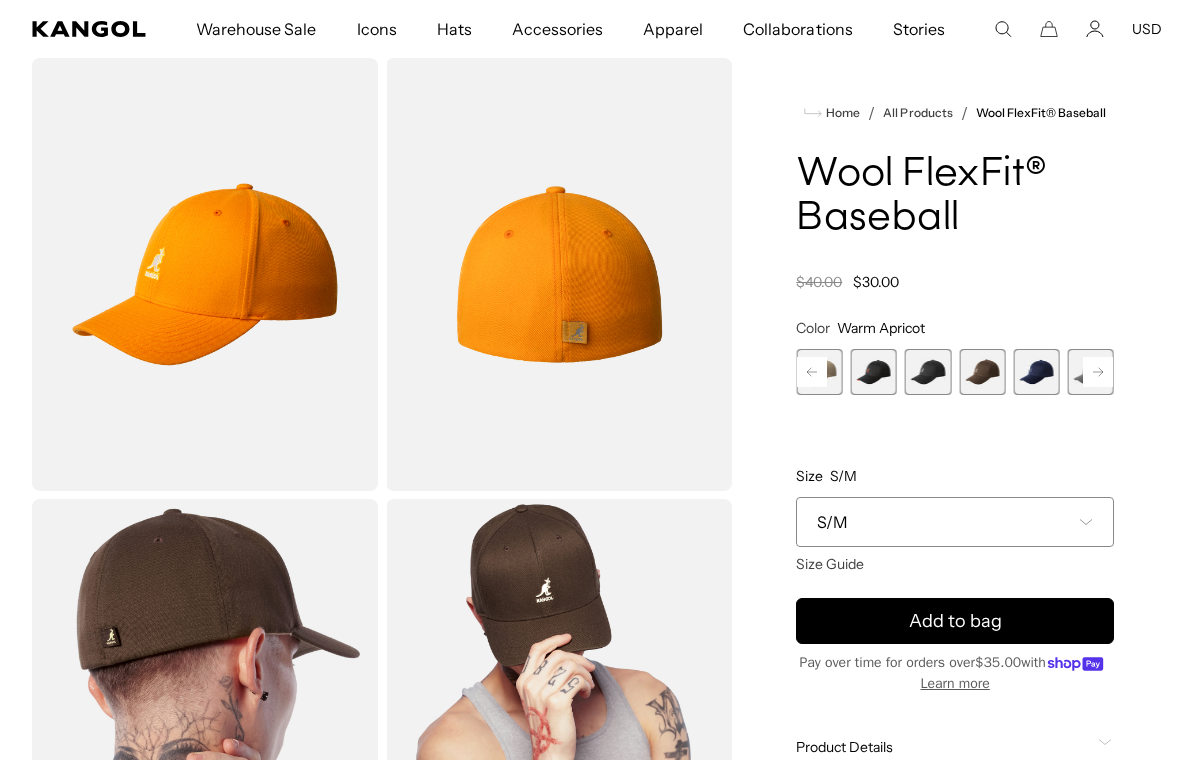 click 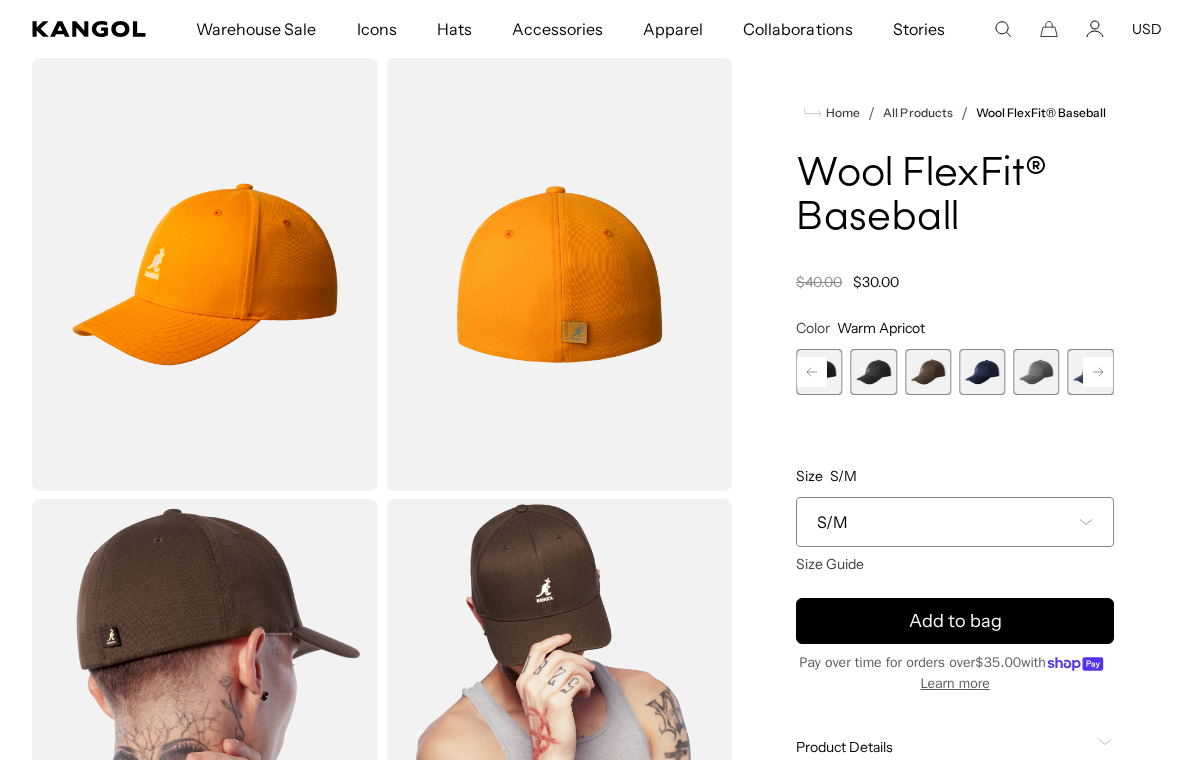 scroll, scrollTop: 0, scrollLeft: 0, axis: both 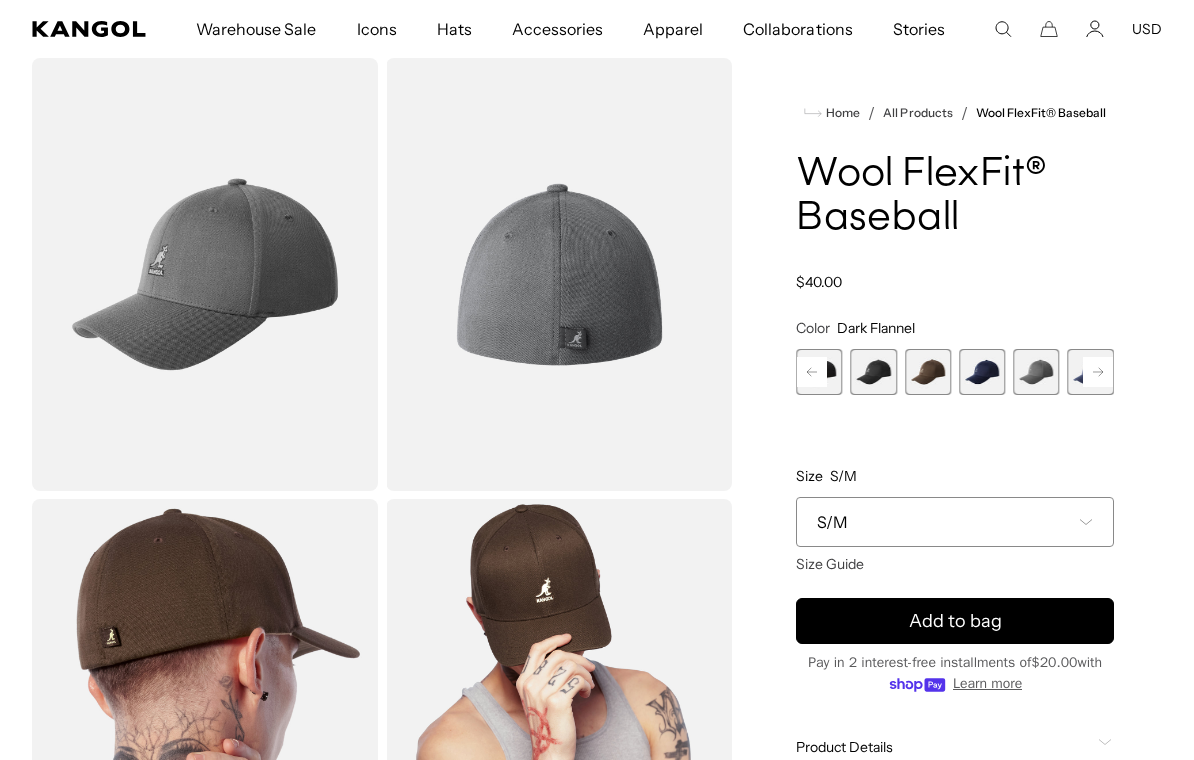 click 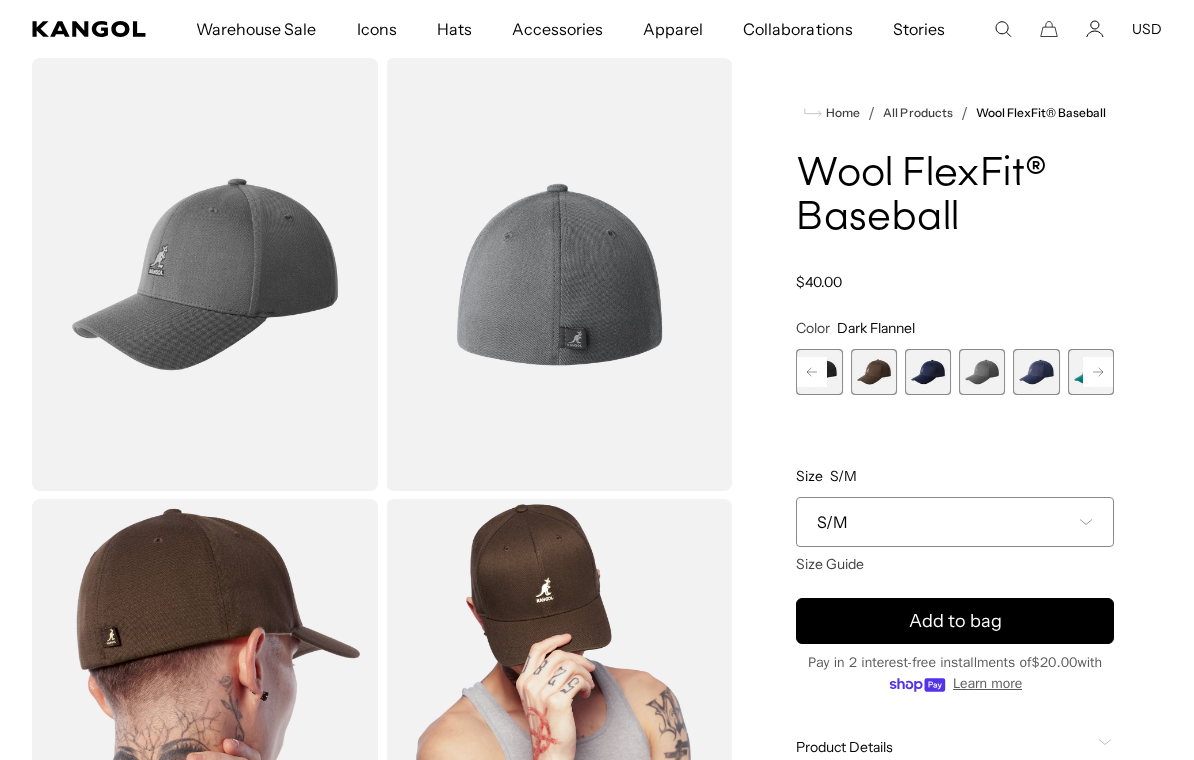 click 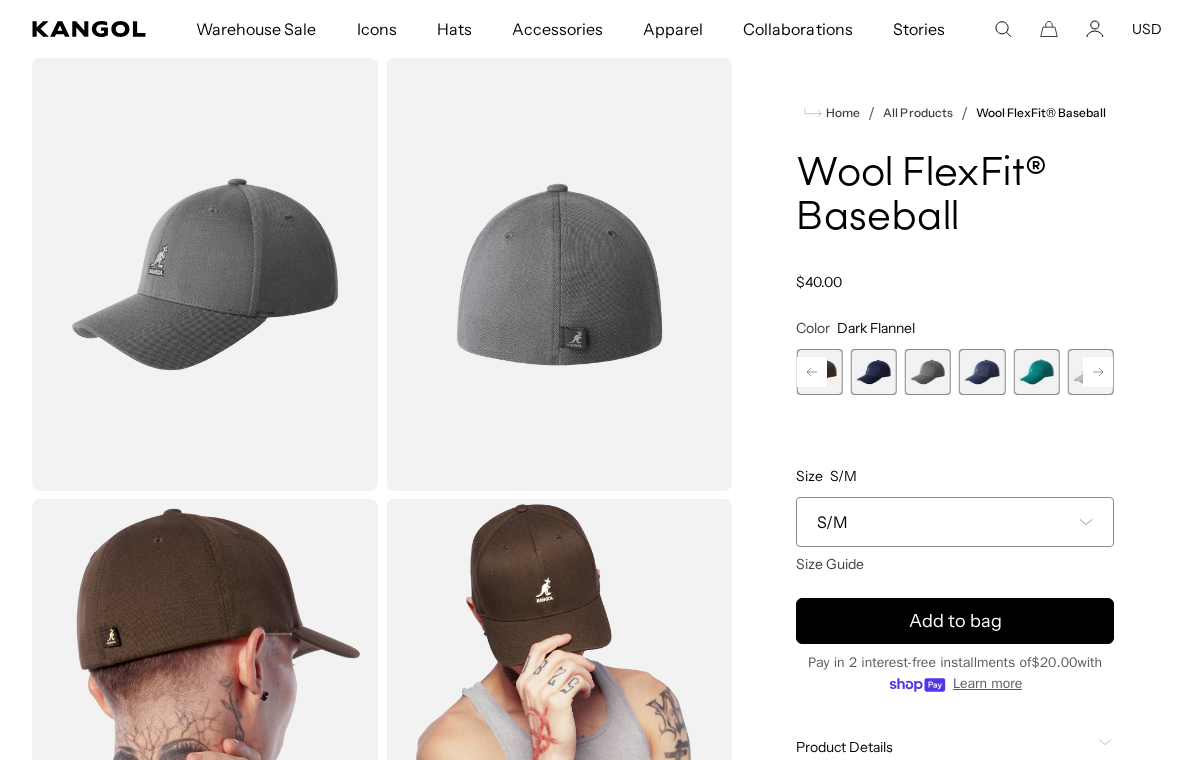 click 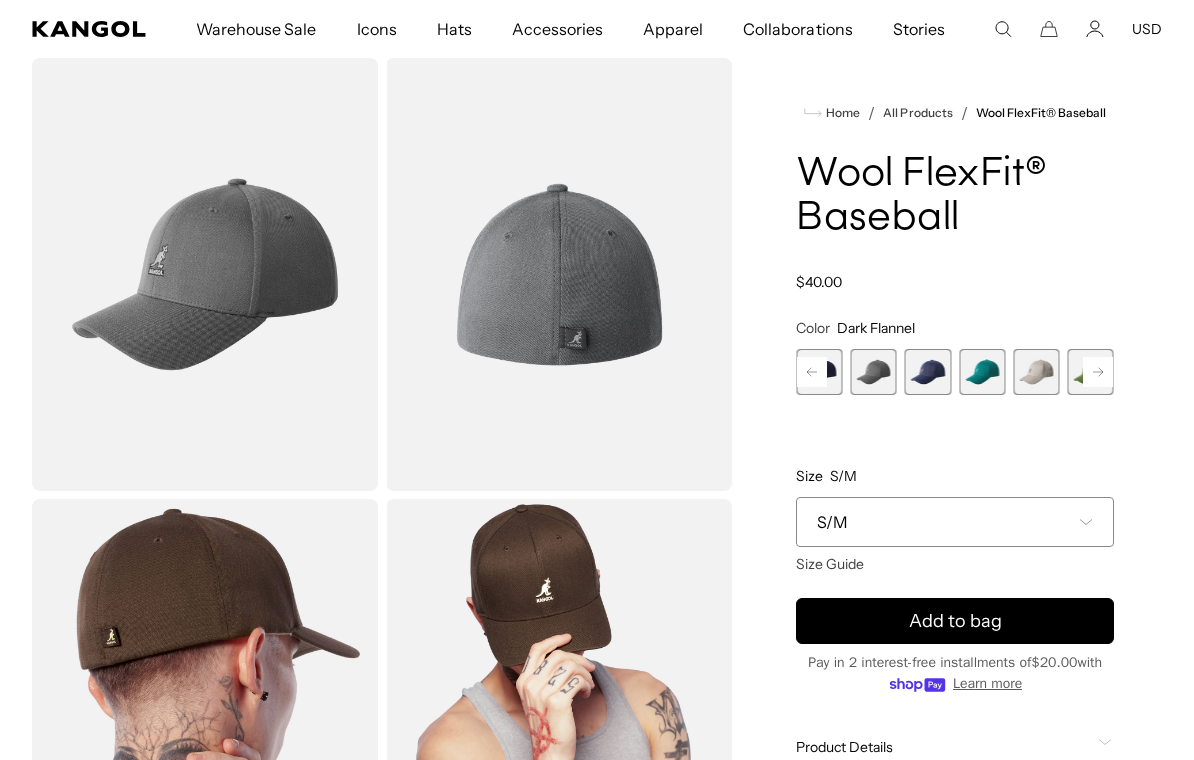 scroll, scrollTop: 0, scrollLeft: 0, axis: both 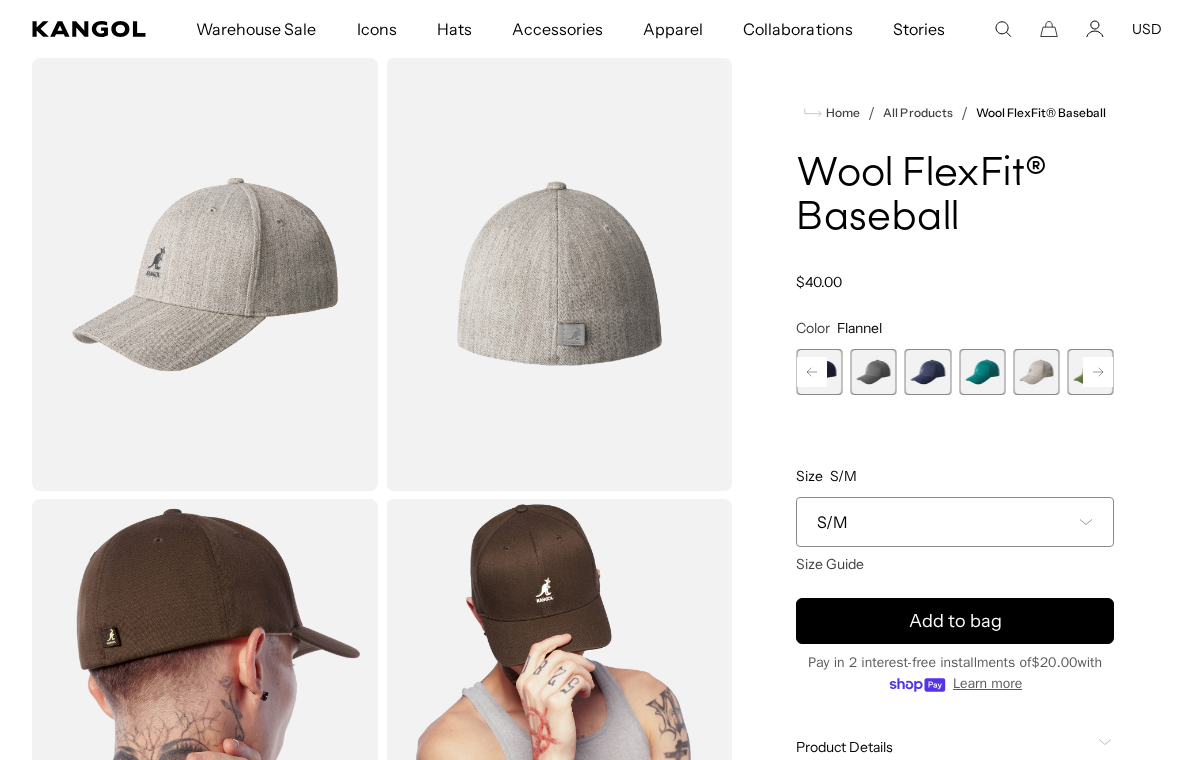 click on "S/M" at bounding box center [955, 522] 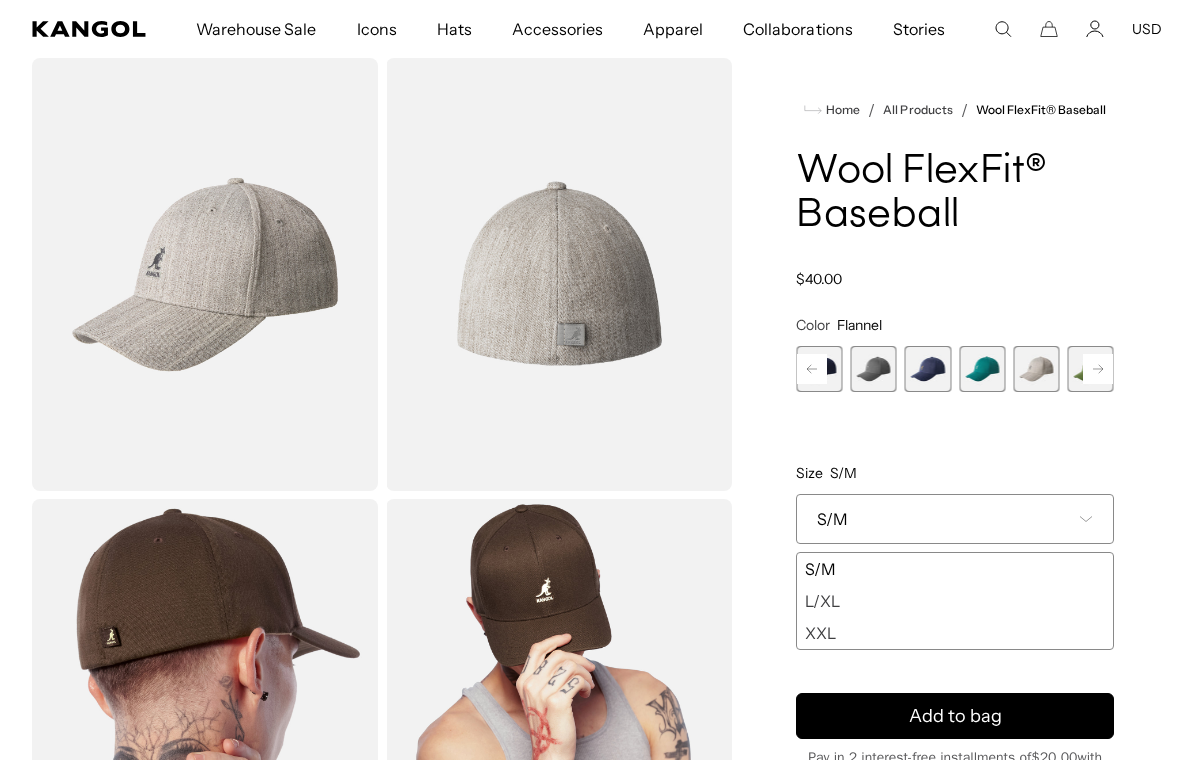 scroll, scrollTop: 0, scrollLeft: 412, axis: horizontal 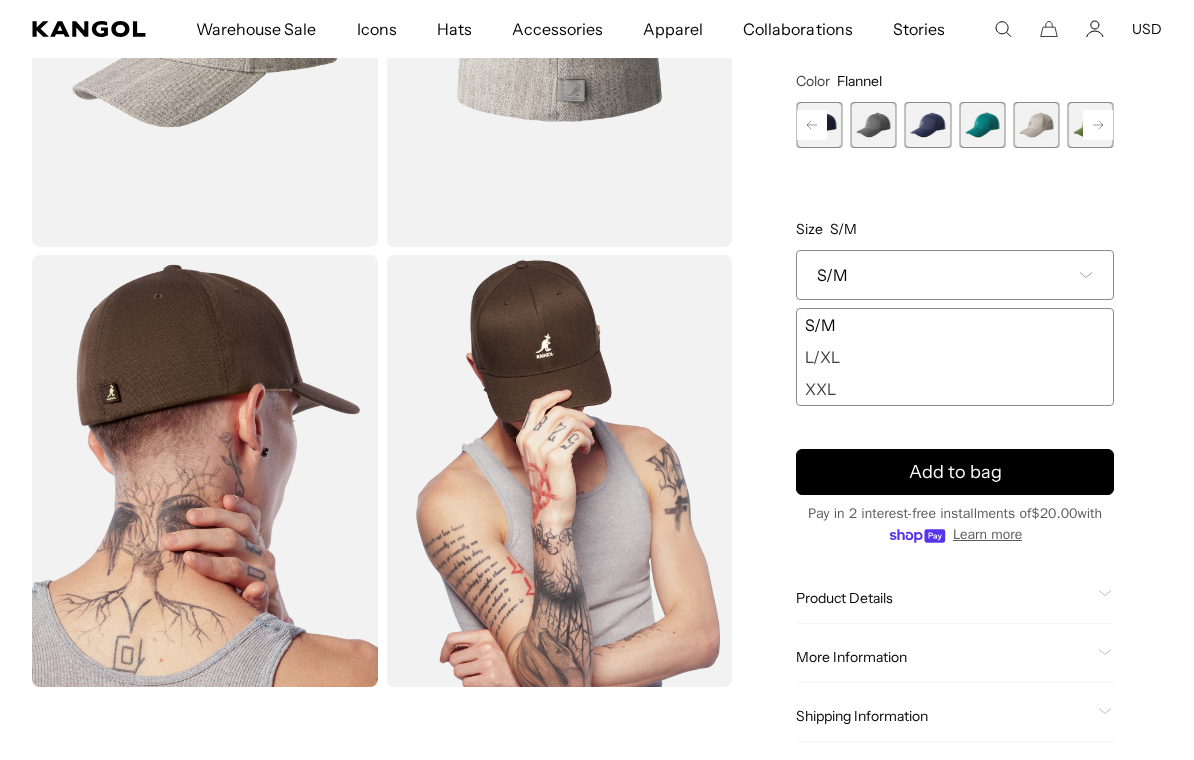click 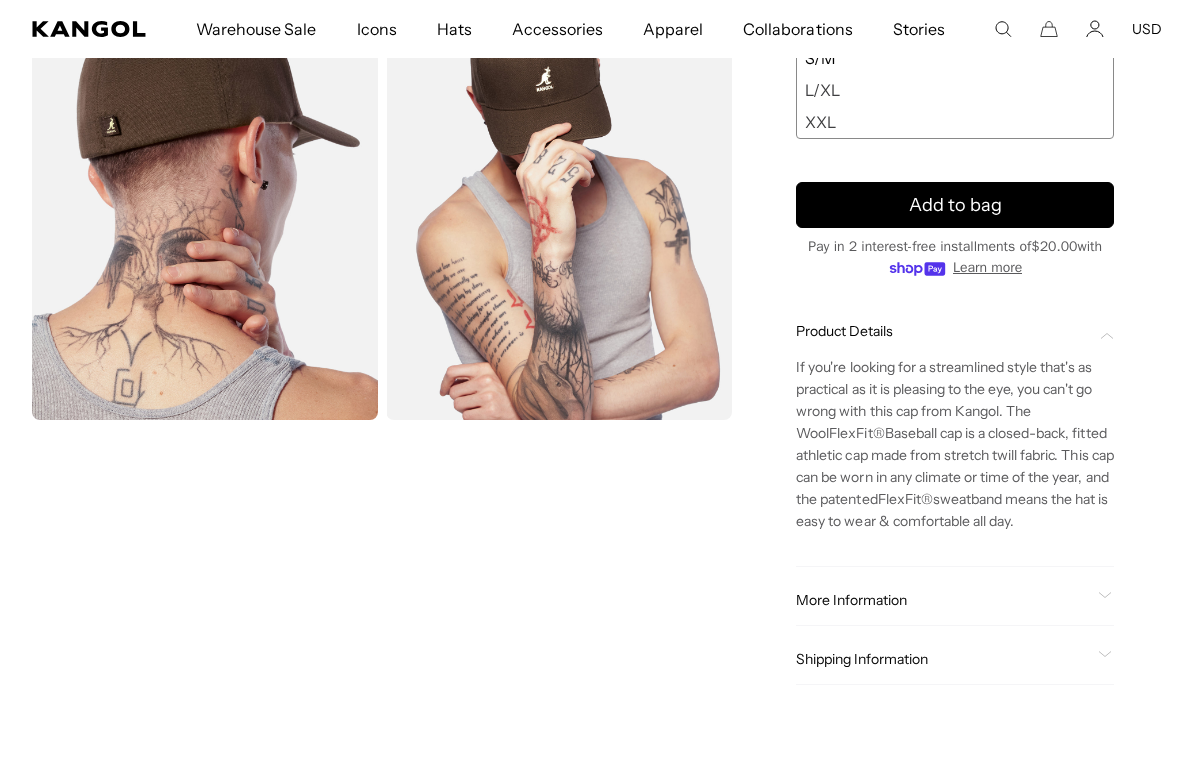 scroll, scrollTop: 586, scrollLeft: 0, axis: vertical 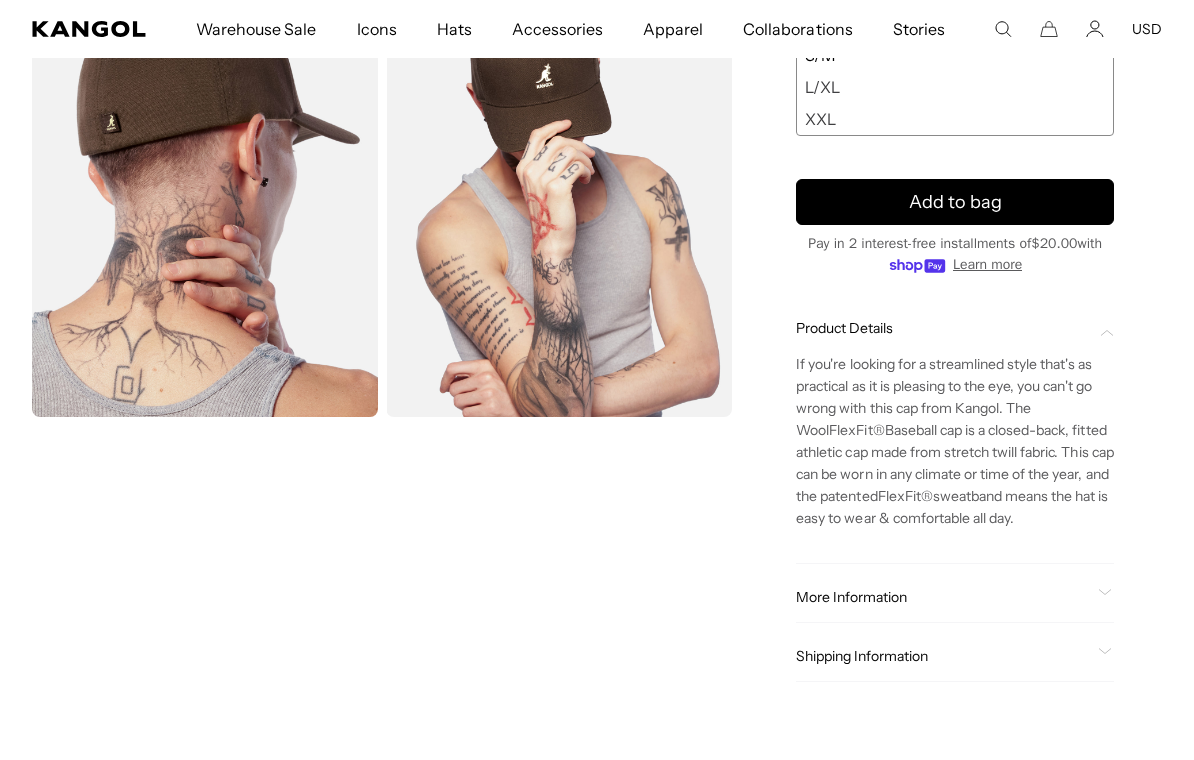 click on "More Information" 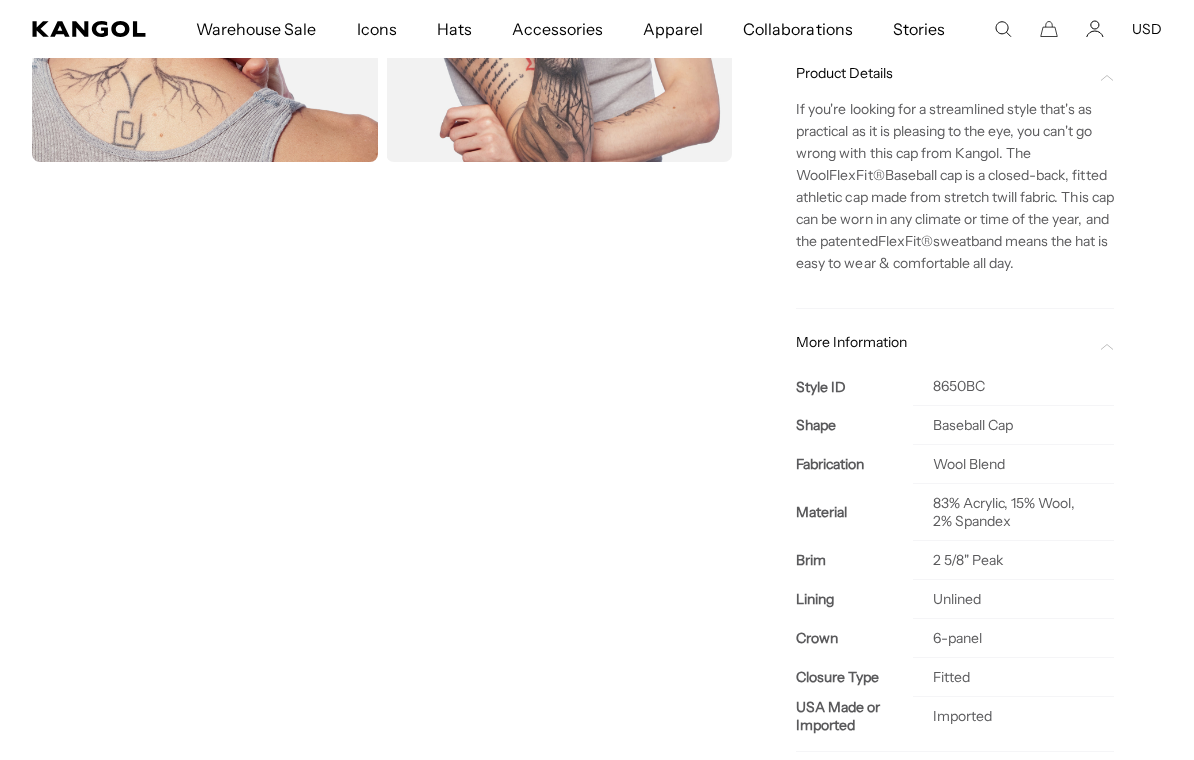 scroll, scrollTop: 843, scrollLeft: 0, axis: vertical 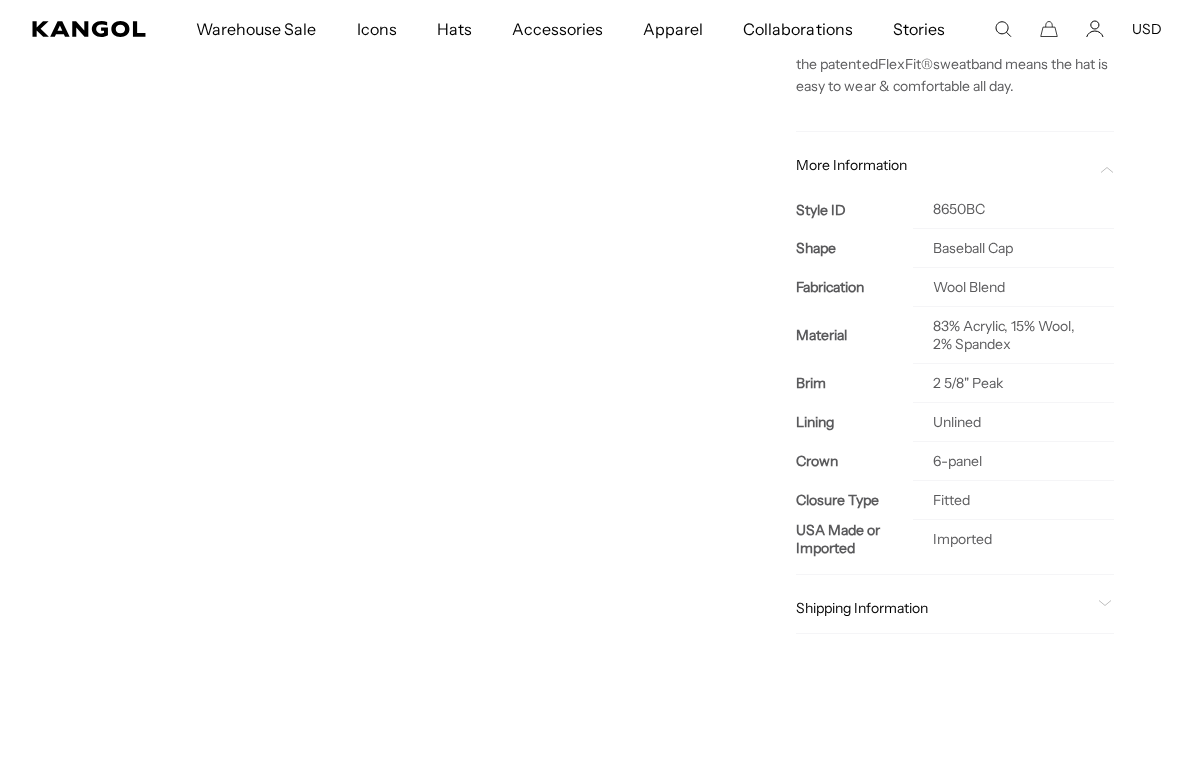click on "Shipping Information" 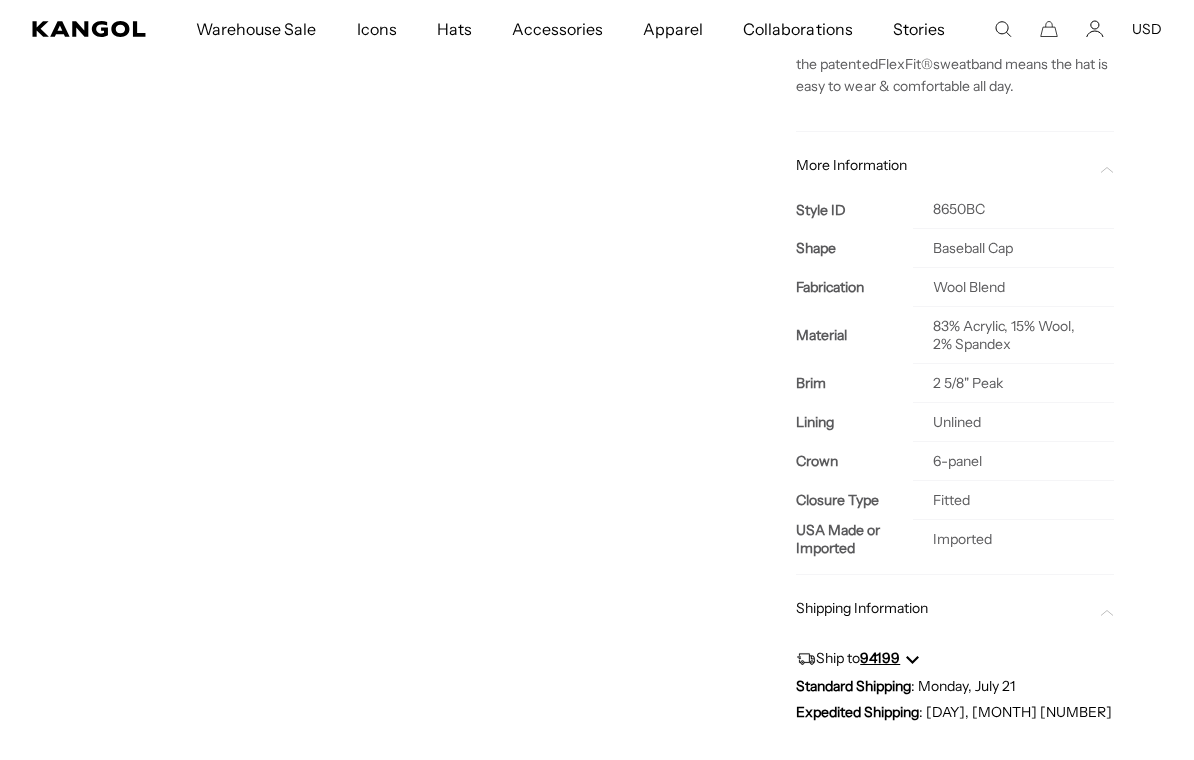 scroll, scrollTop: 0, scrollLeft: 412, axis: horizontal 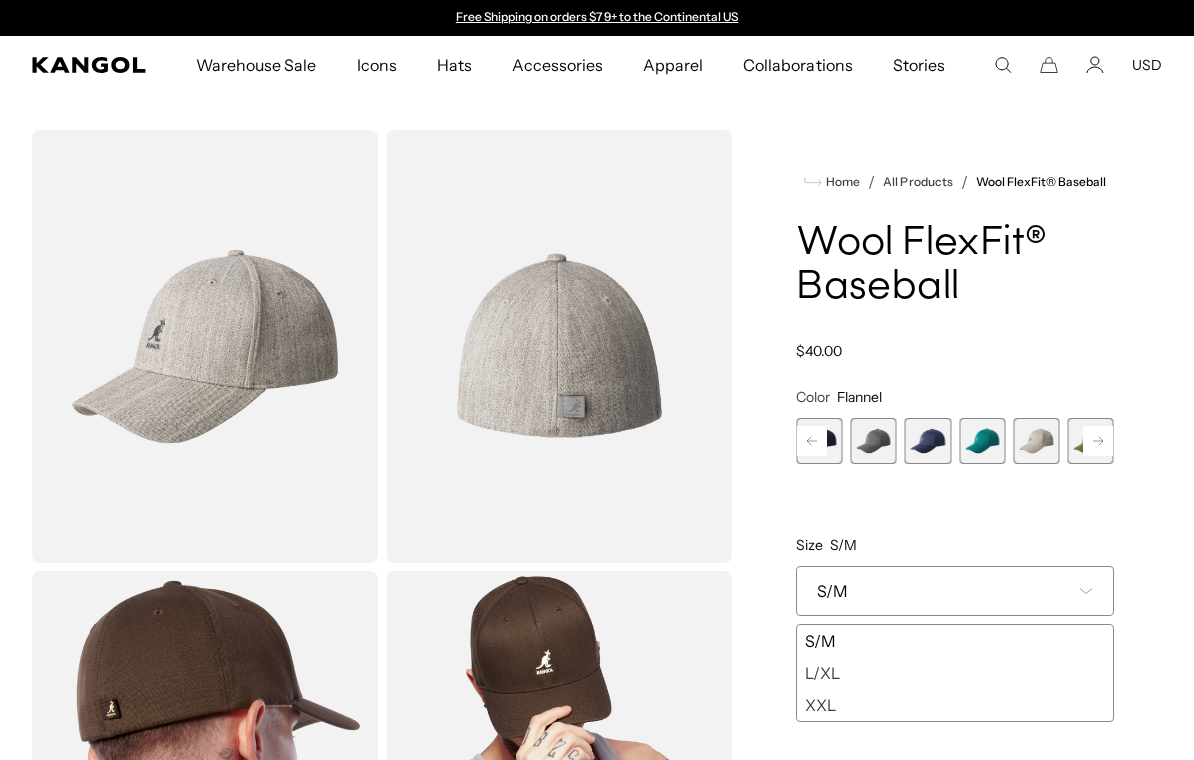 click 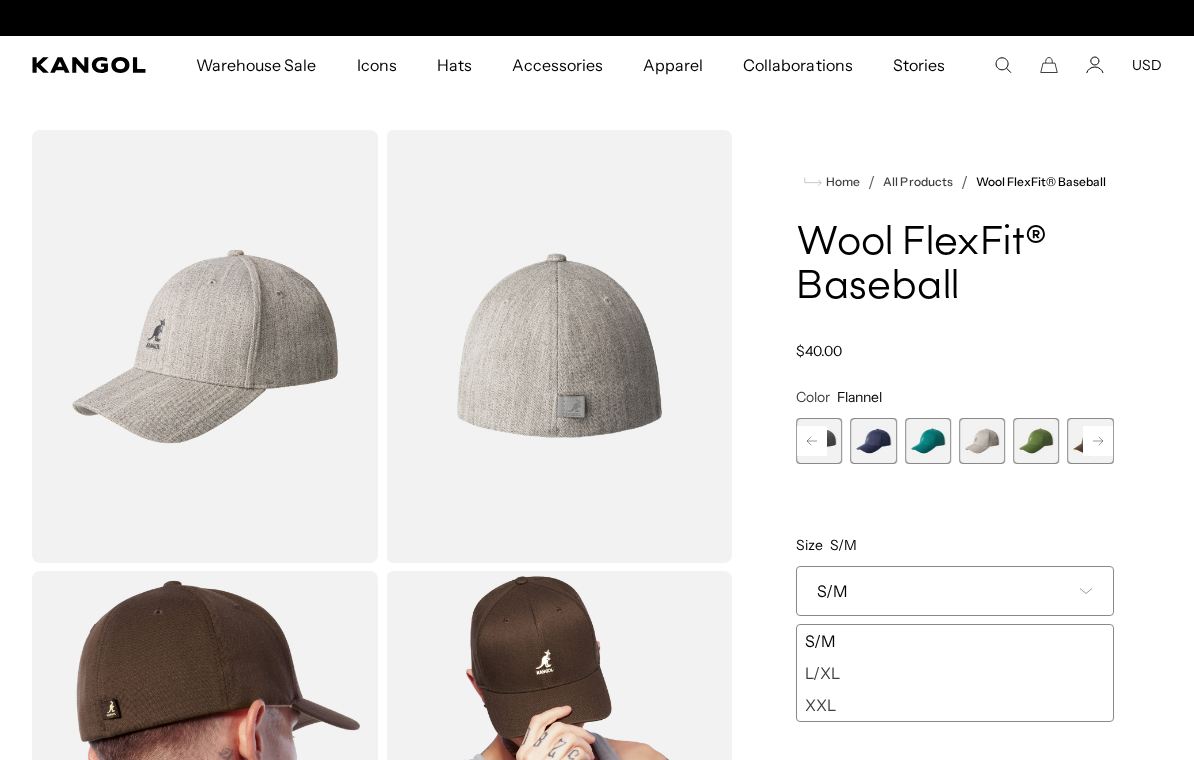 scroll, scrollTop: 0, scrollLeft: 412, axis: horizontal 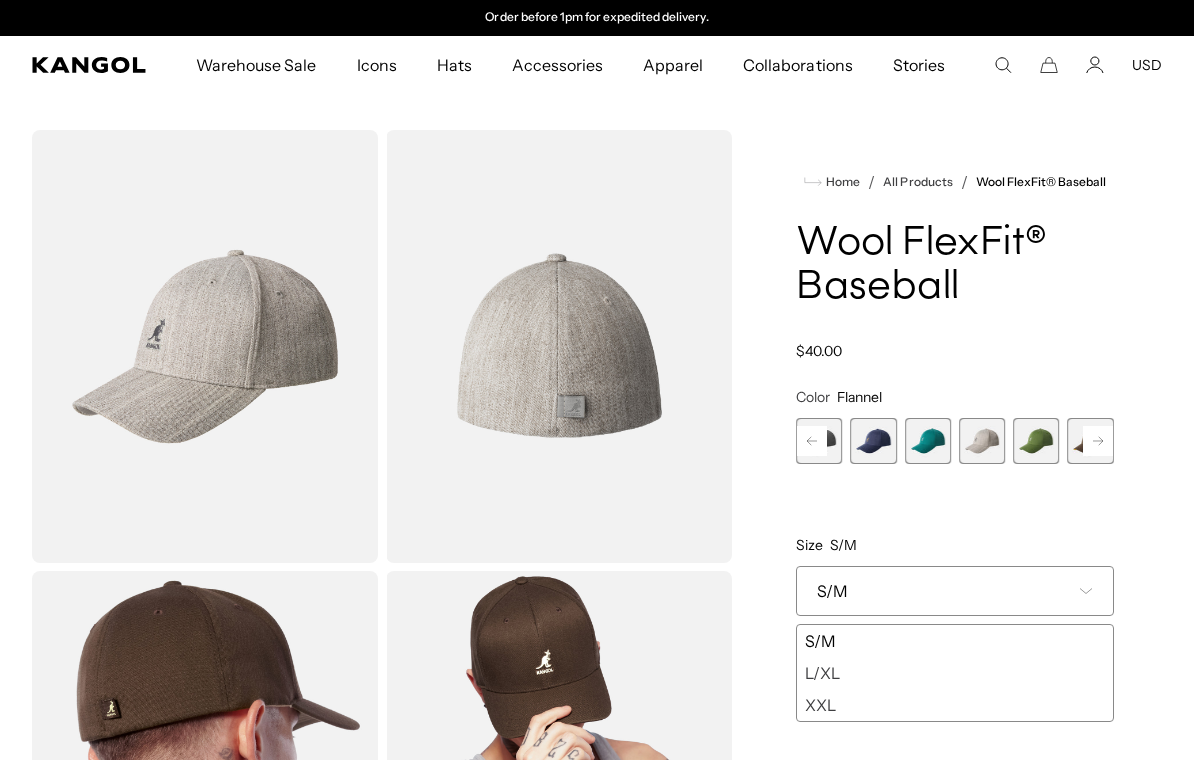 click at bounding box center (982, 441) 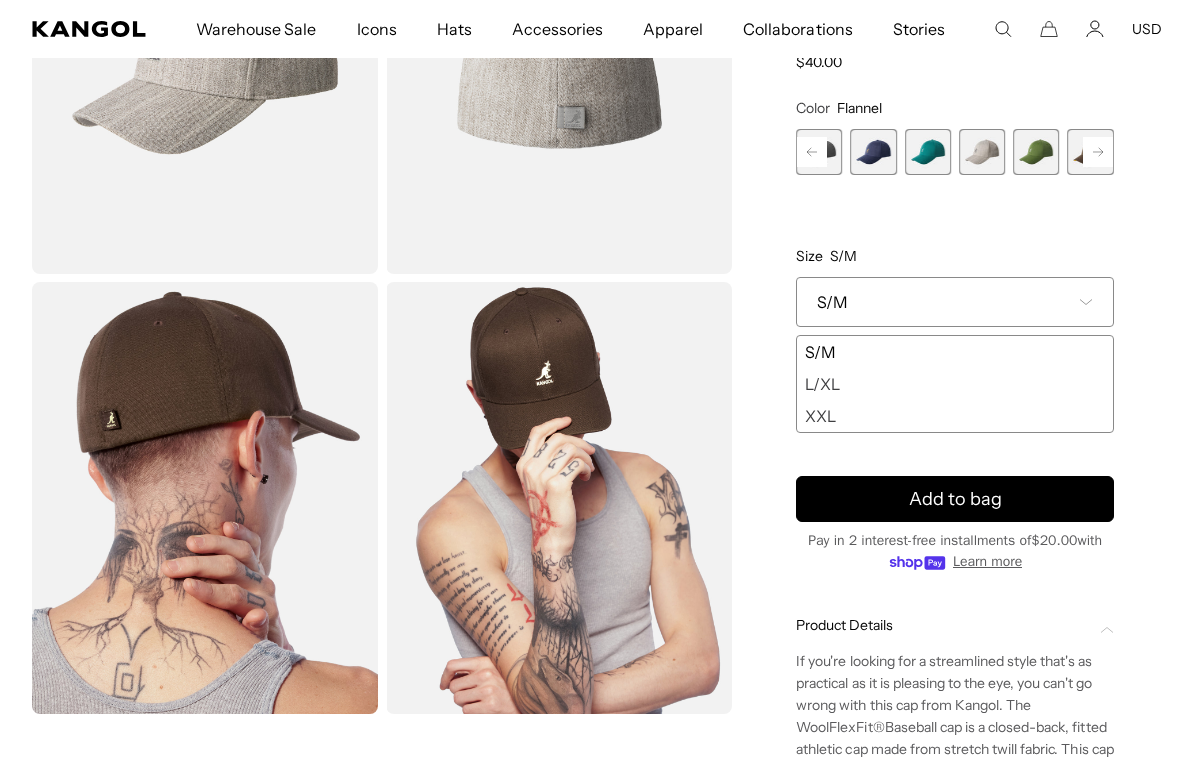 scroll, scrollTop: 289, scrollLeft: 0, axis: vertical 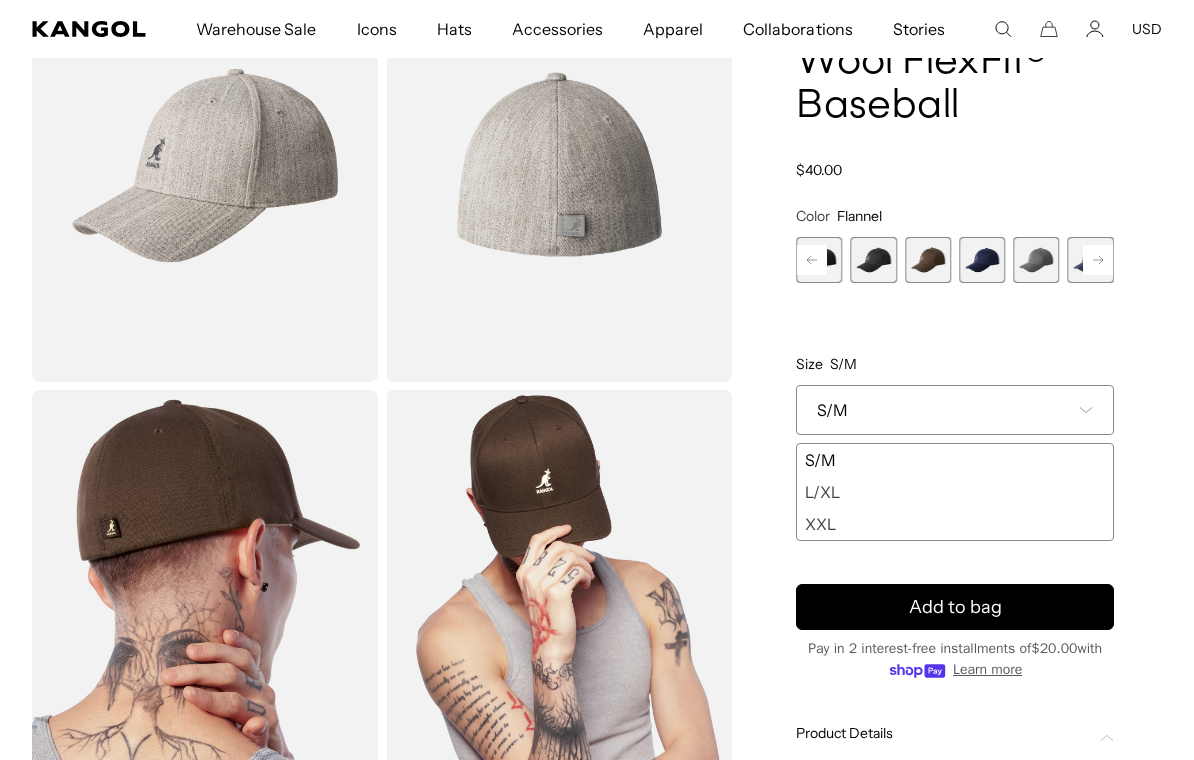 click at bounding box center (928, 260) 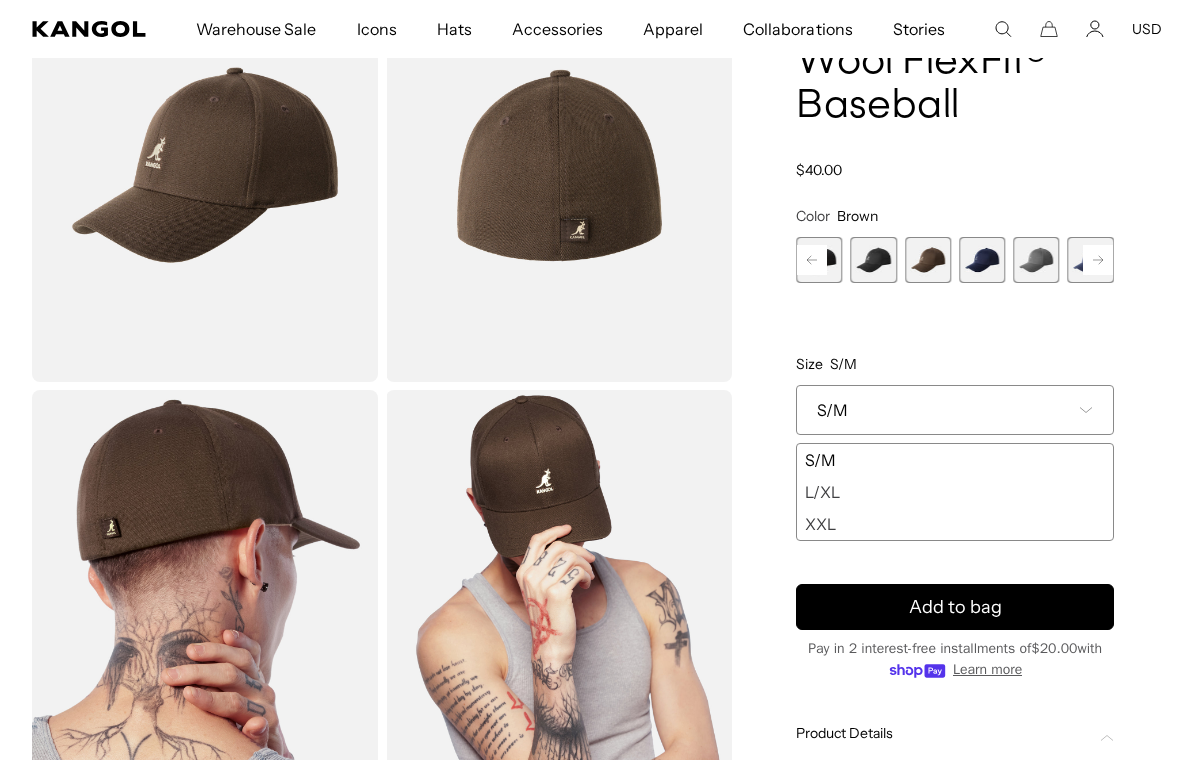 scroll, scrollTop: 0, scrollLeft: 412, axis: horizontal 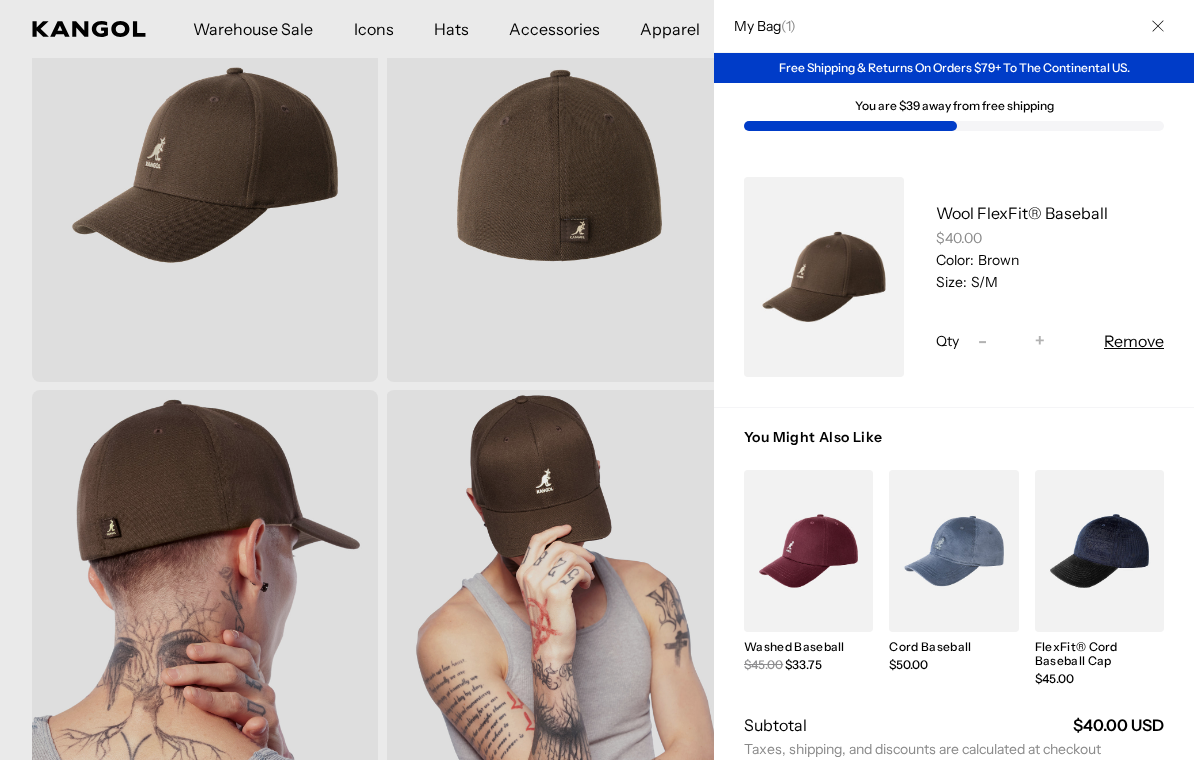 click 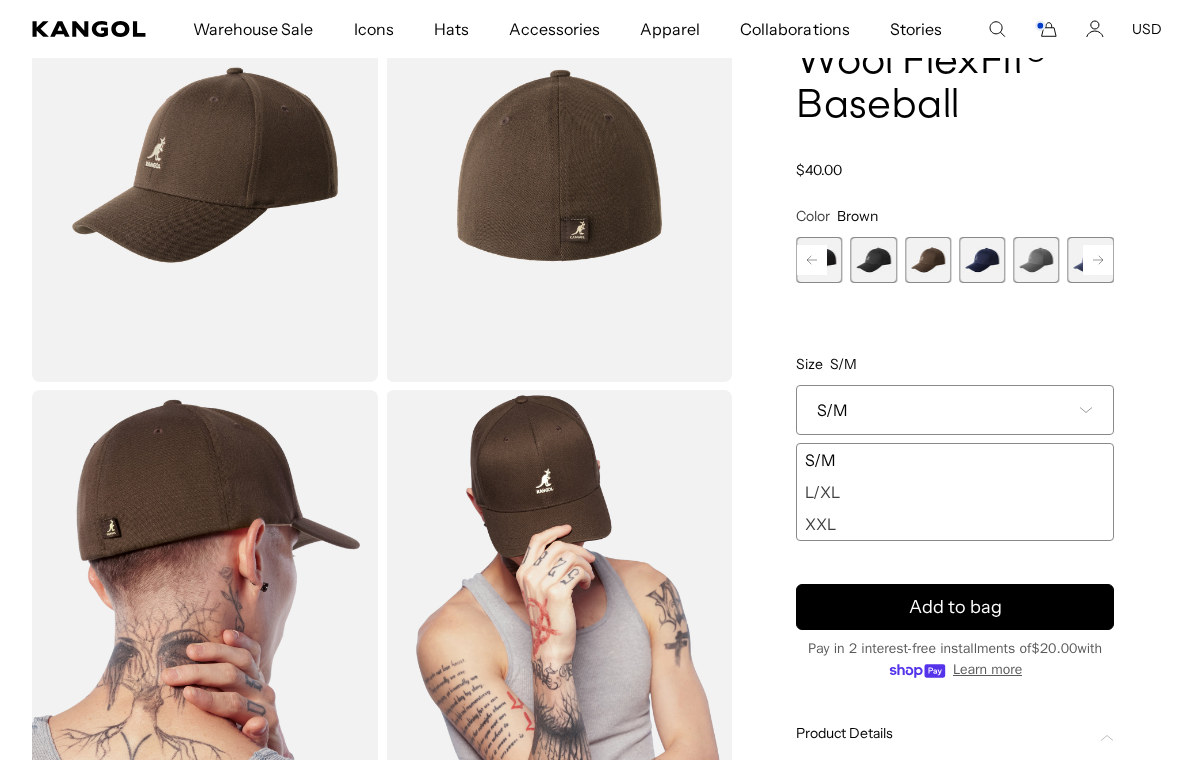 scroll, scrollTop: 0, scrollLeft: 0, axis: both 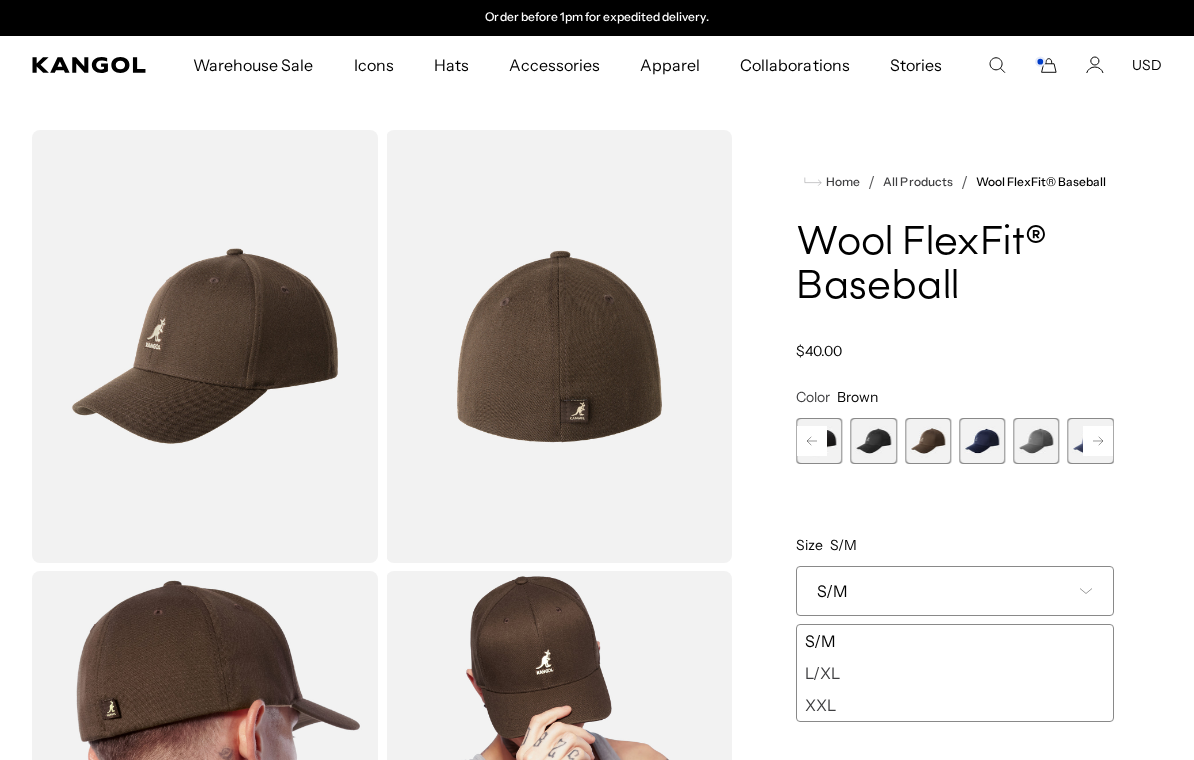 click 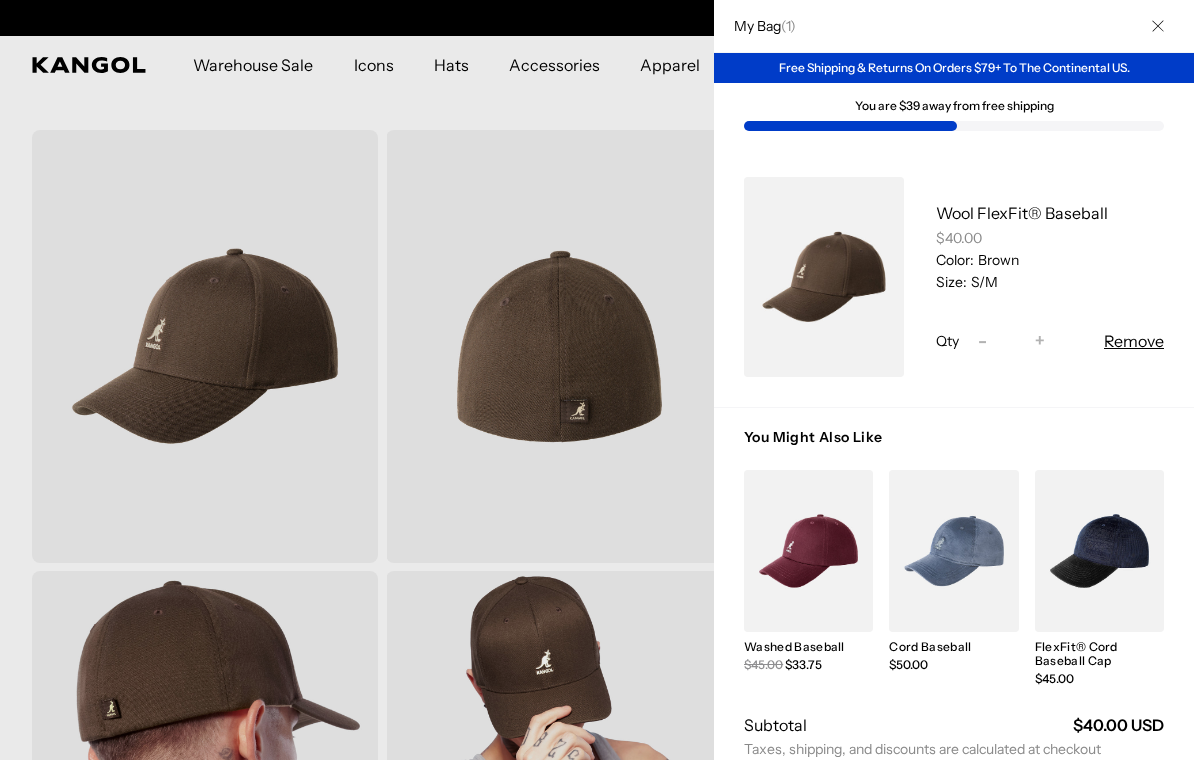 scroll, scrollTop: 0, scrollLeft: 0, axis: both 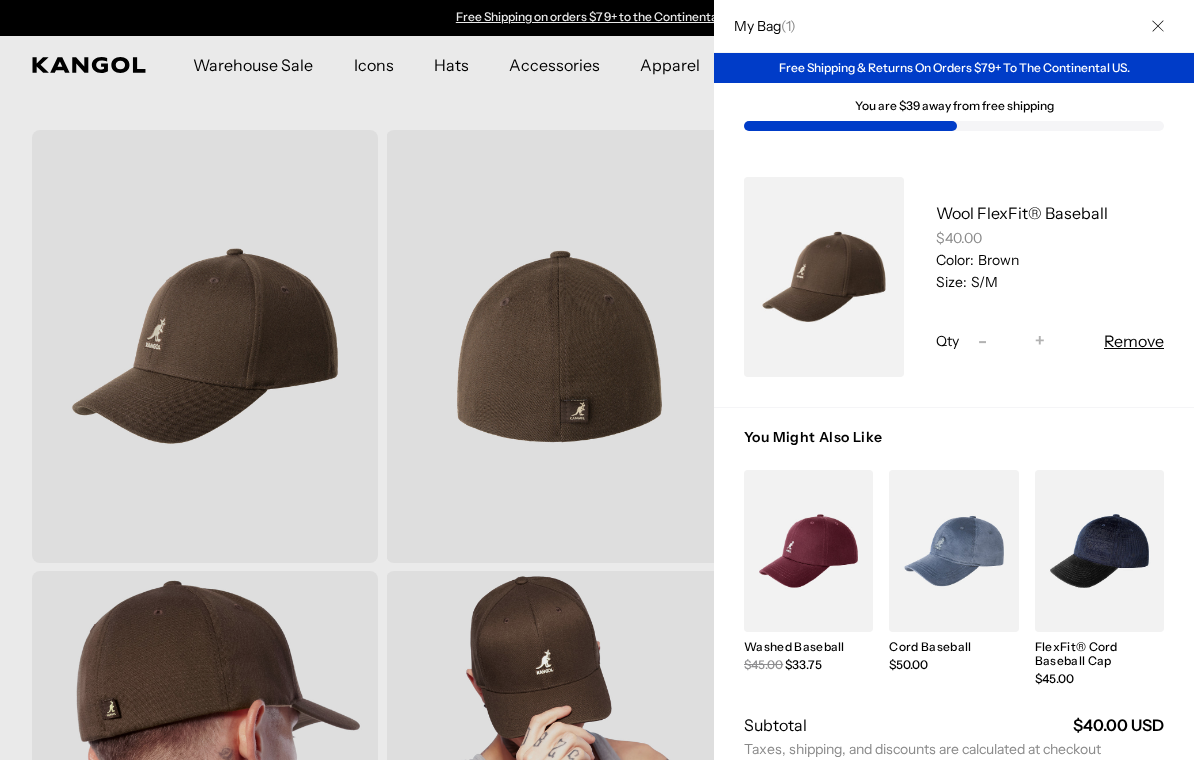 click at bounding box center [597, 380] 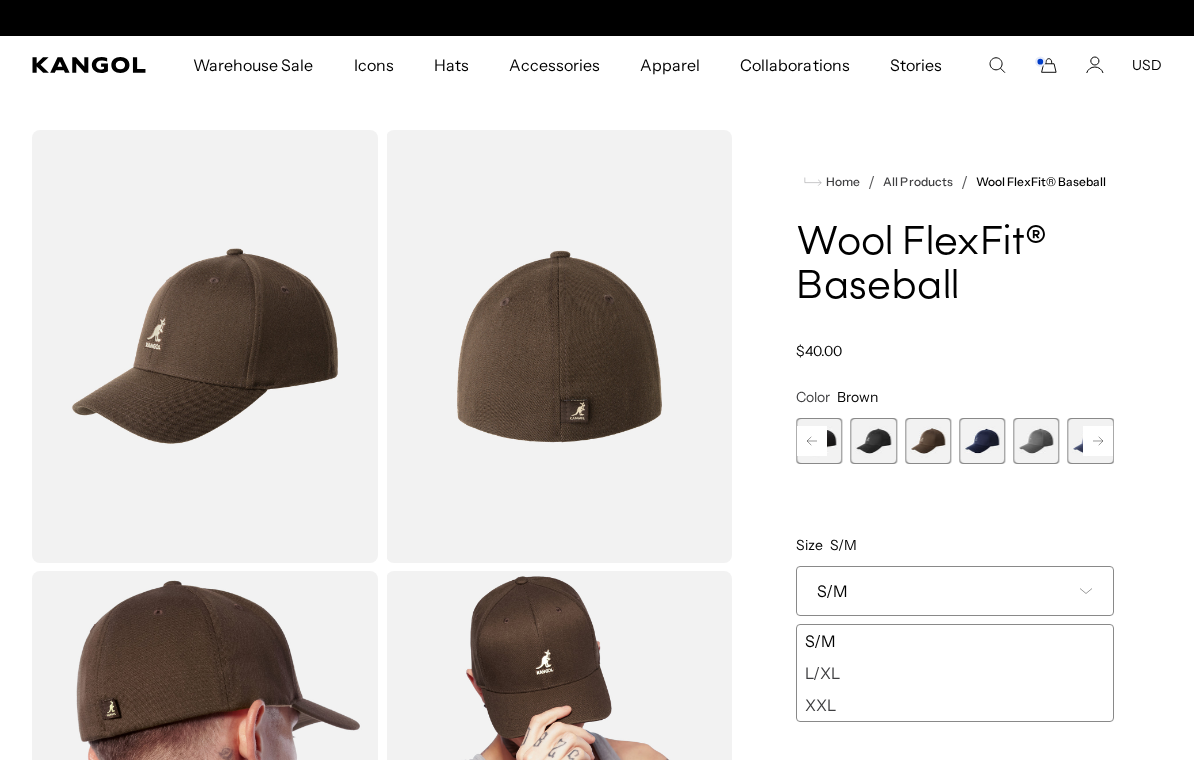 scroll, scrollTop: 0, scrollLeft: 412, axis: horizontal 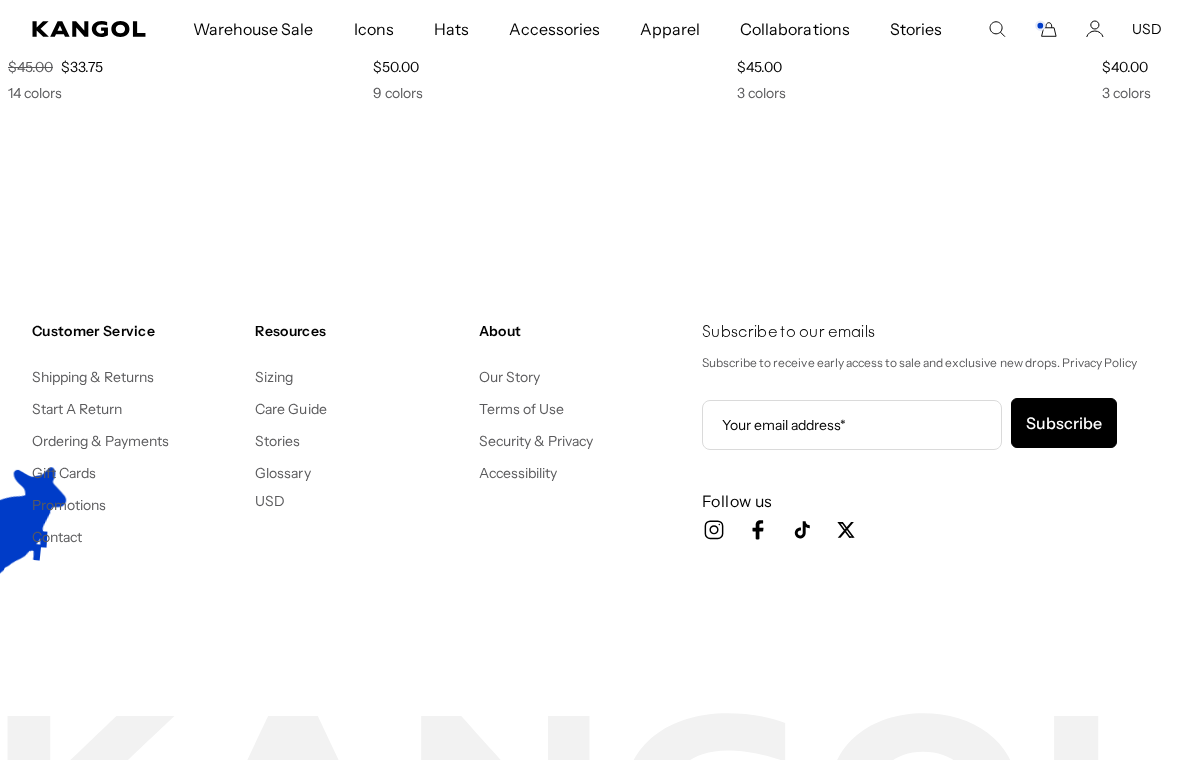 click on "Shipping & Returns" at bounding box center [93, 377] 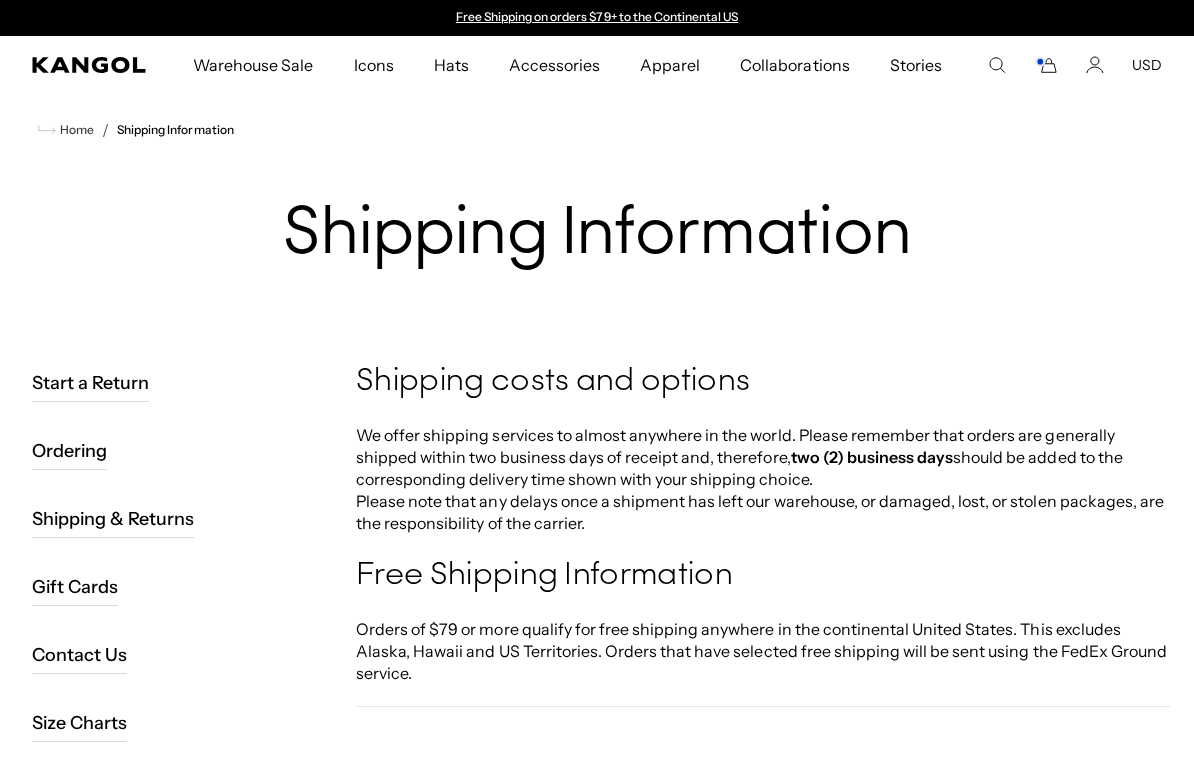 scroll, scrollTop: 0, scrollLeft: 0, axis: both 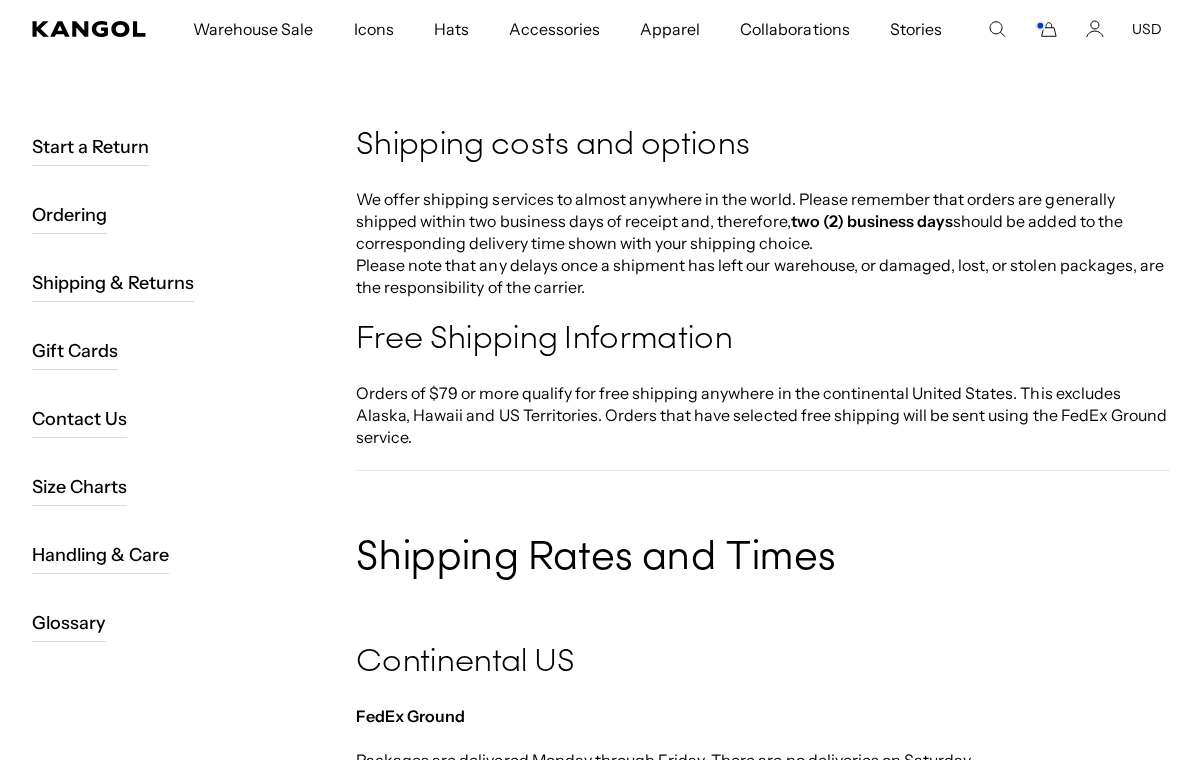 click on "Size Charts" at bounding box center [79, 488] 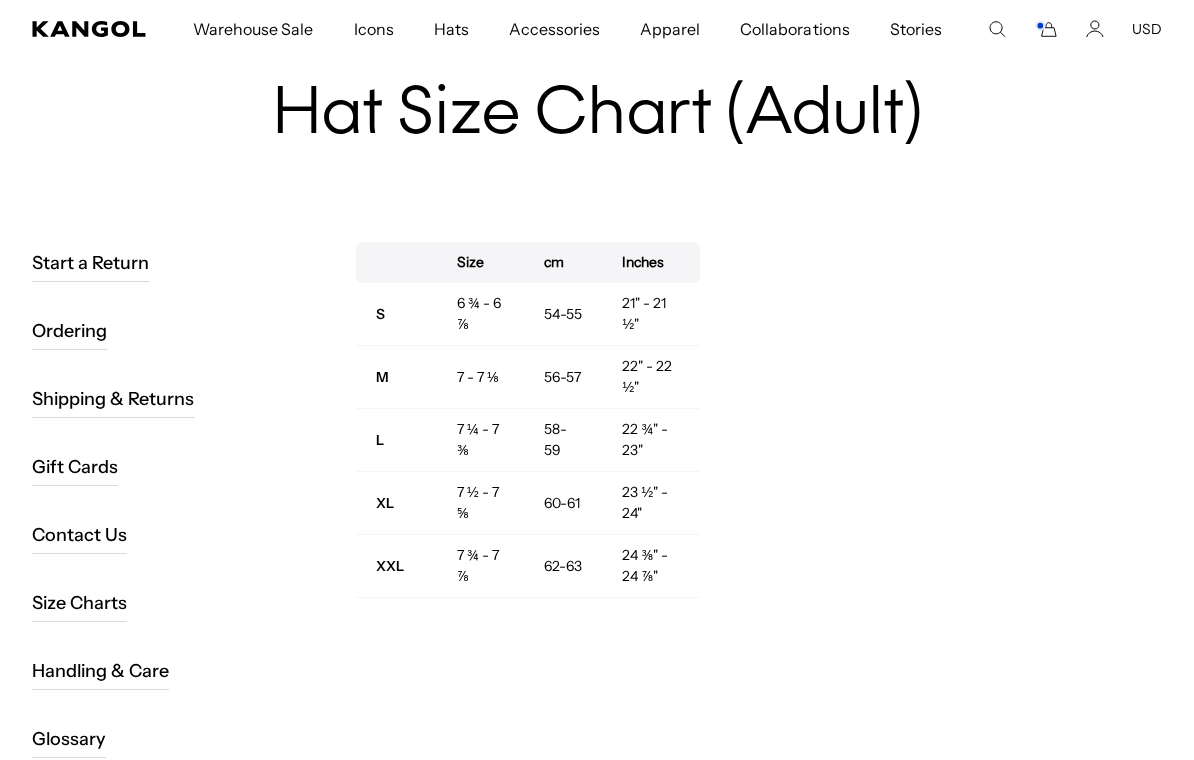 scroll, scrollTop: 132, scrollLeft: 0, axis: vertical 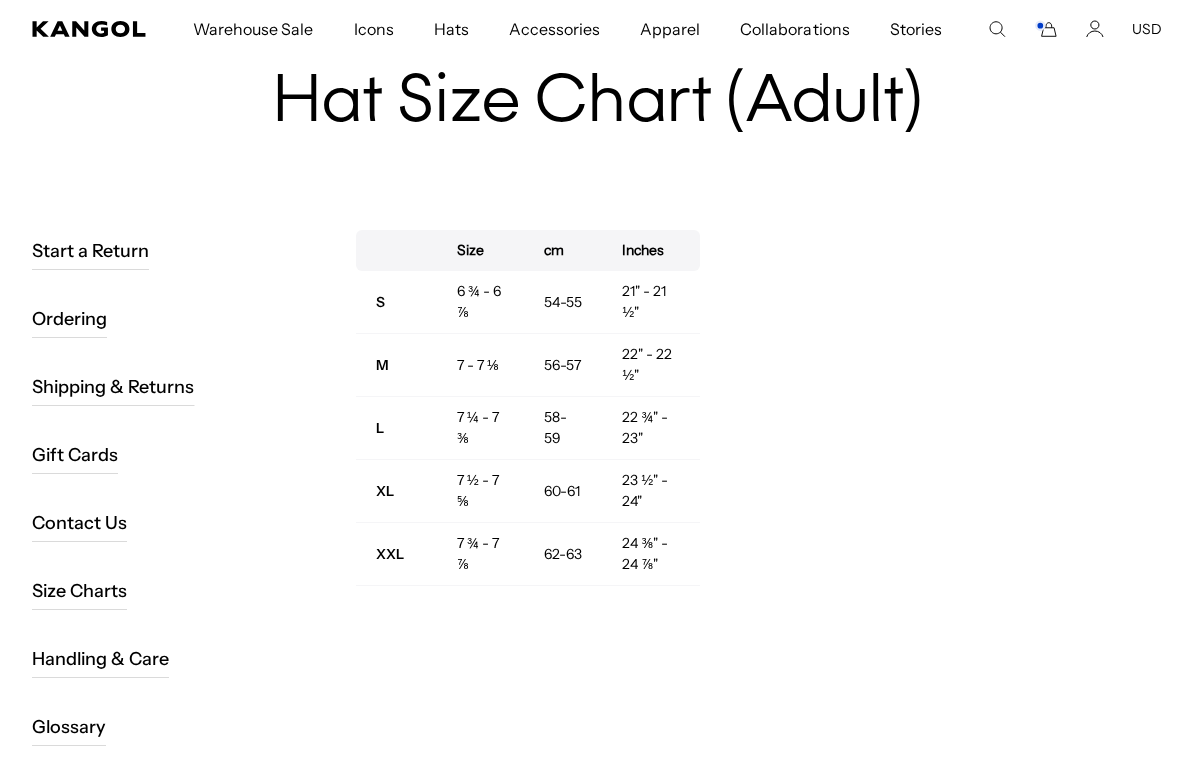 click on "Hat Size Chart (Adult)
Start a Return
Ordering
Shipping & Returns
Gift Cards
Contact Us
Size Charts
Handling & Care
Glossary
Hat Size Chart (Adult)
Start a Return
Ordering
Shipping & Returns
Gift Cards" at bounding box center (597, 410) 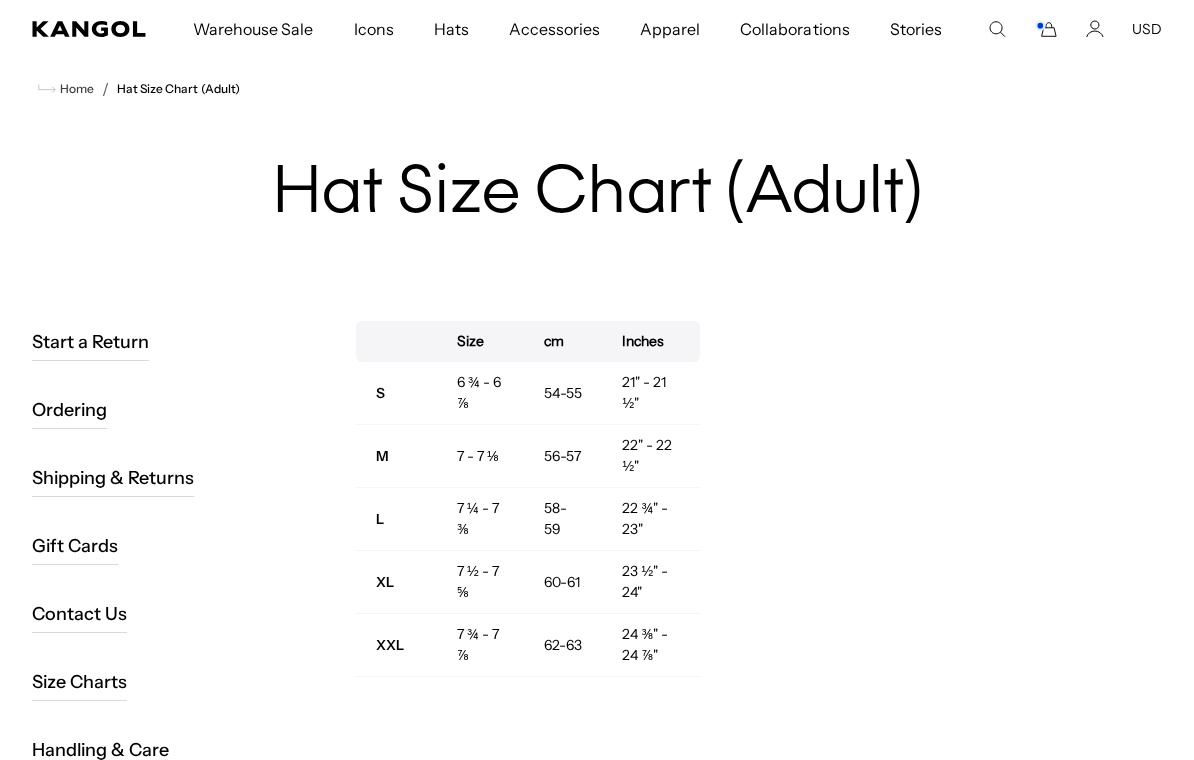scroll, scrollTop: 0, scrollLeft: 0, axis: both 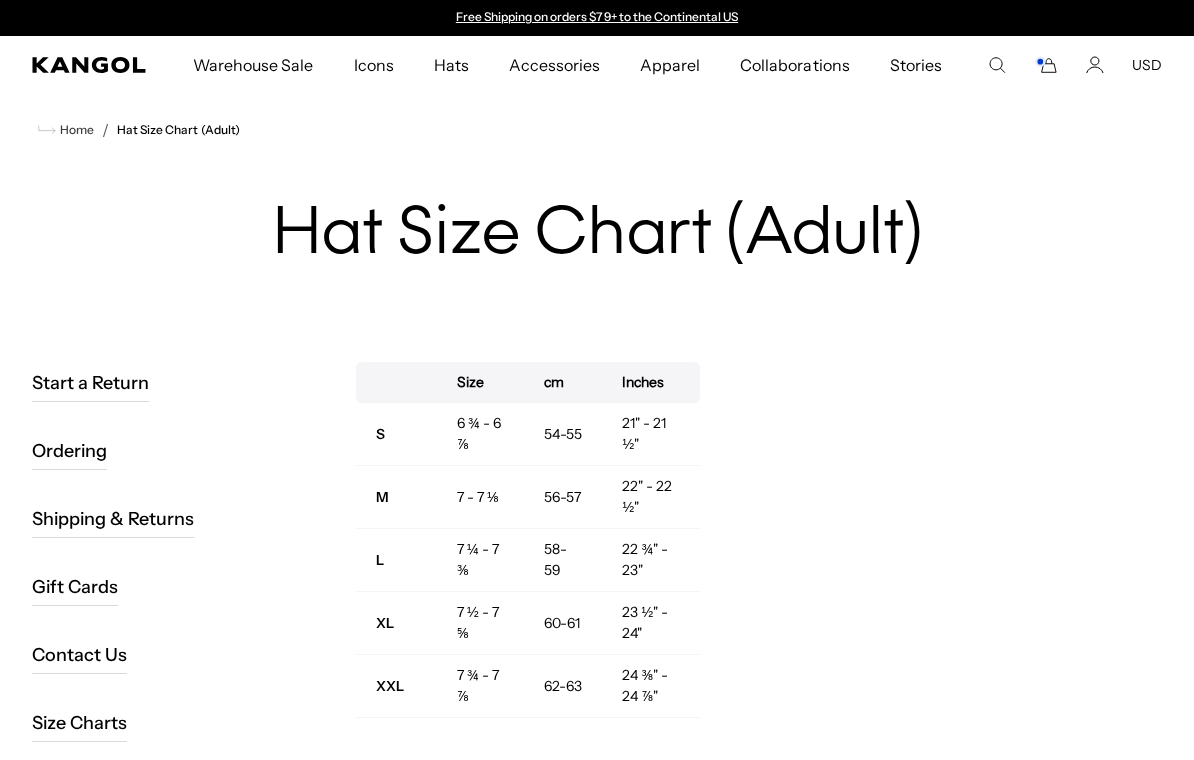 click 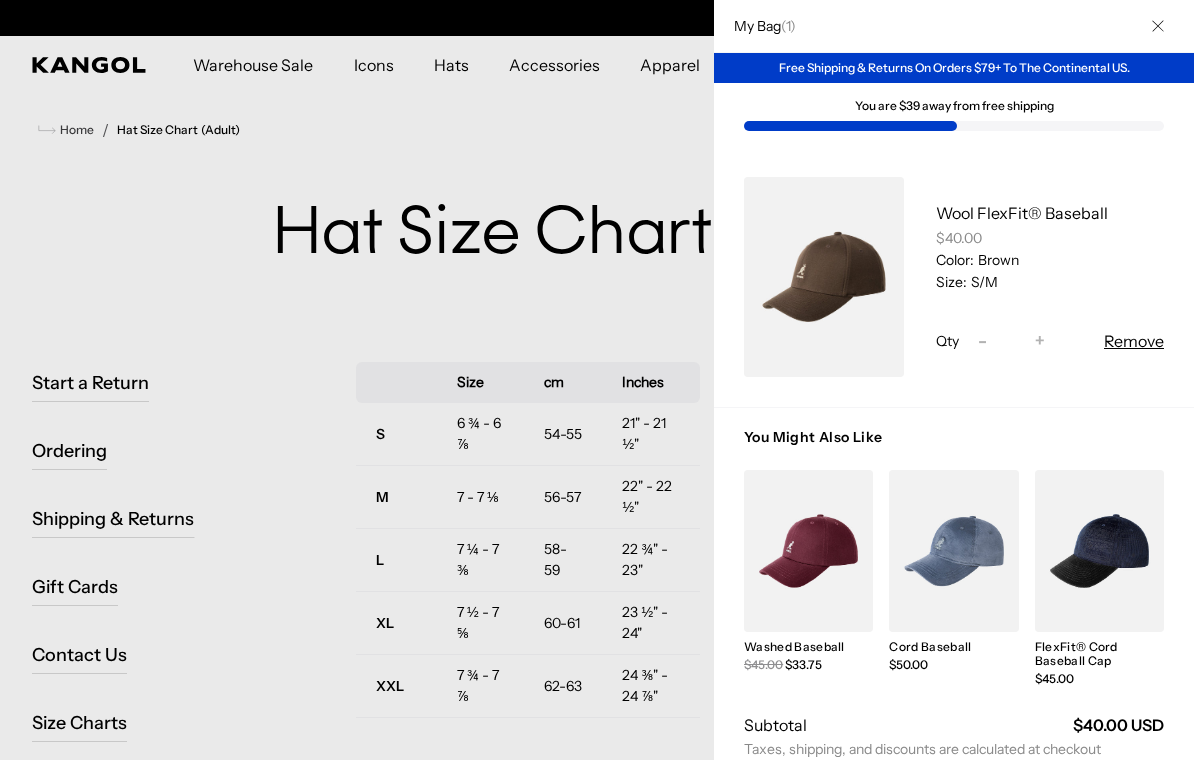 scroll, scrollTop: 0, scrollLeft: 412, axis: horizontal 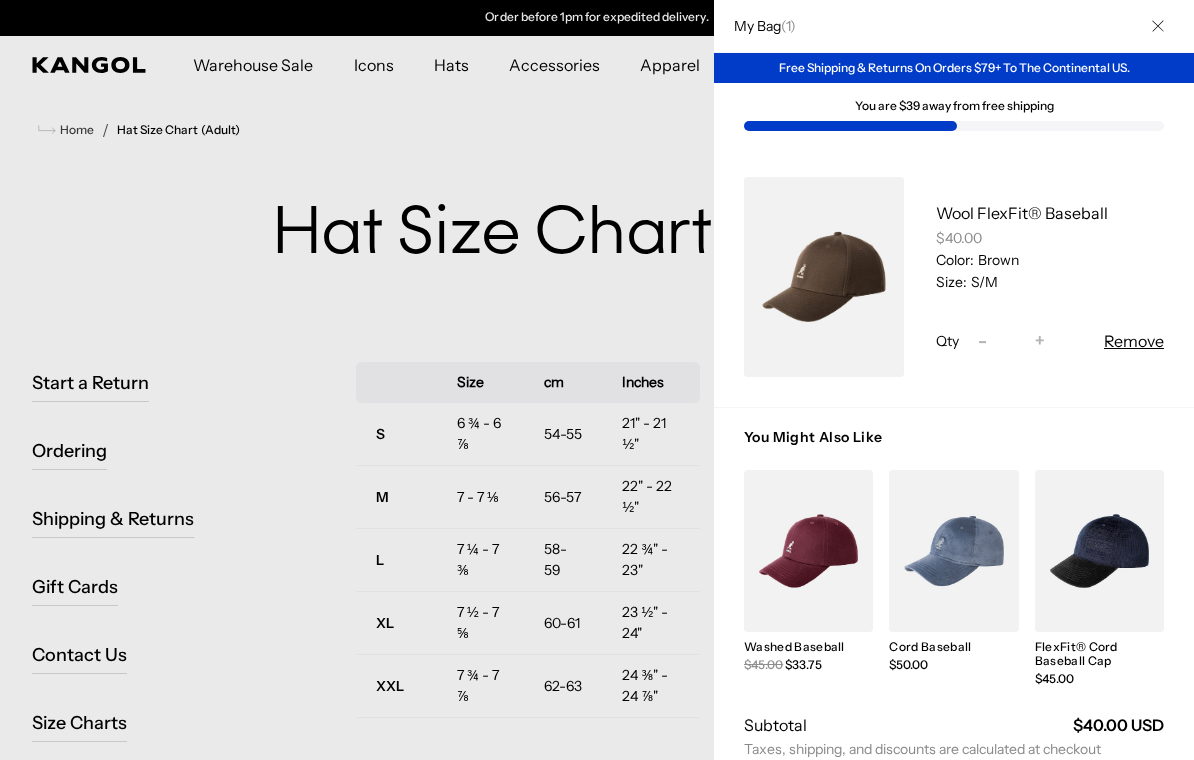click on "Wool FlexFit® Baseball" at bounding box center (1022, 213) 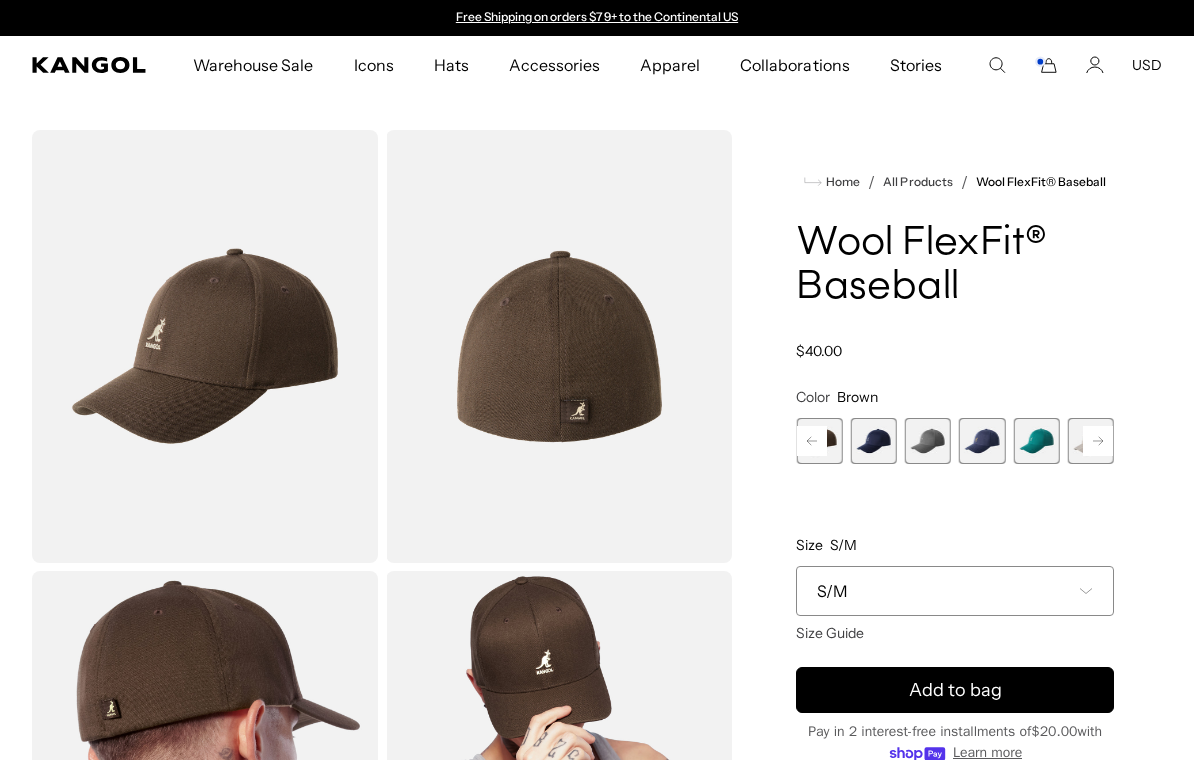 scroll, scrollTop: 0, scrollLeft: 0, axis: both 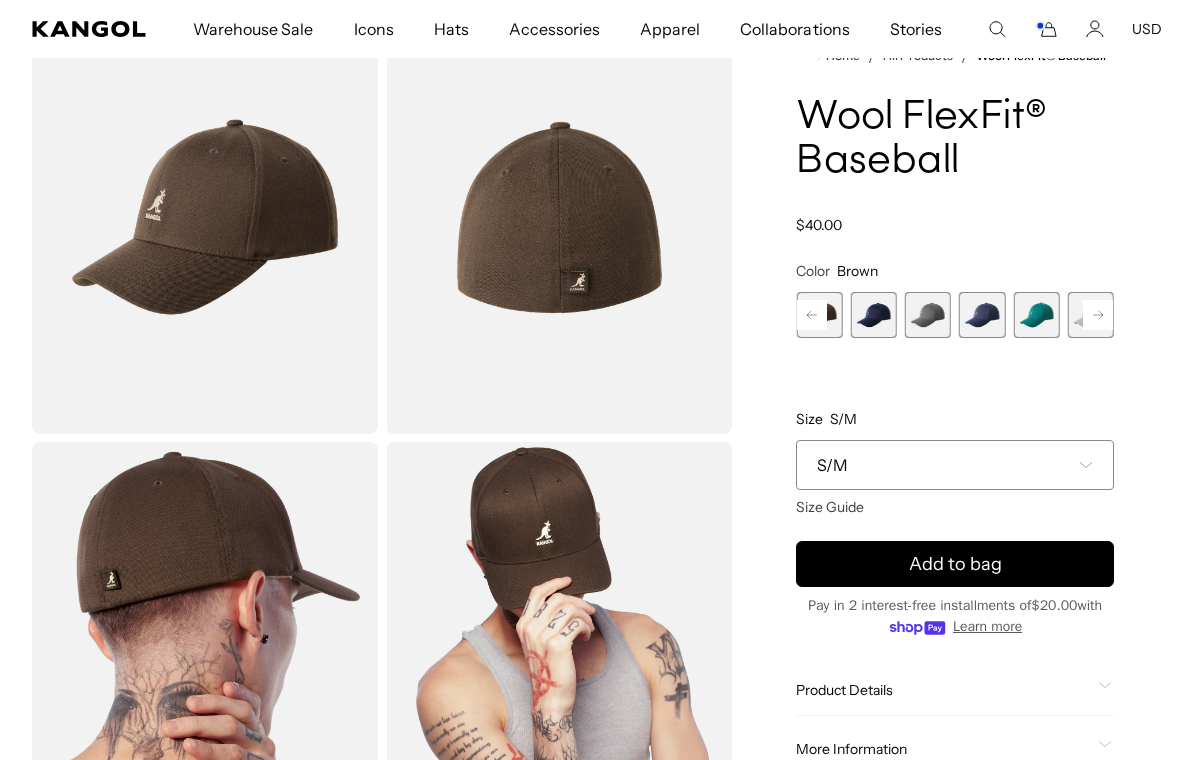 click on "S/M" at bounding box center [955, 465] 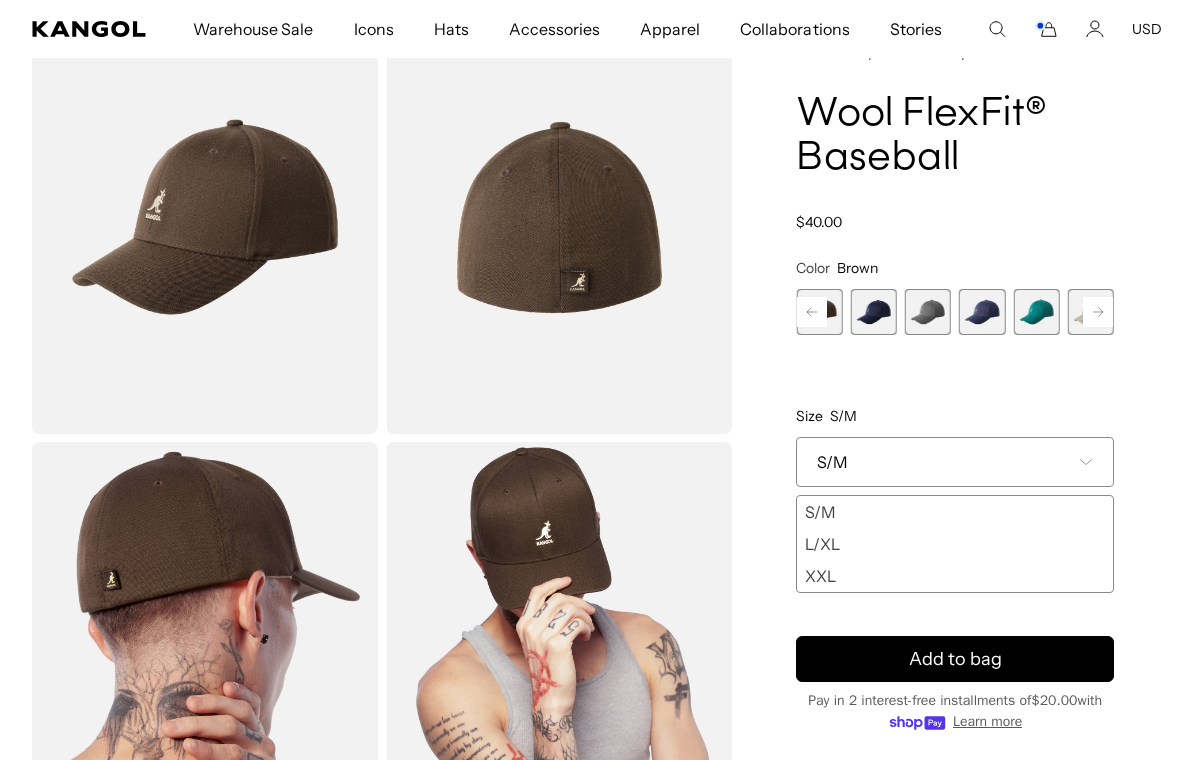 scroll, scrollTop: 0, scrollLeft: 0, axis: both 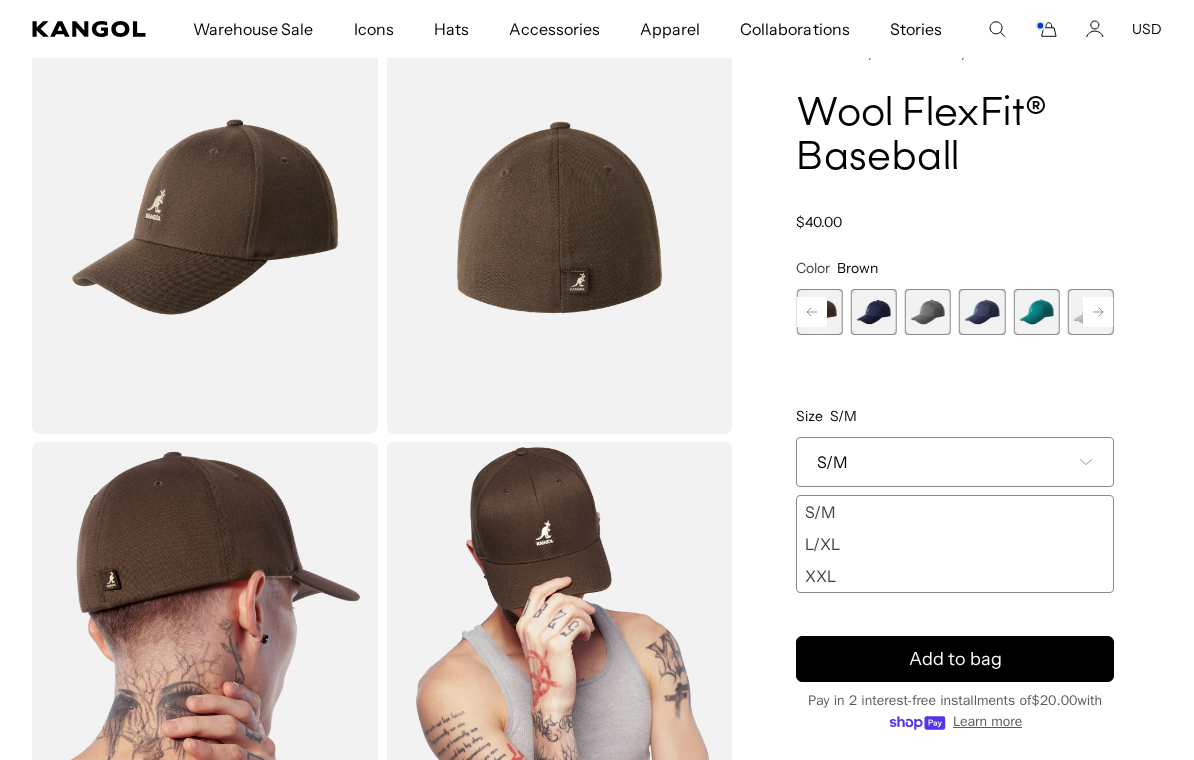 click 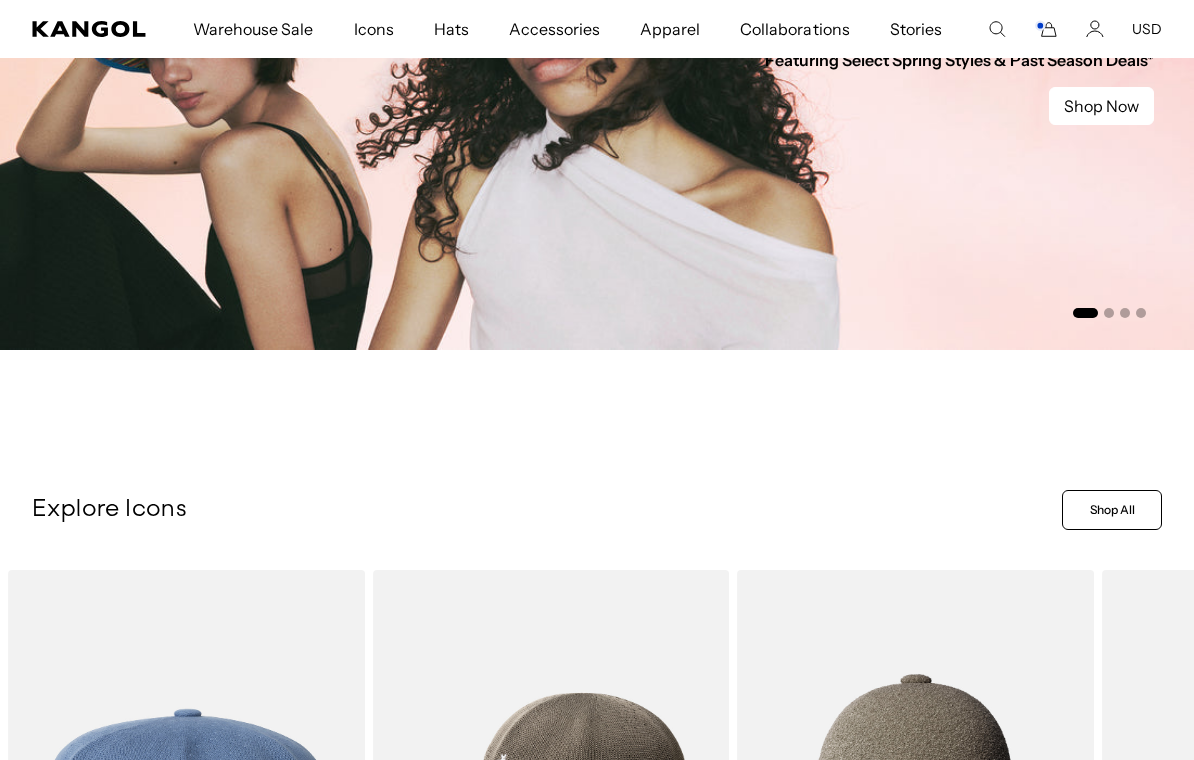 scroll, scrollTop: 0, scrollLeft: 0, axis: both 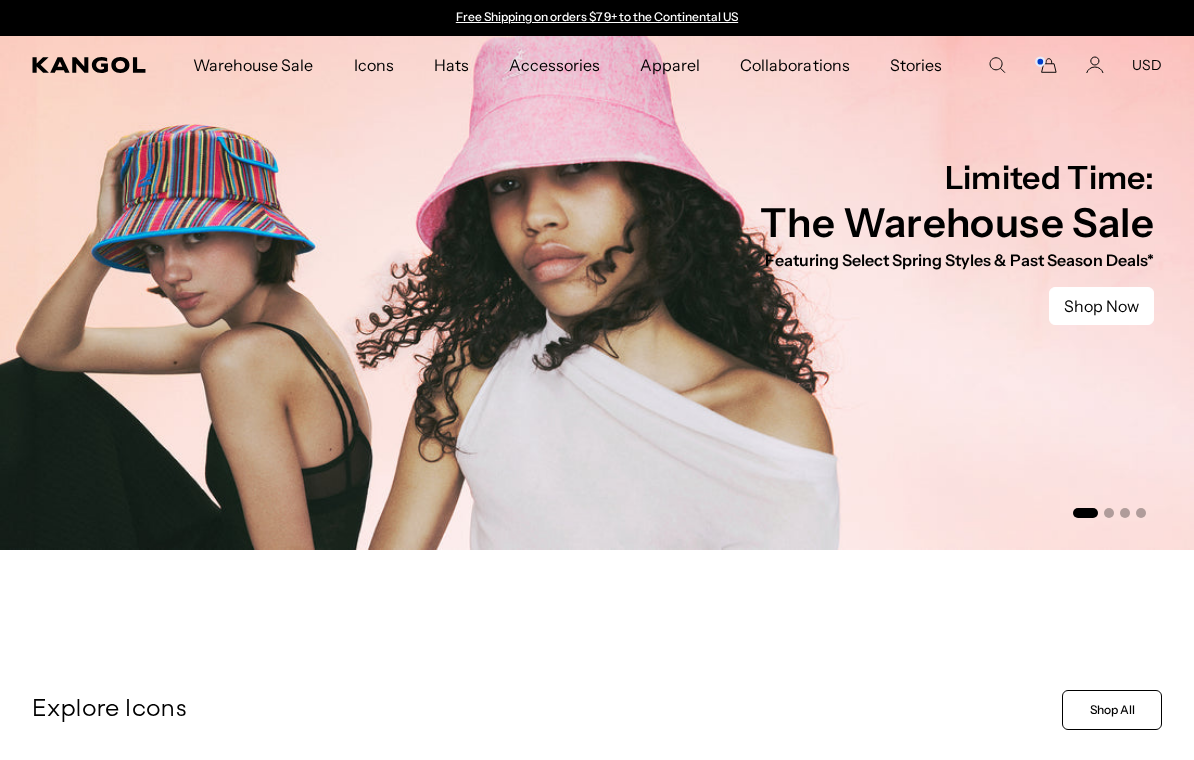 click 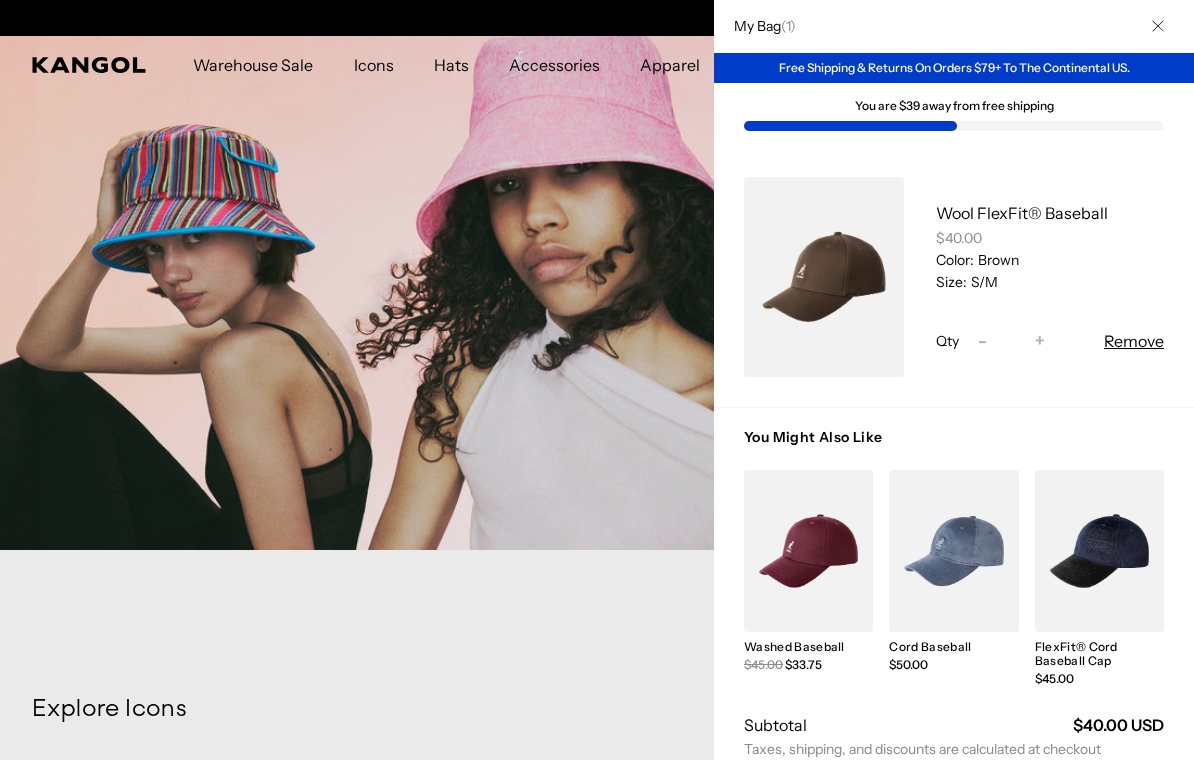 scroll, scrollTop: 0, scrollLeft: 412, axis: horizontal 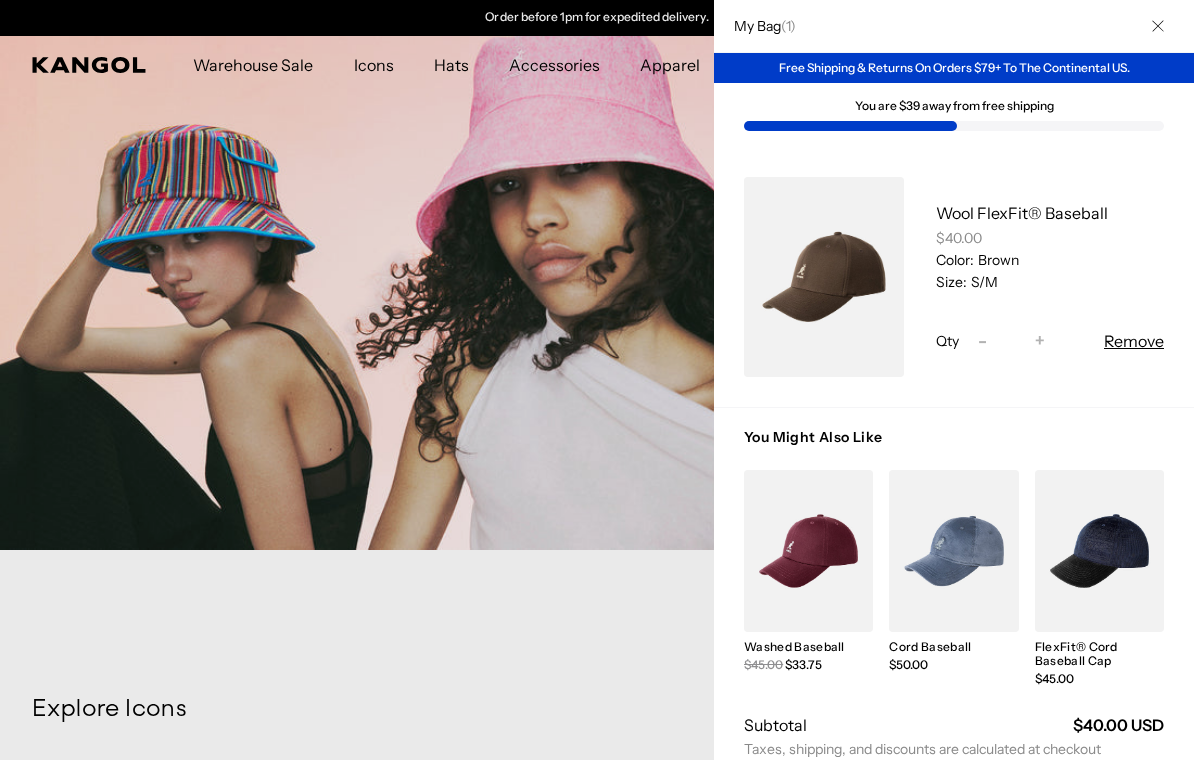 click at bounding box center (597, 380) 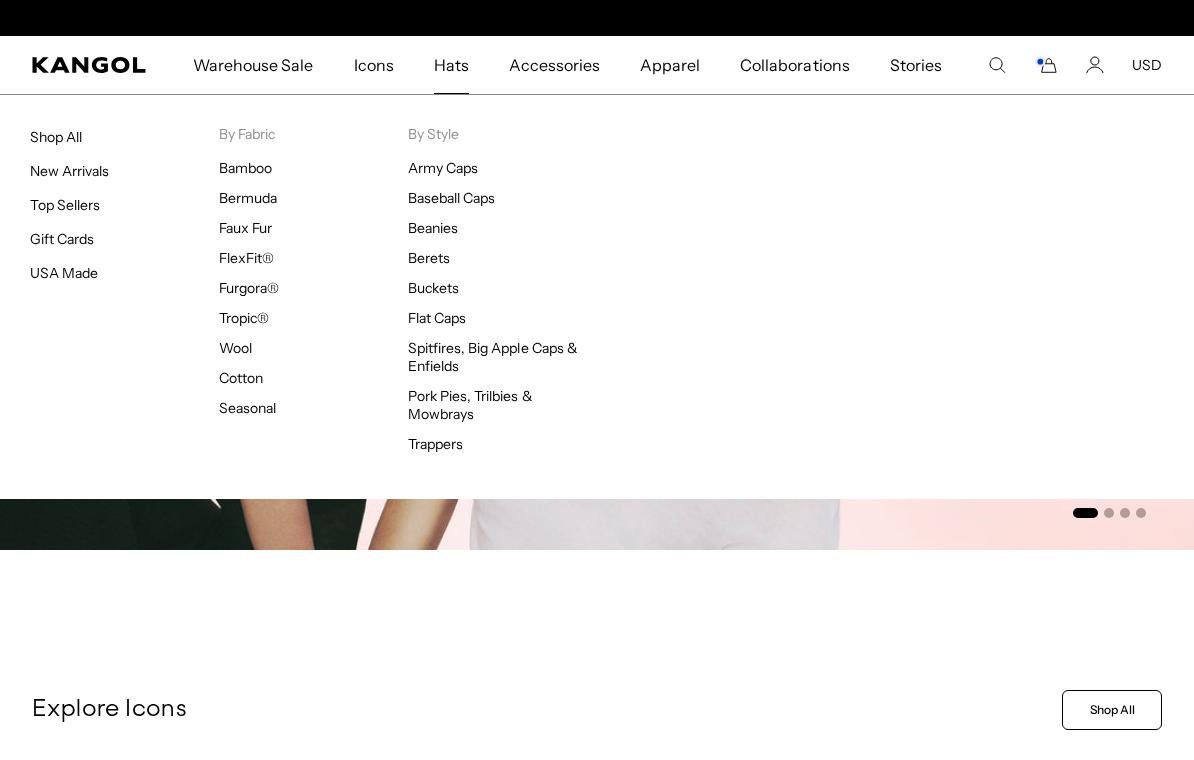 scroll, scrollTop: 0, scrollLeft: 0, axis: both 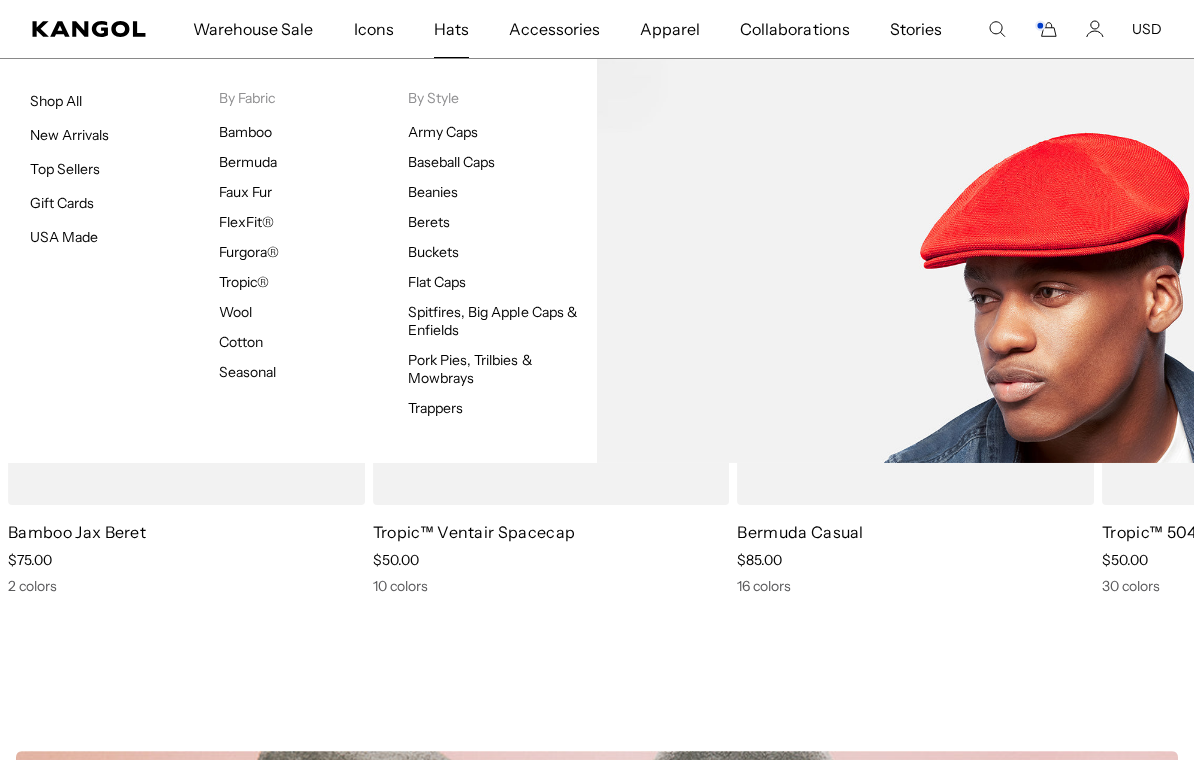 click on "USA Made" at bounding box center [64, 237] 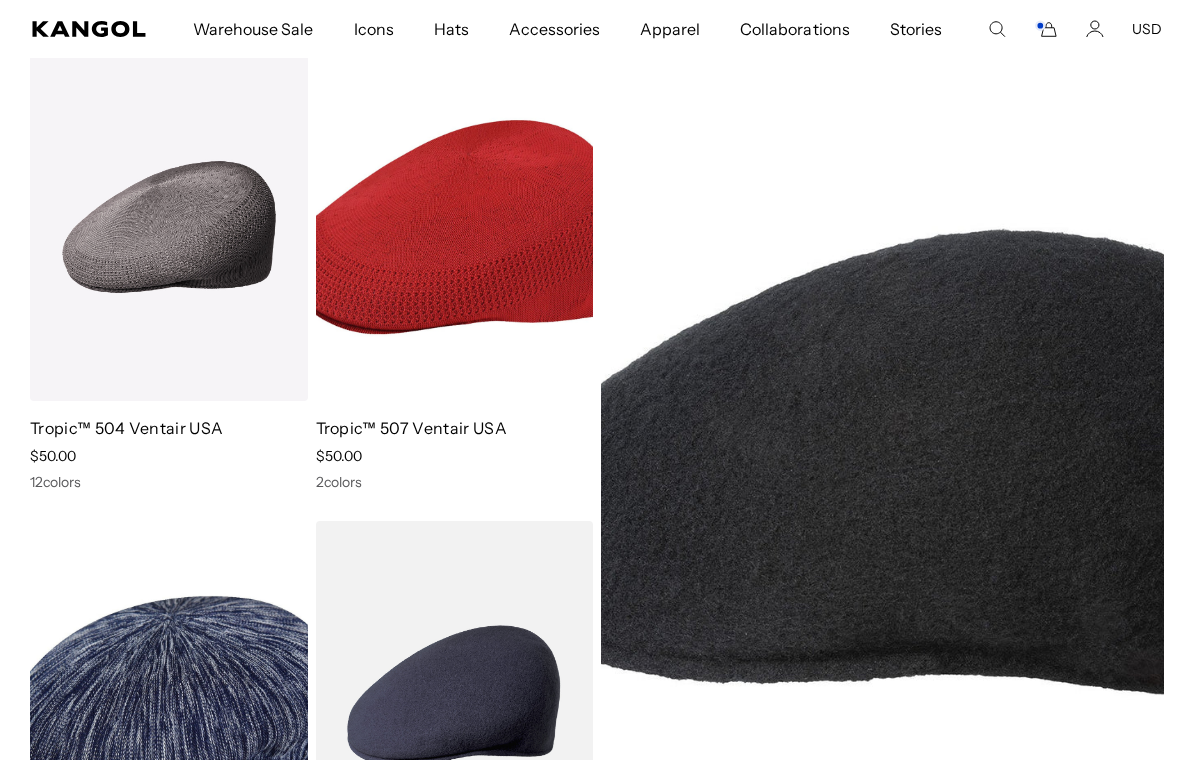 scroll, scrollTop: 213, scrollLeft: 0, axis: vertical 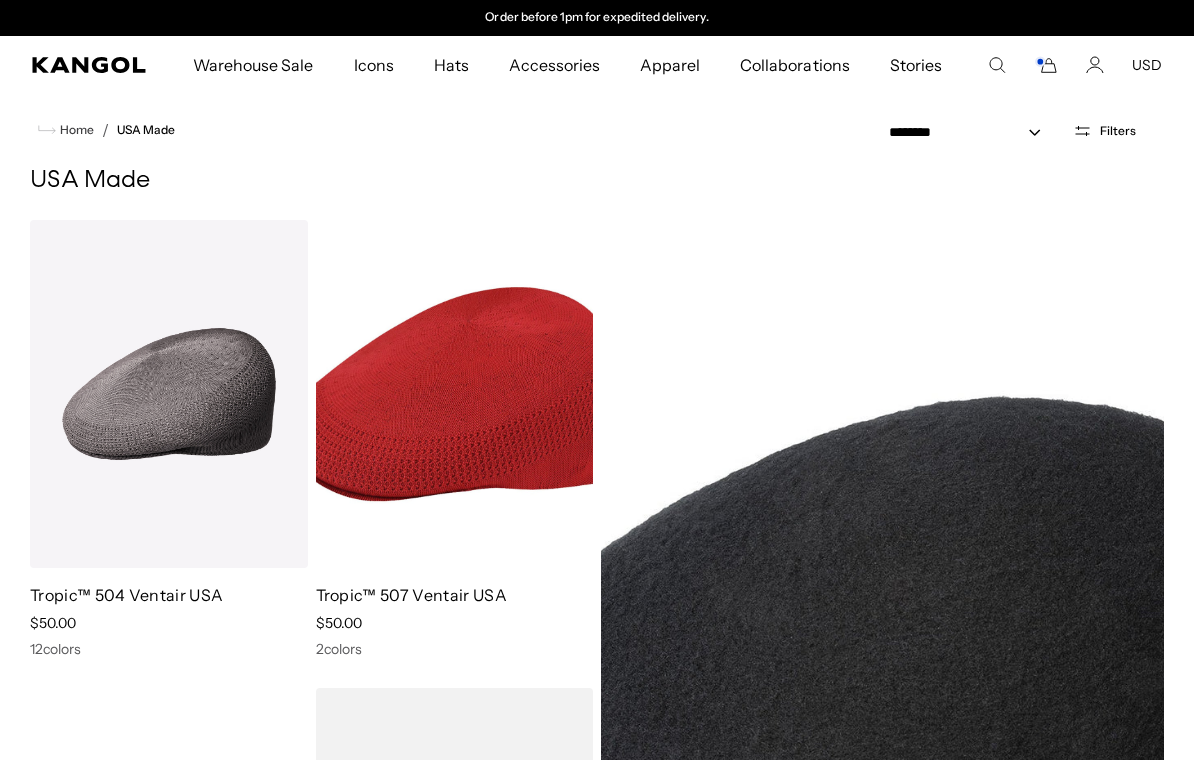 click 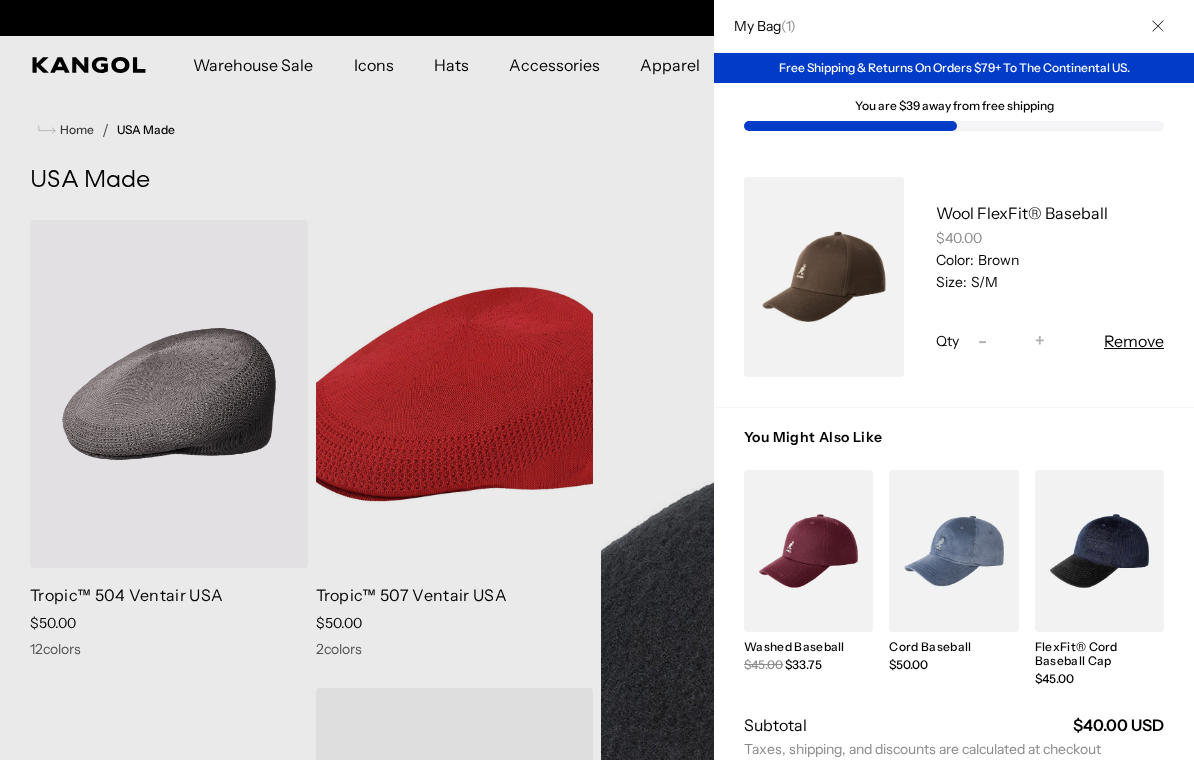 scroll, scrollTop: 0, scrollLeft: 0, axis: both 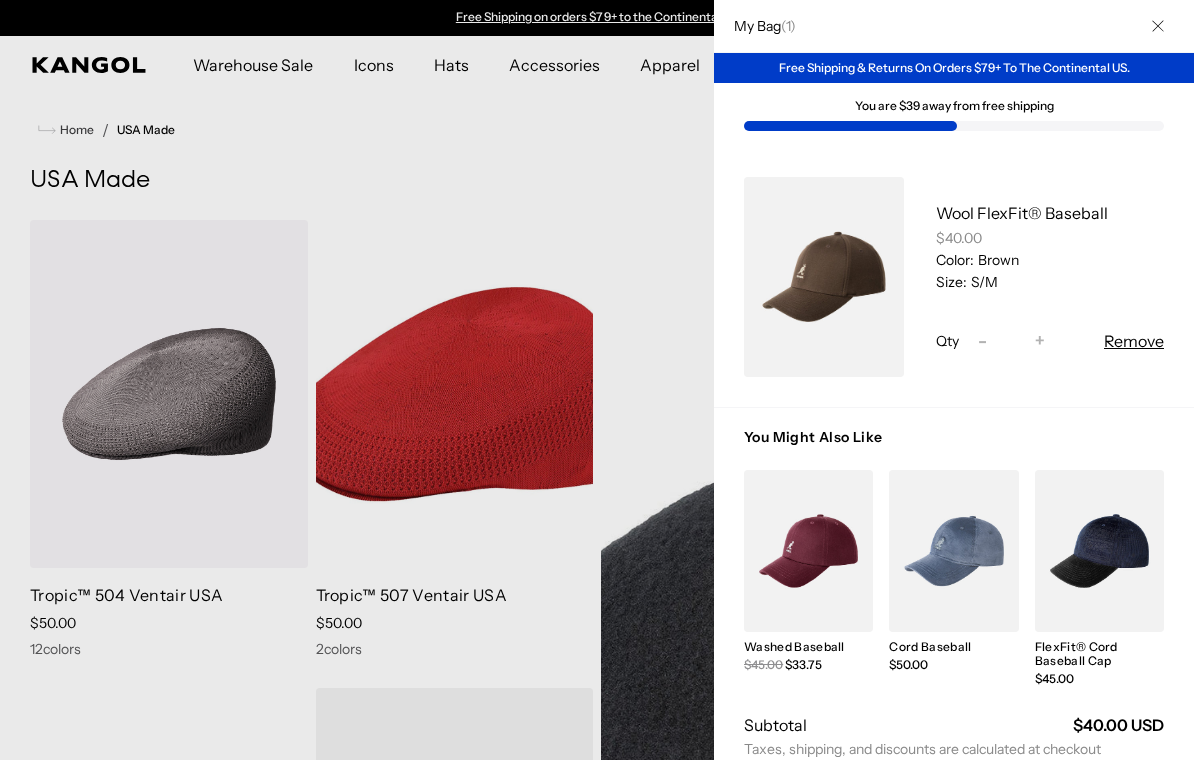 click on "Wool FlexFit® Baseball" at bounding box center (1022, 213) 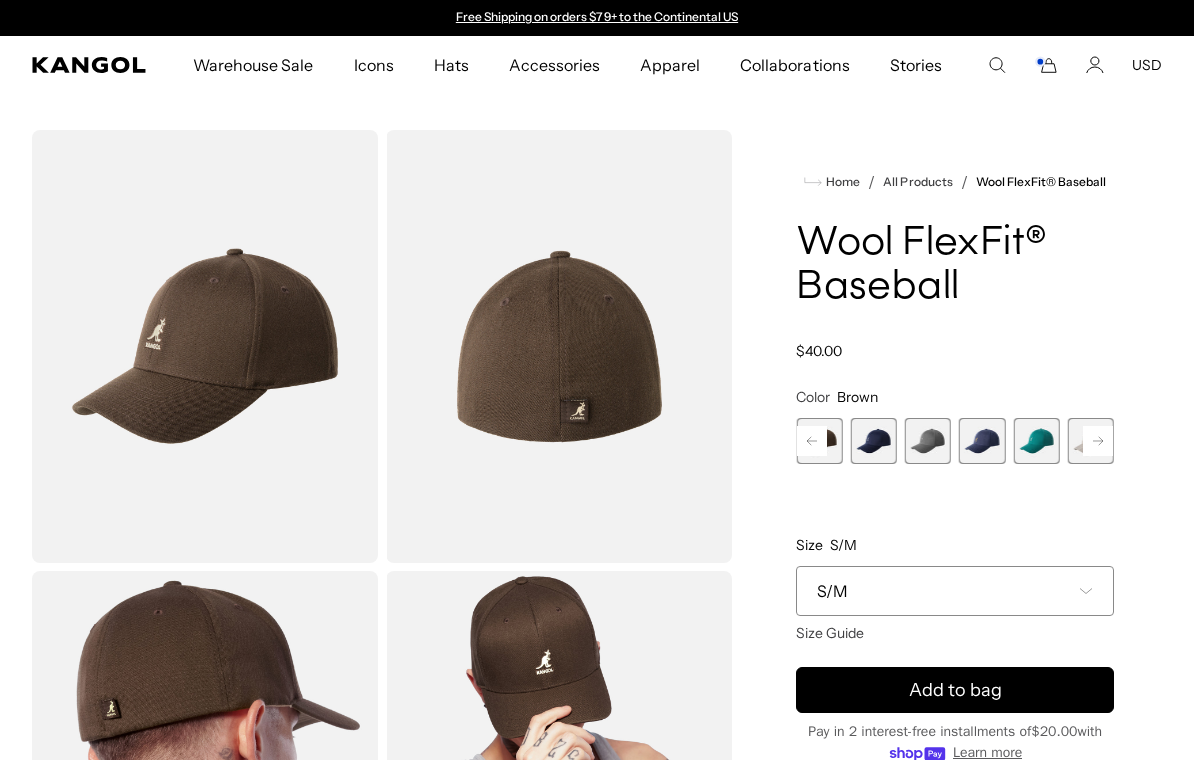 scroll, scrollTop: 0, scrollLeft: 0, axis: both 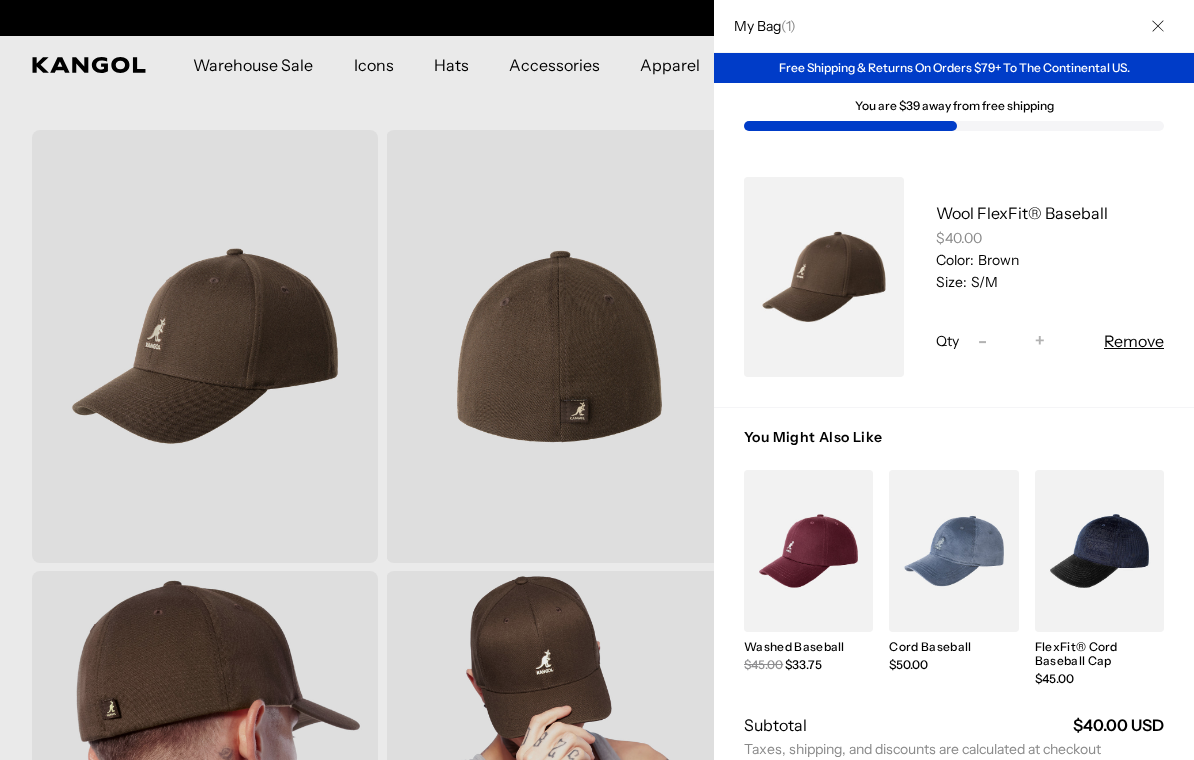 click on "S/M" at bounding box center [982, 282] 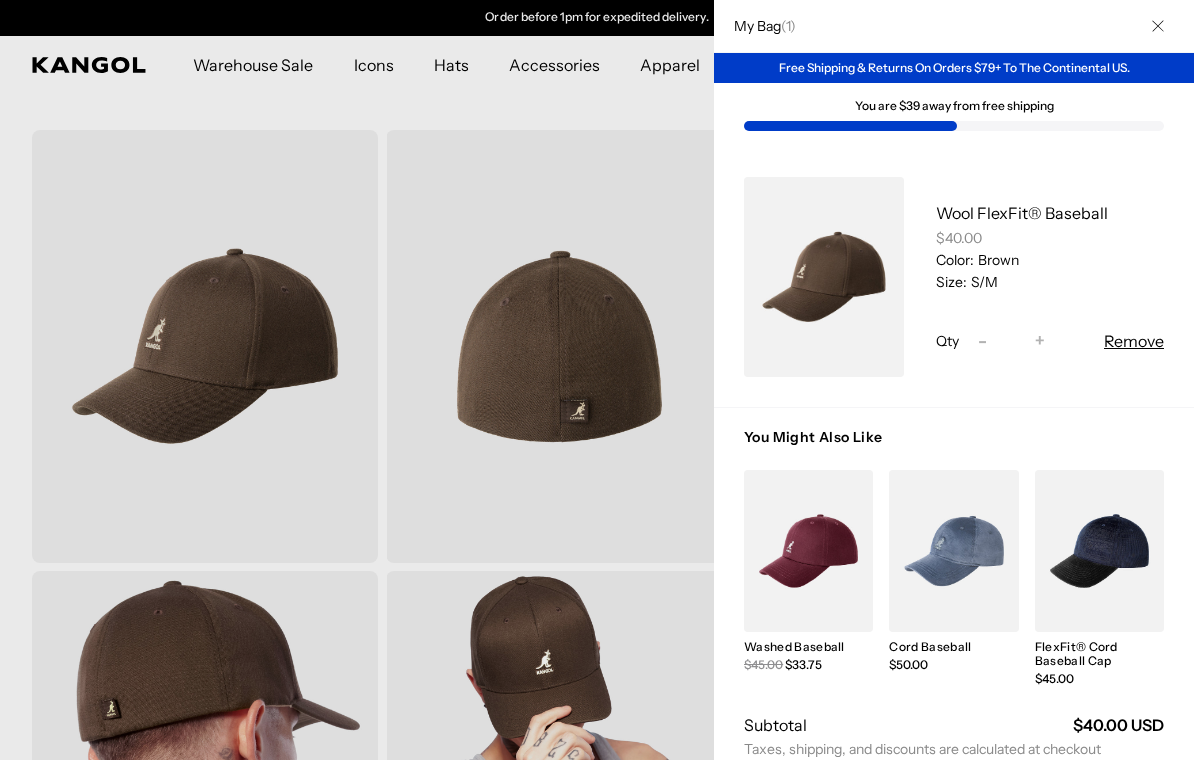 click at bounding box center (597, 380) 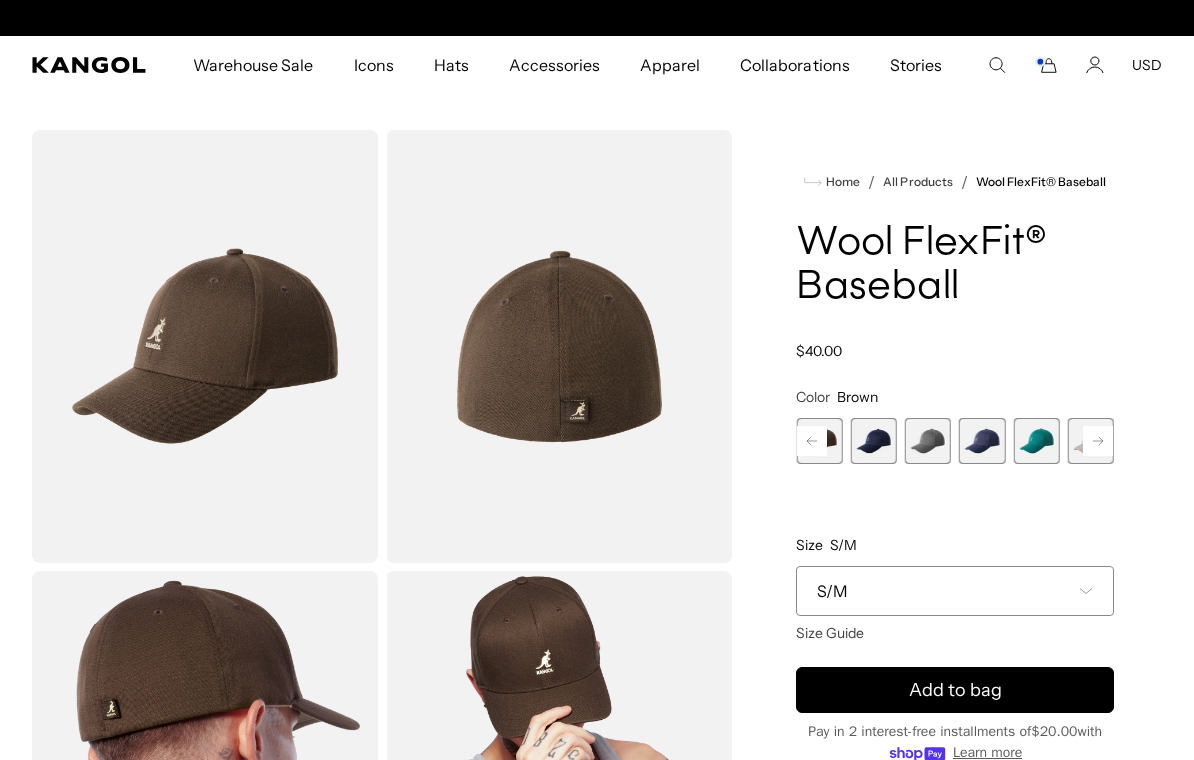 scroll, scrollTop: 105, scrollLeft: 0, axis: vertical 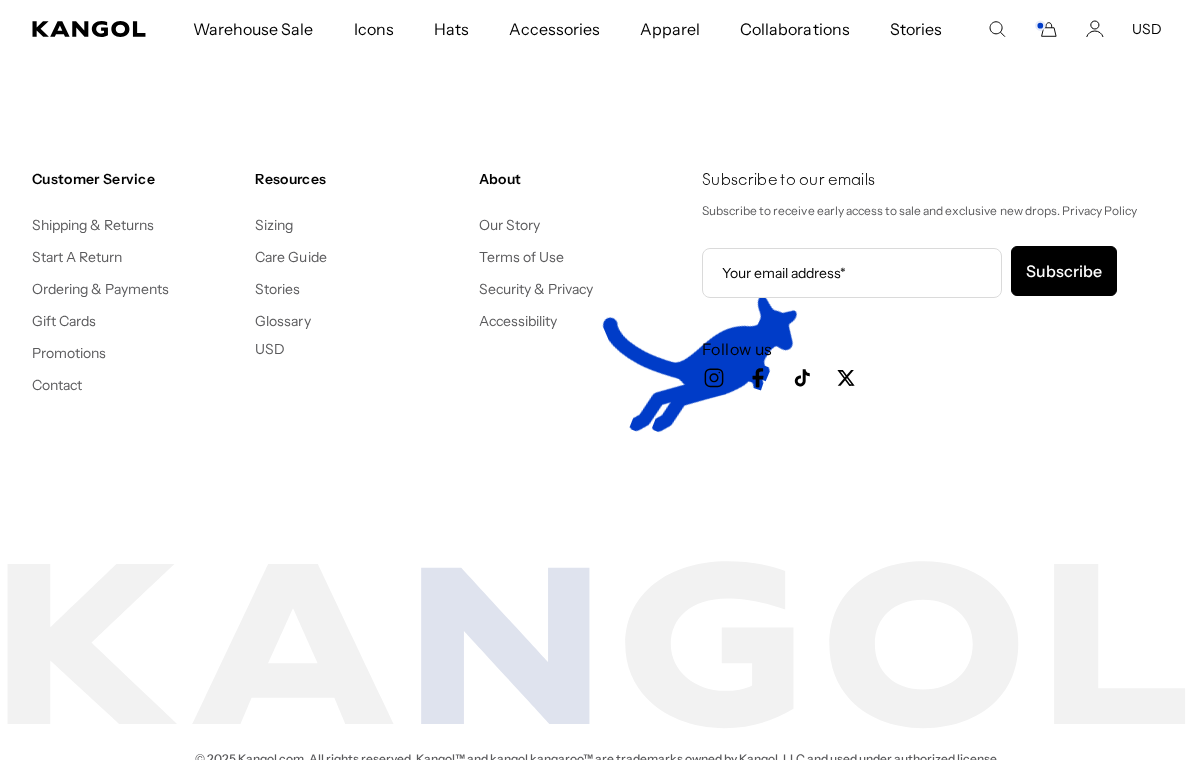 click on "Sizing" at bounding box center (274, 225) 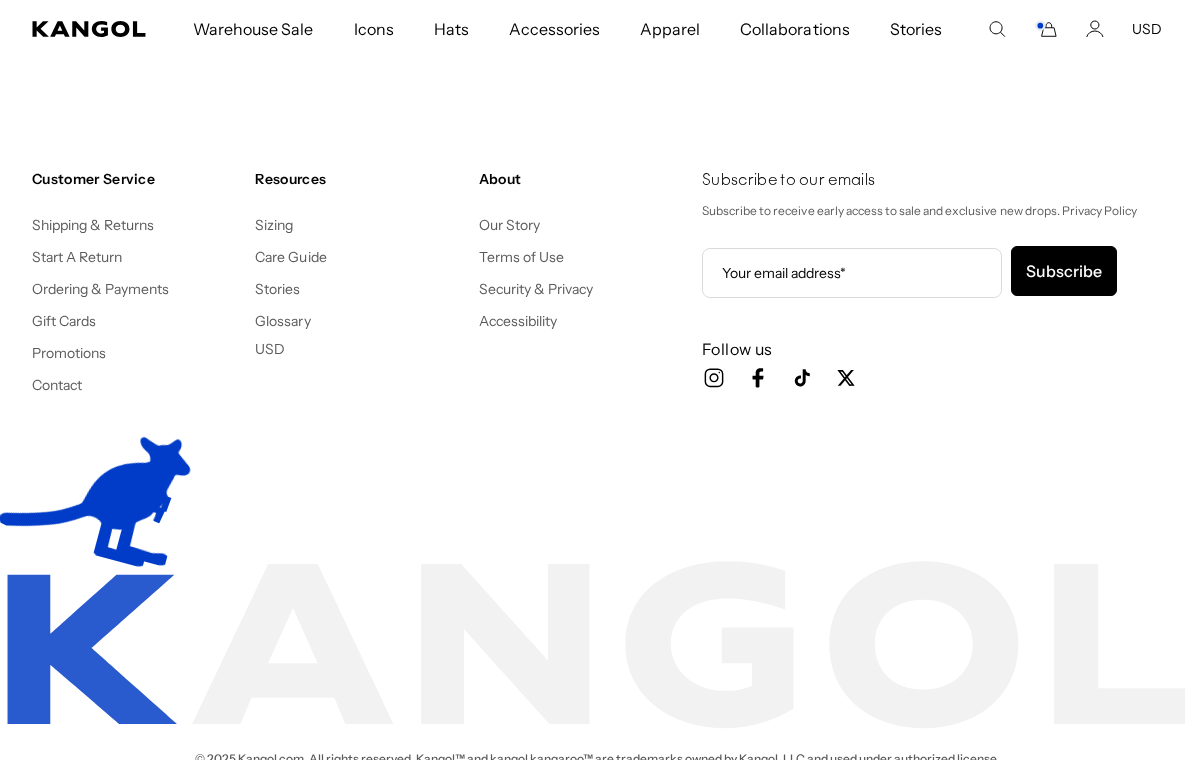scroll, scrollTop: 0, scrollLeft: 412, axis: horizontal 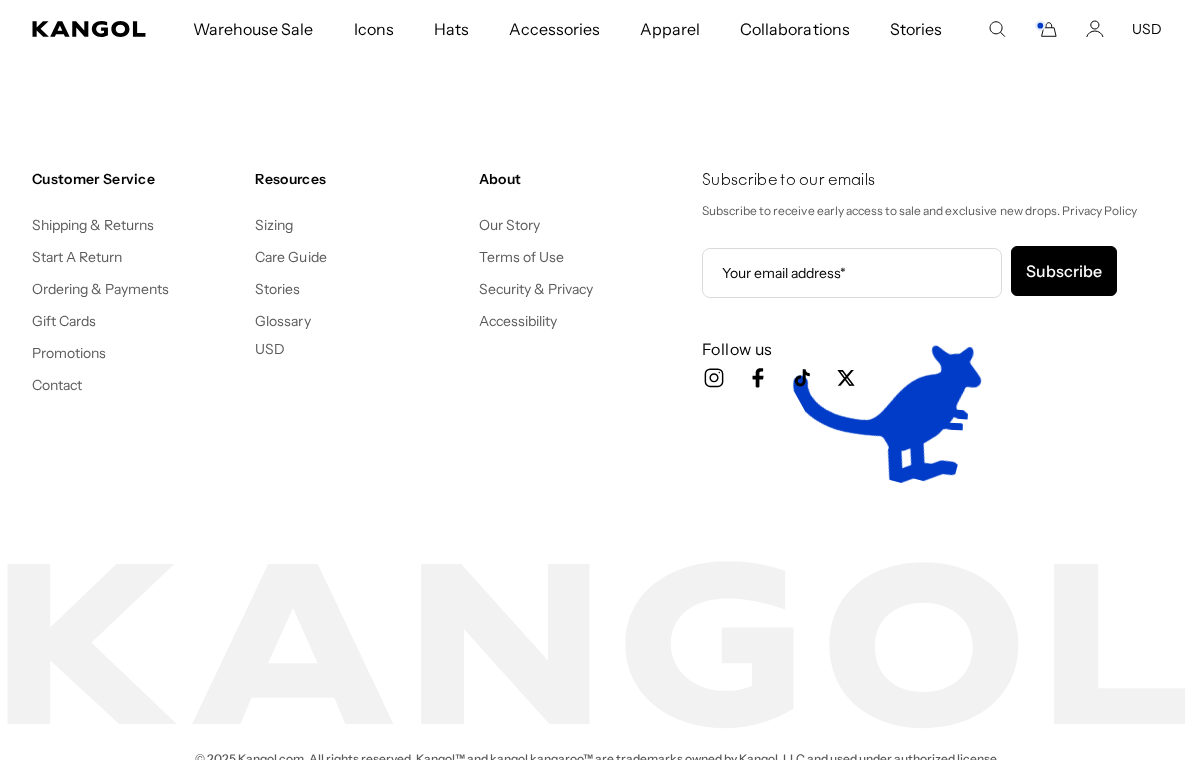 click on "Care Guide" at bounding box center [290, 257] 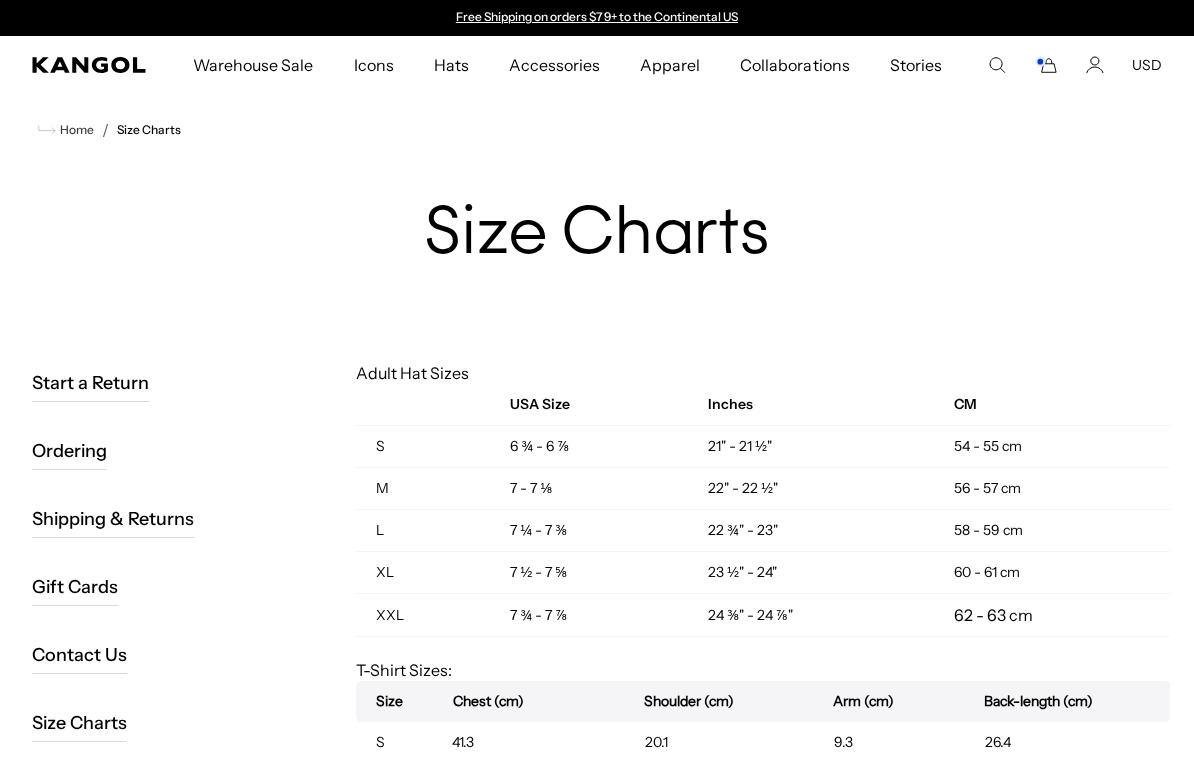 scroll, scrollTop: 0, scrollLeft: 0, axis: both 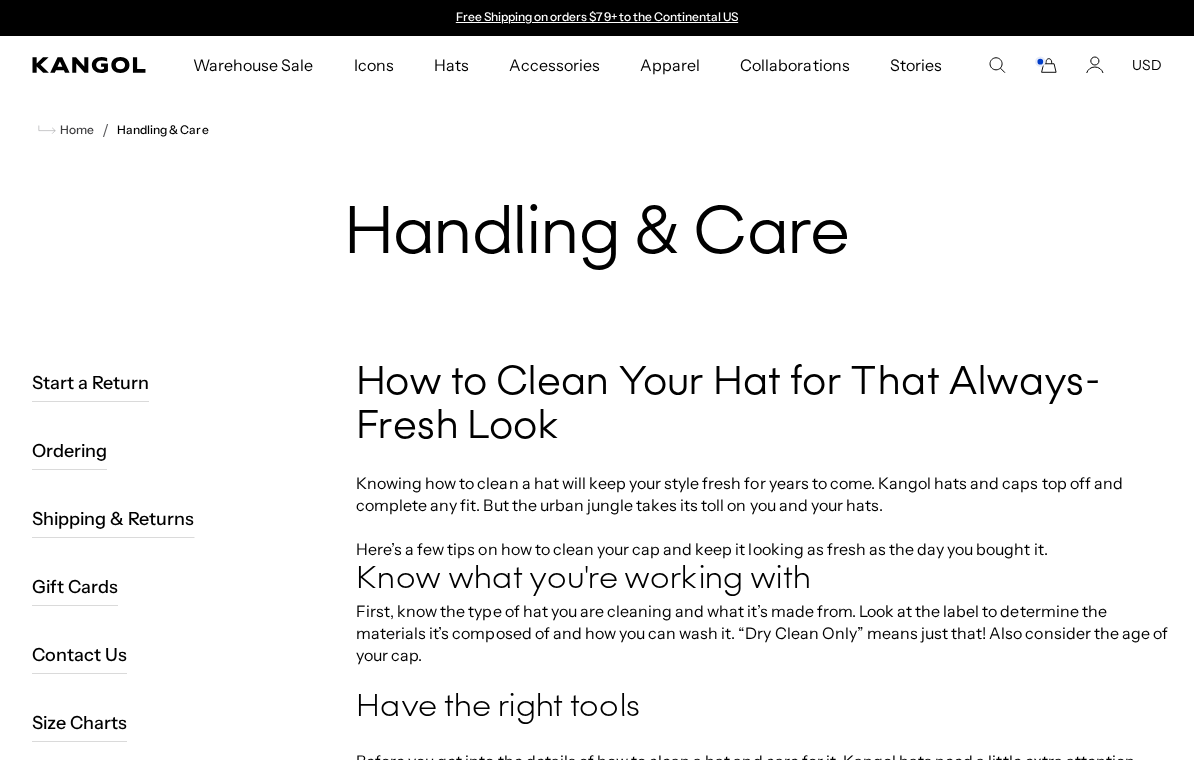 click 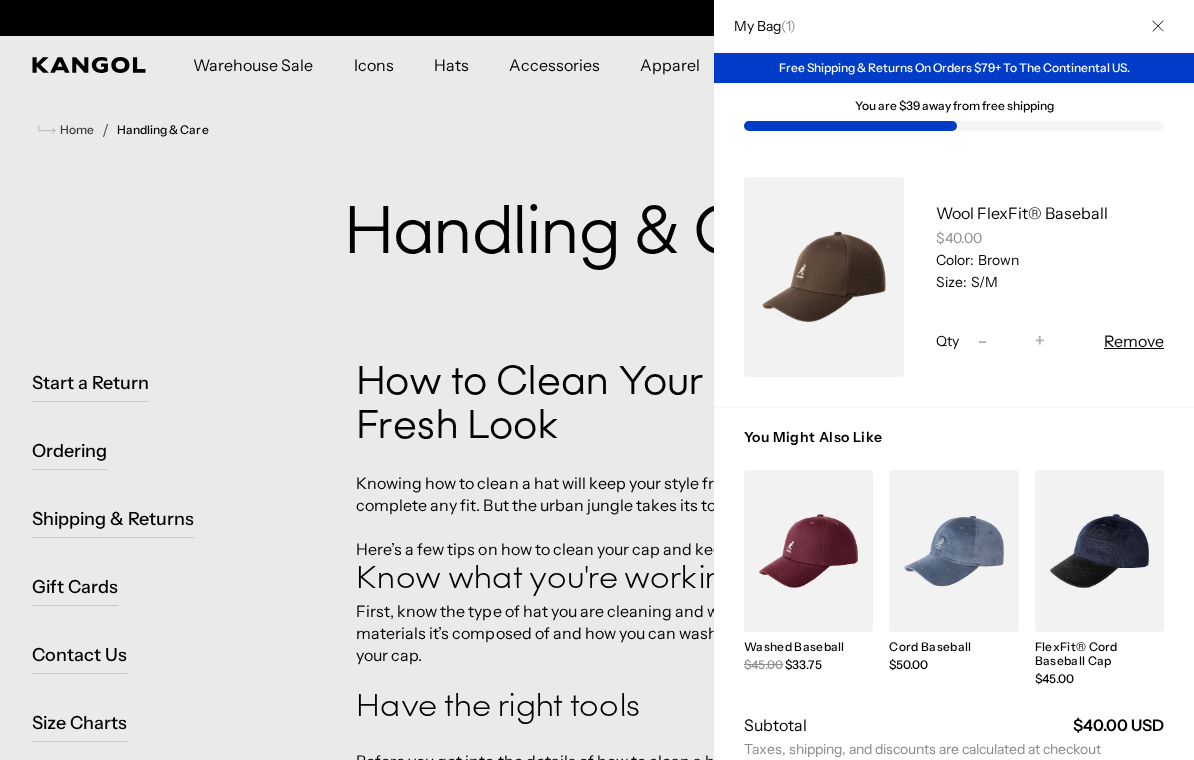scroll, scrollTop: 0, scrollLeft: 0, axis: both 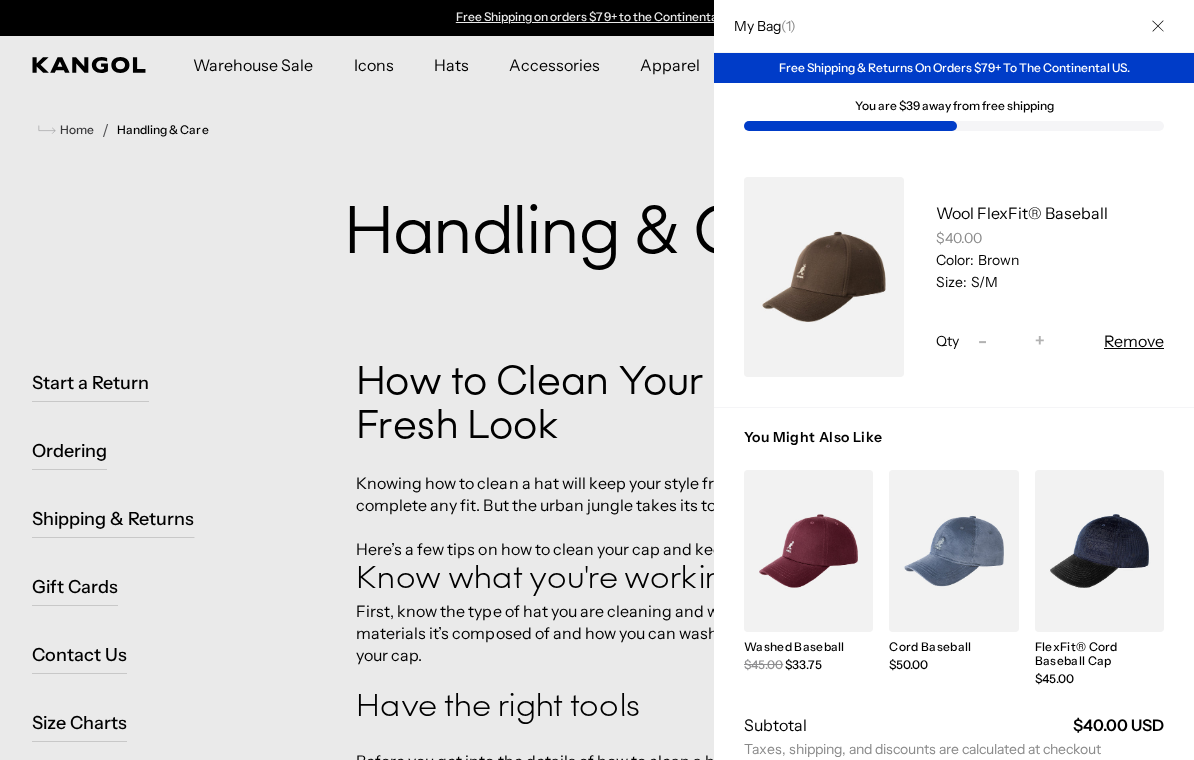 click on "Wool FlexFit® Baseball" at bounding box center [1022, 213] 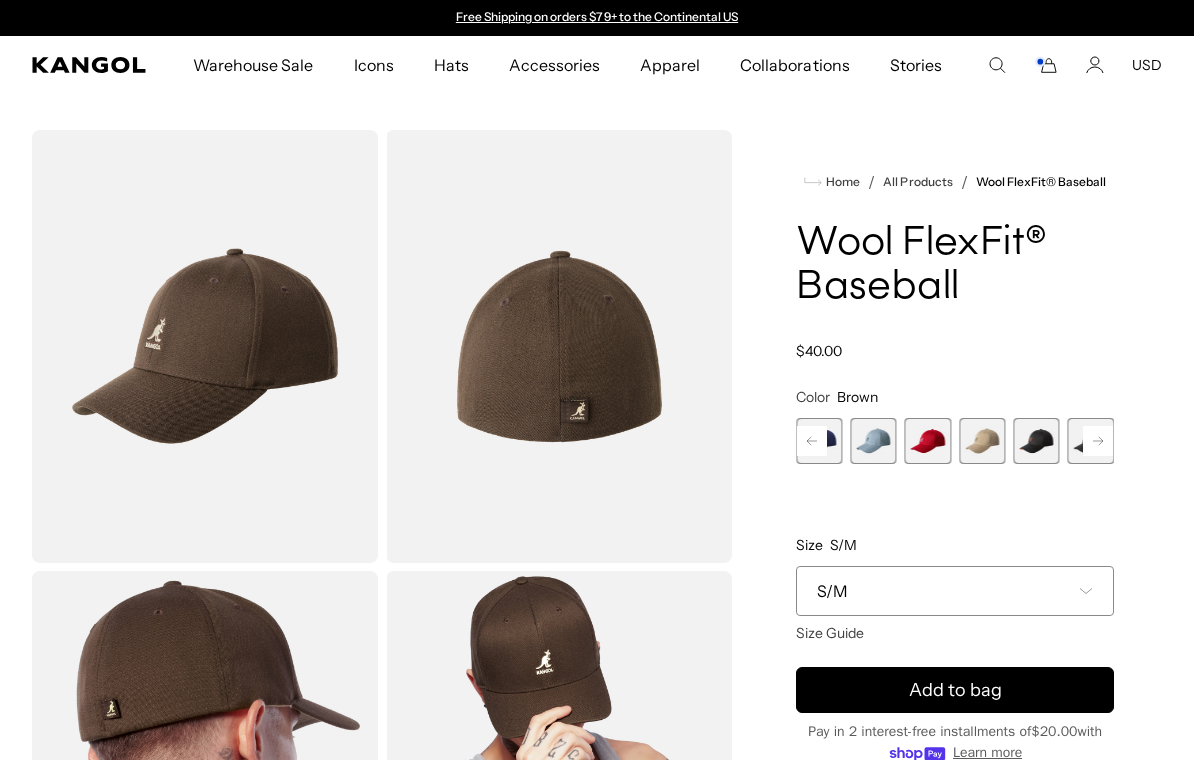 scroll, scrollTop: 0, scrollLeft: 0, axis: both 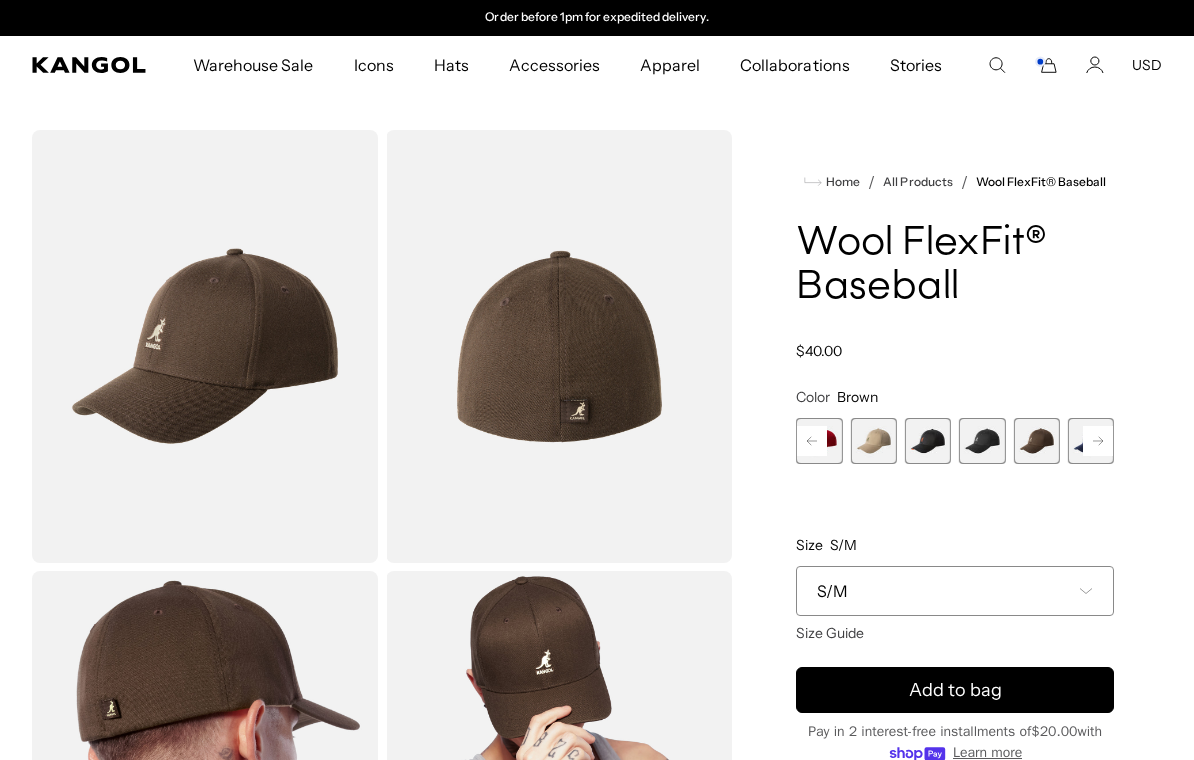 click at bounding box center [982, 441] 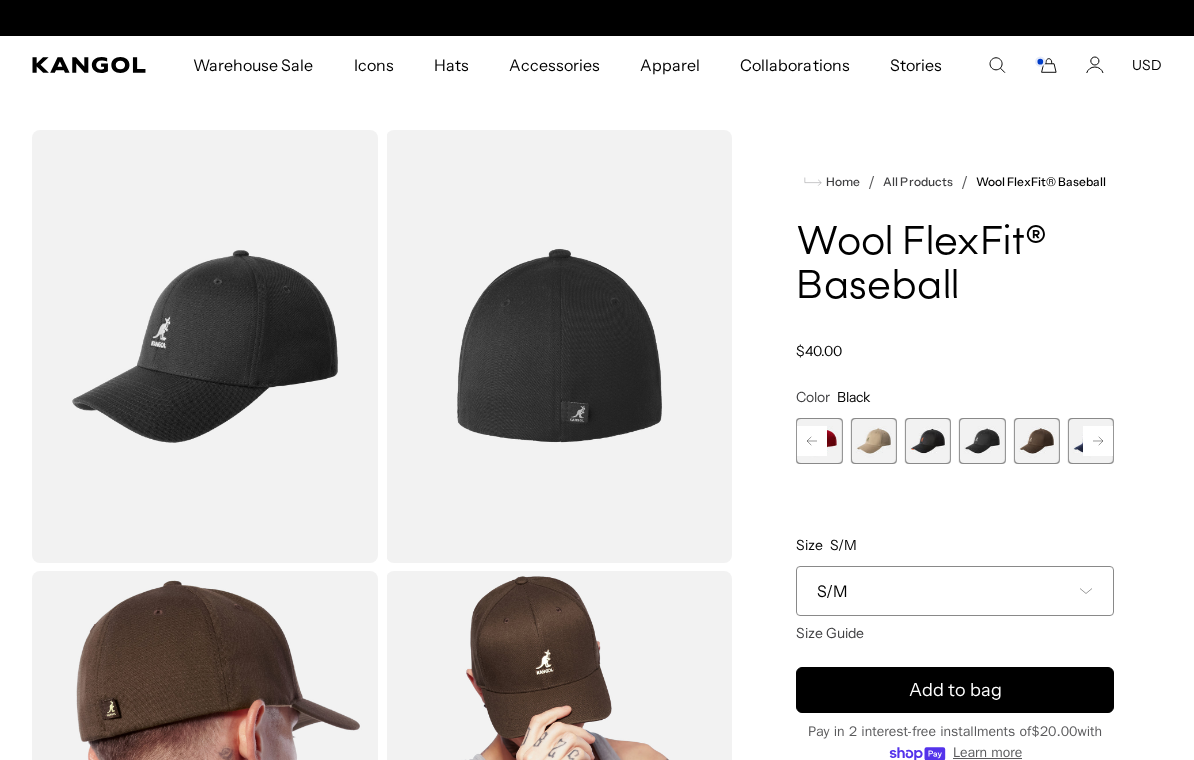 scroll, scrollTop: 0, scrollLeft: 412, axis: horizontal 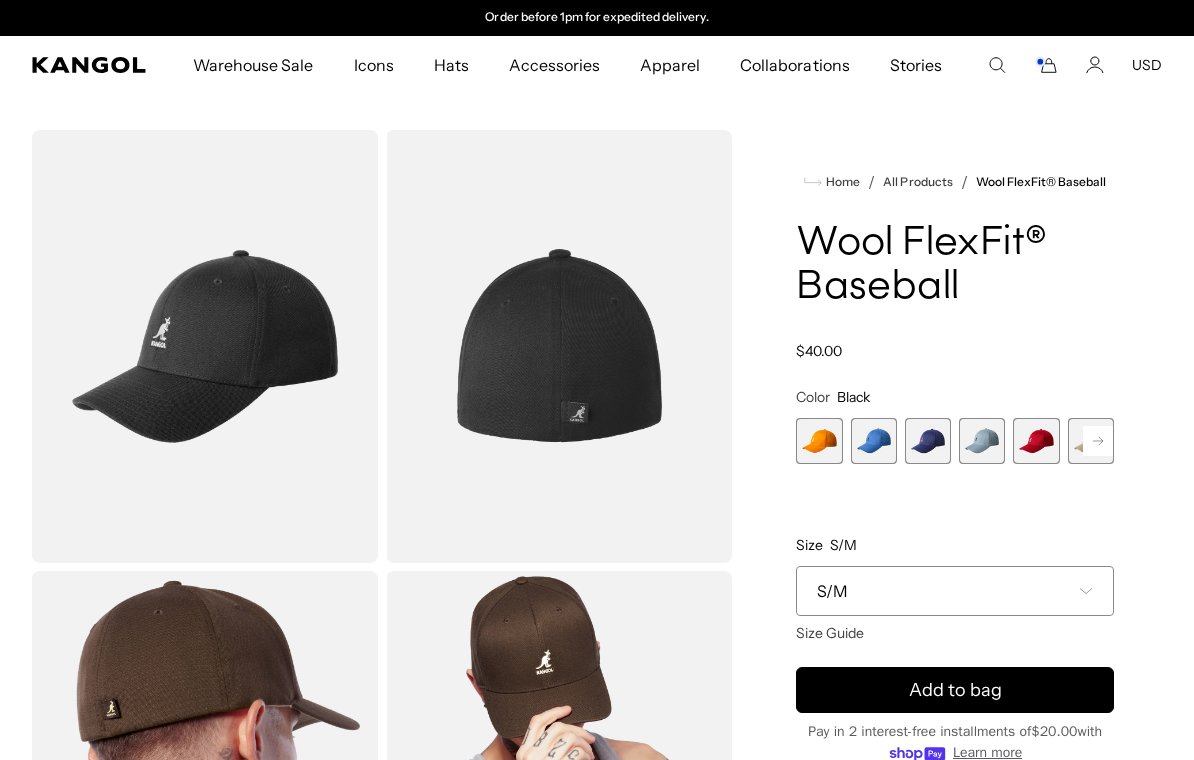 click at bounding box center (982, 441) 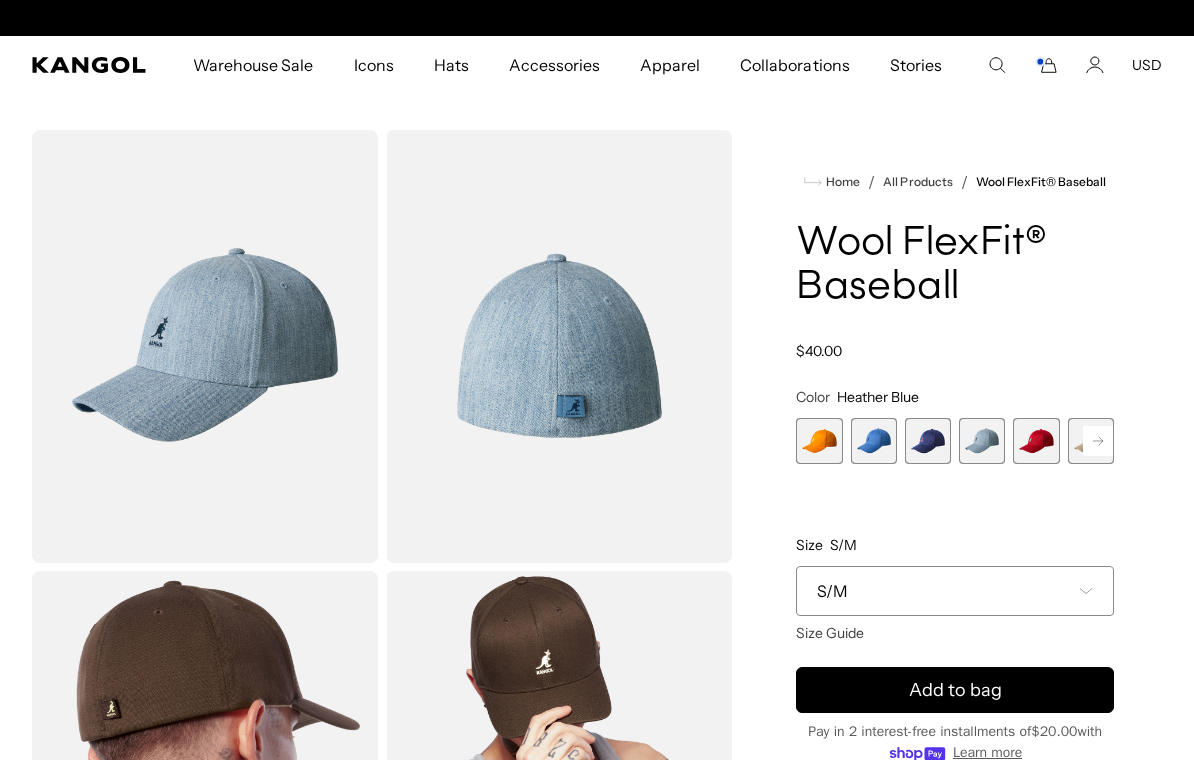 scroll, scrollTop: 0, scrollLeft: 412, axis: horizontal 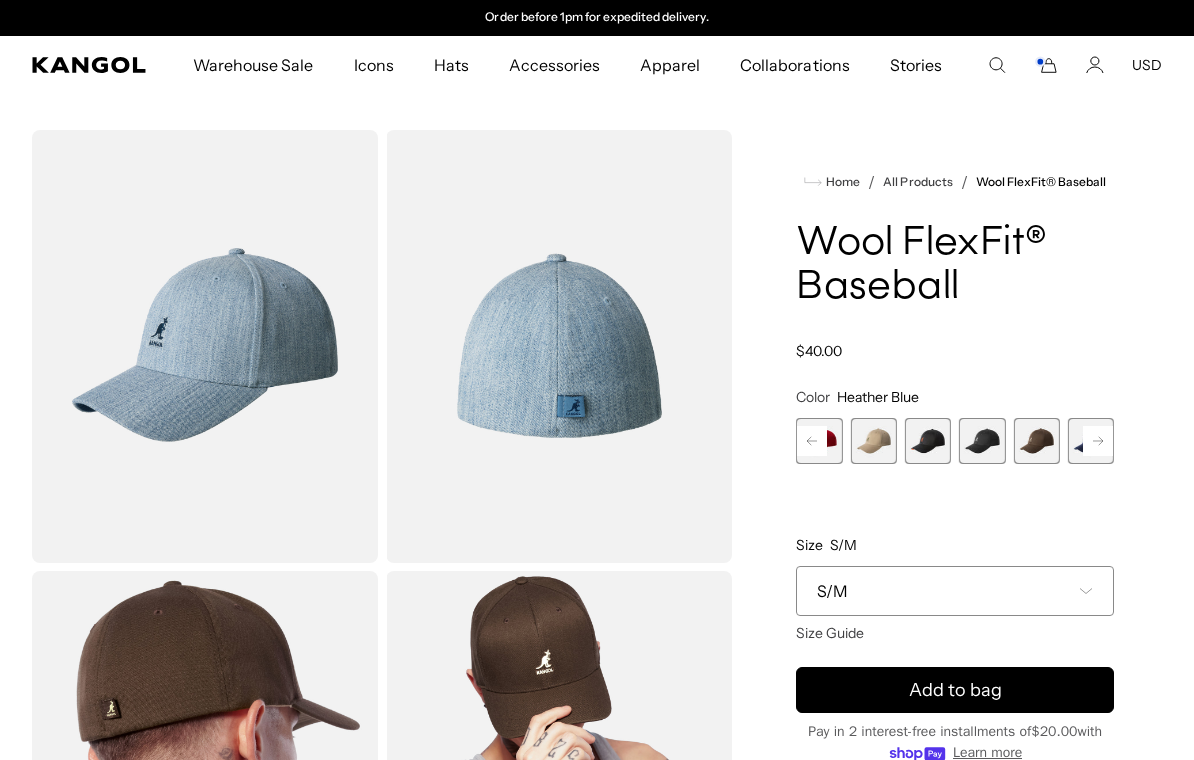 click at bounding box center [874, 441] 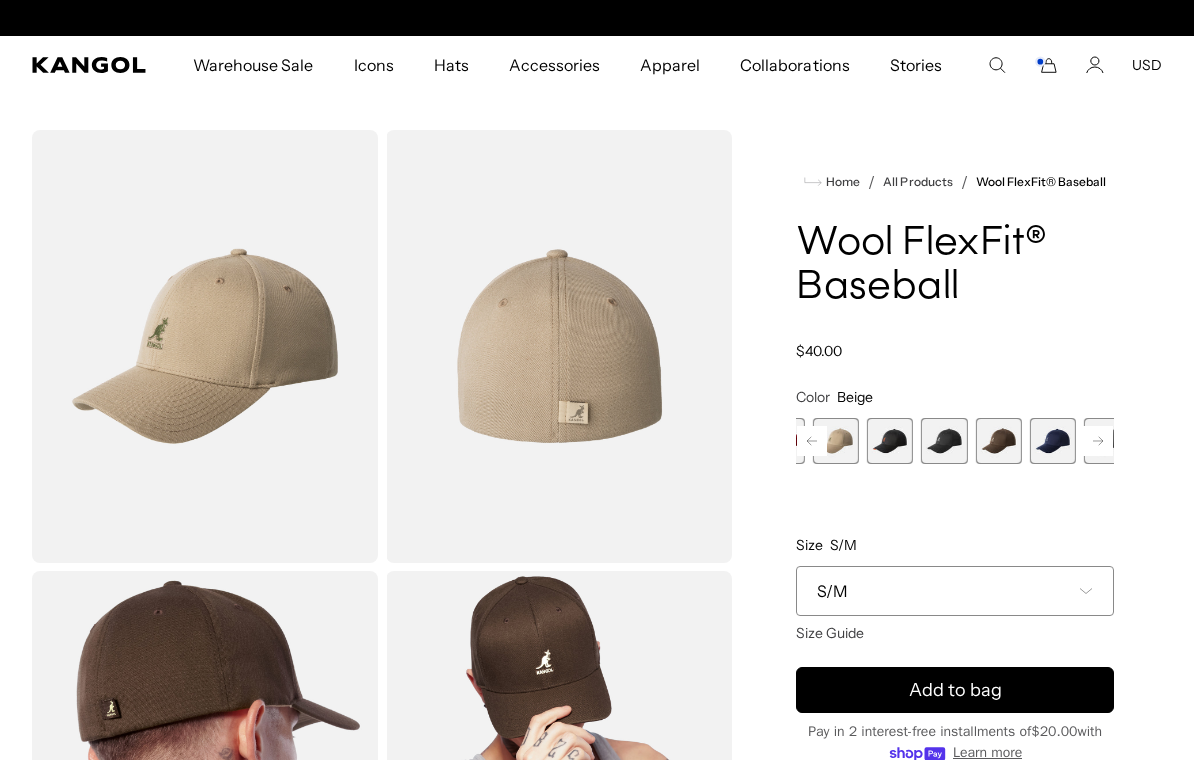 scroll, scrollTop: 0, scrollLeft: 0, axis: both 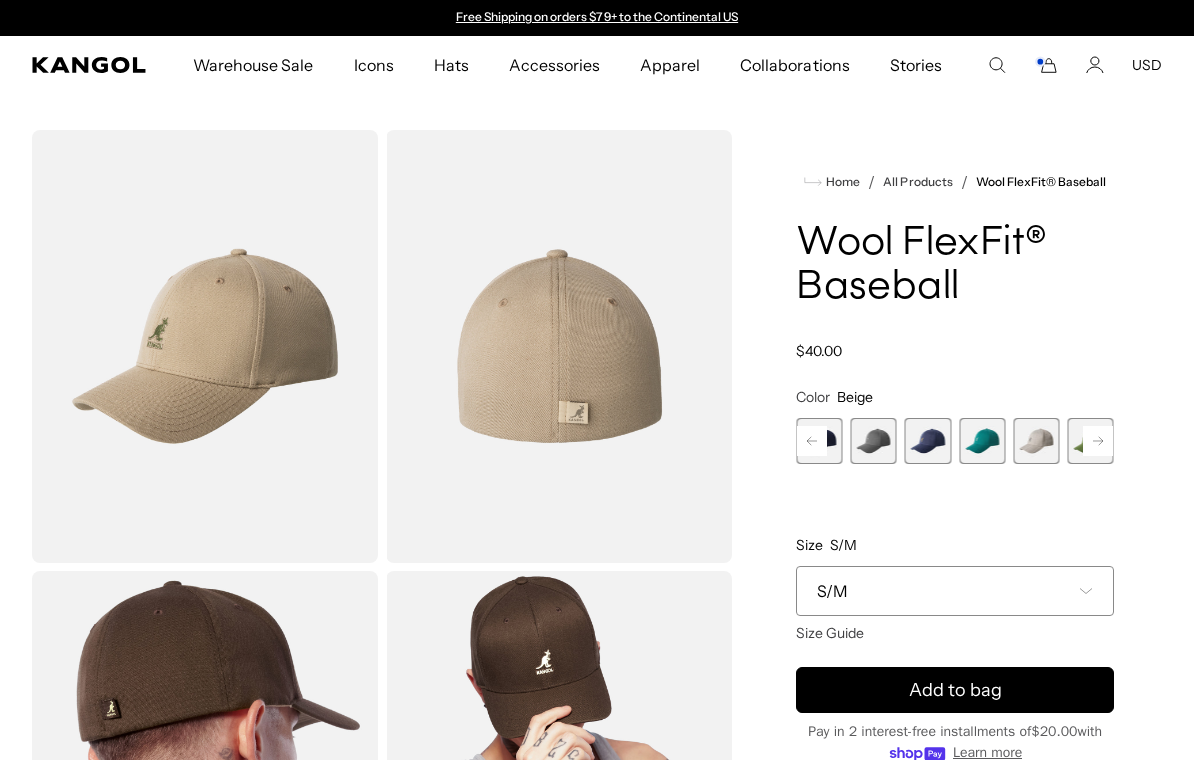click at bounding box center [1036, 441] 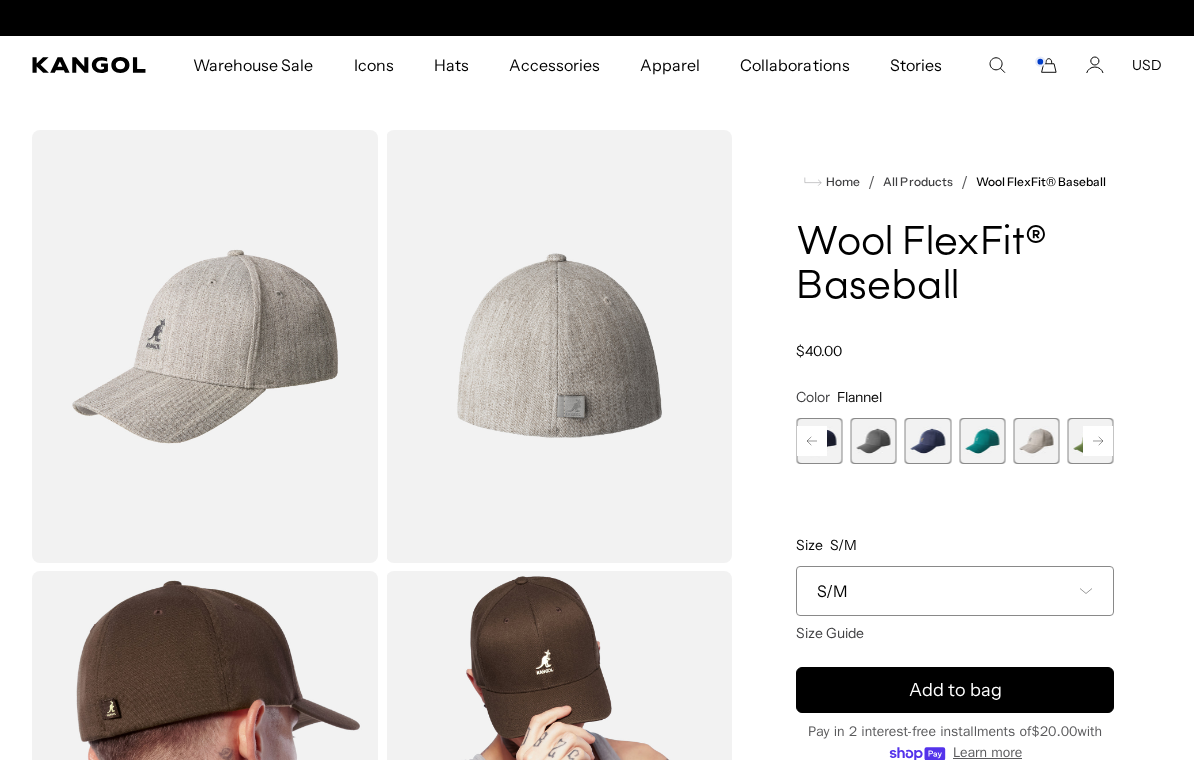 scroll, scrollTop: 0, scrollLeft: 412, axis: horizontal 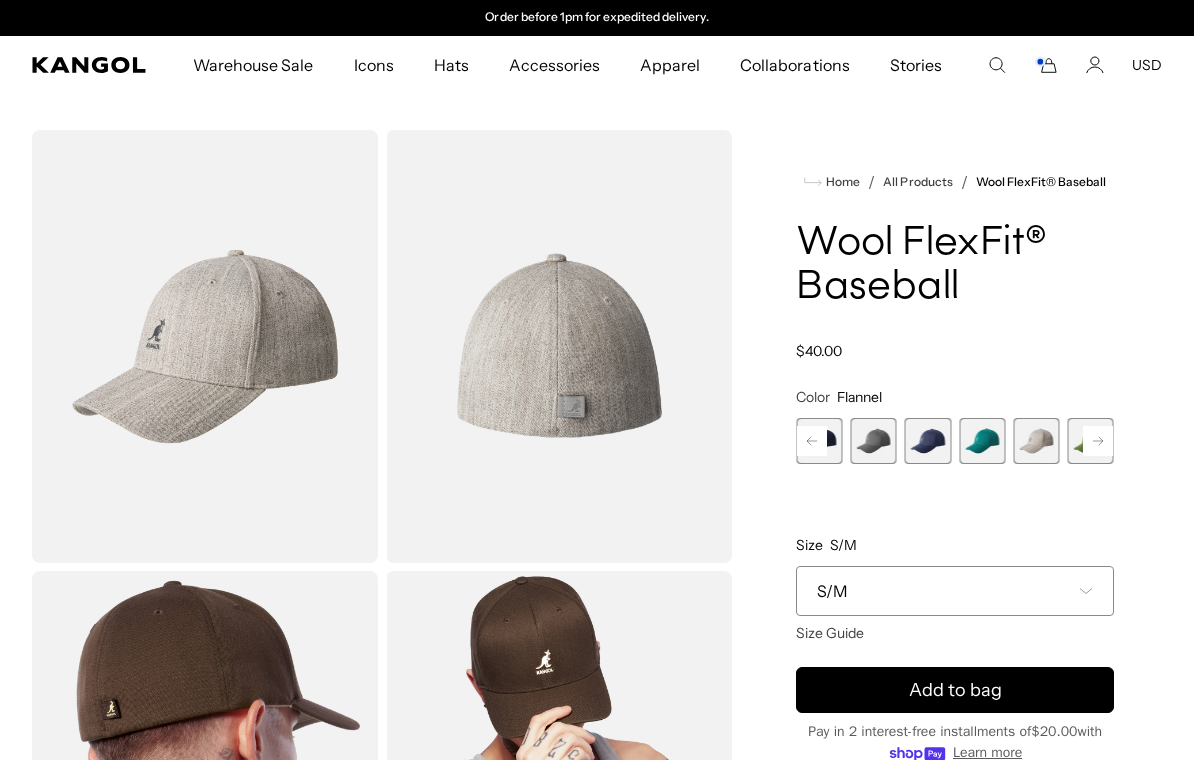 click on "Add to bag" at bounding box center [955, 690] 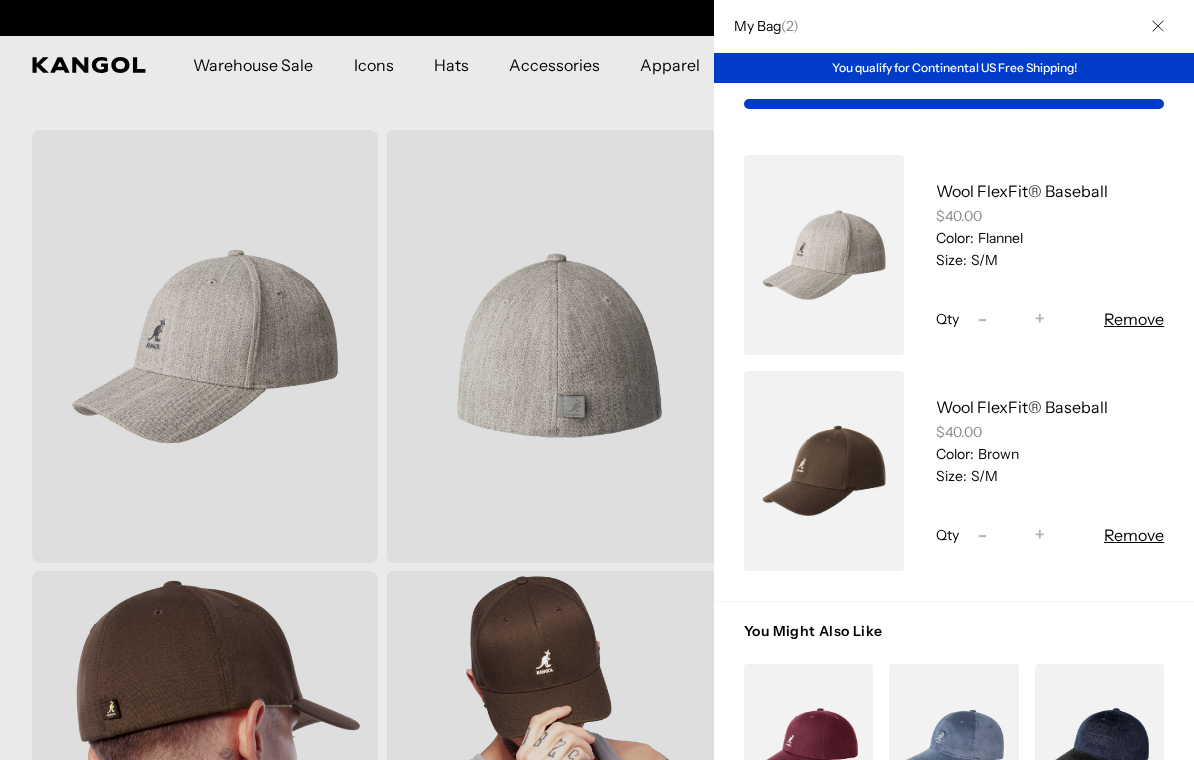 scroll, scrollTop: 0, scrollLeft: 0, axis: both 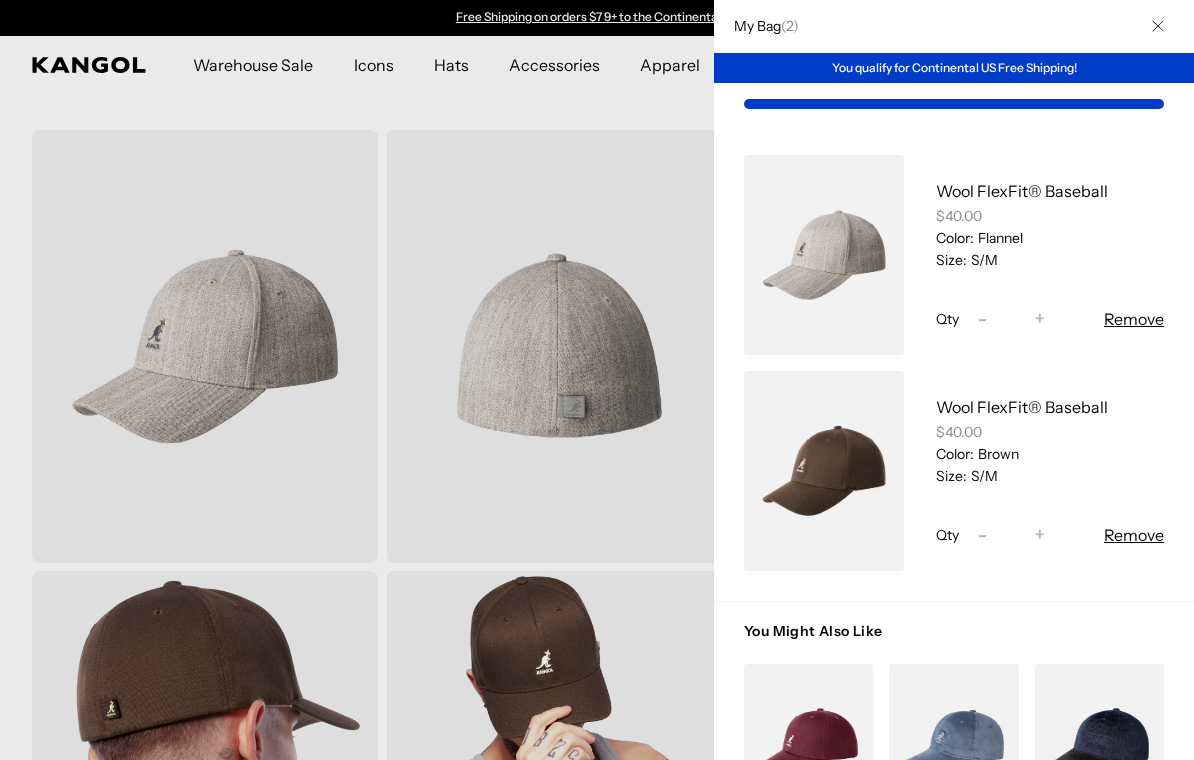 click at bounding box center (597, 380) 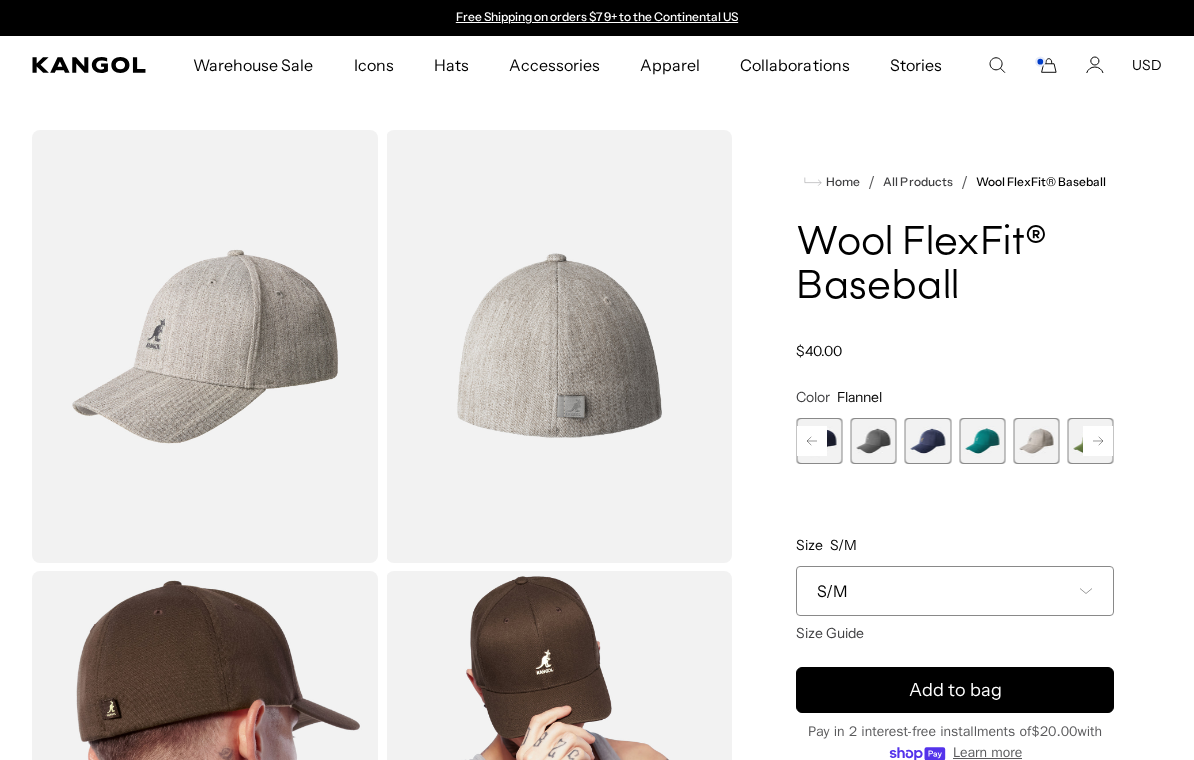 scroll, scrollTop: 94, scrollLeft: 0, axis: vertical 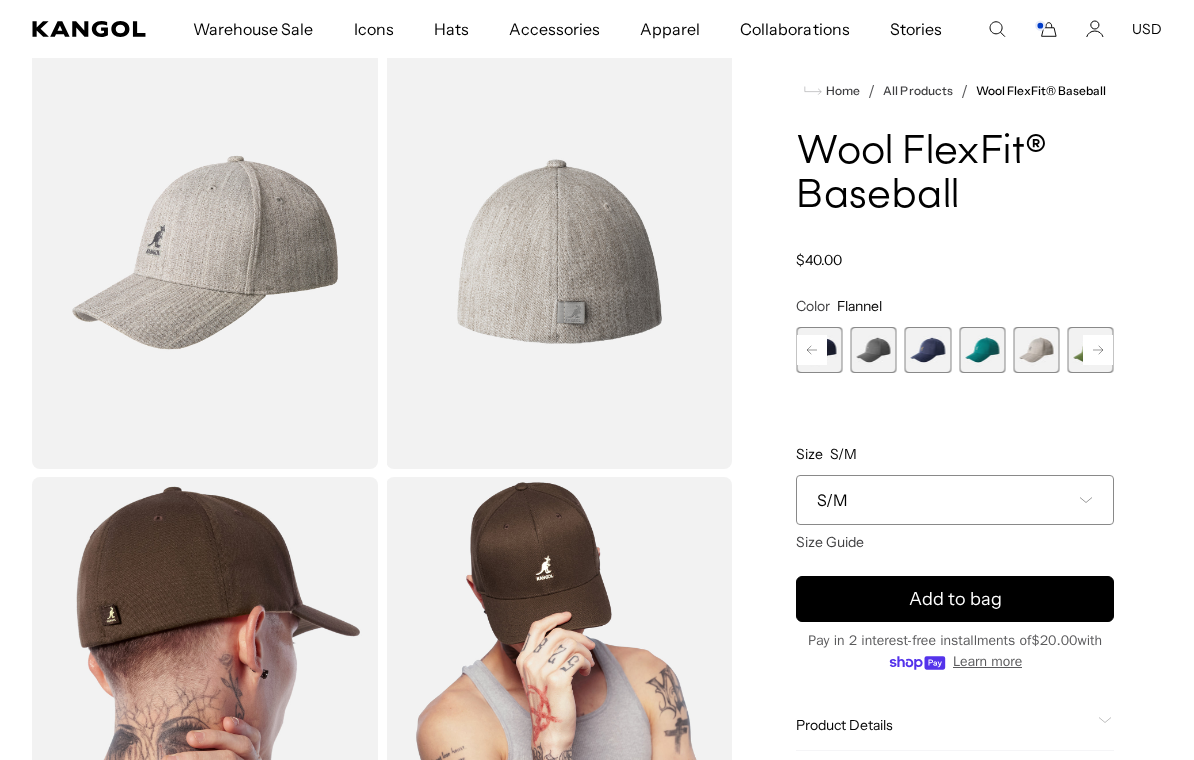 click on "Next" at bounding box center [1098, 350] 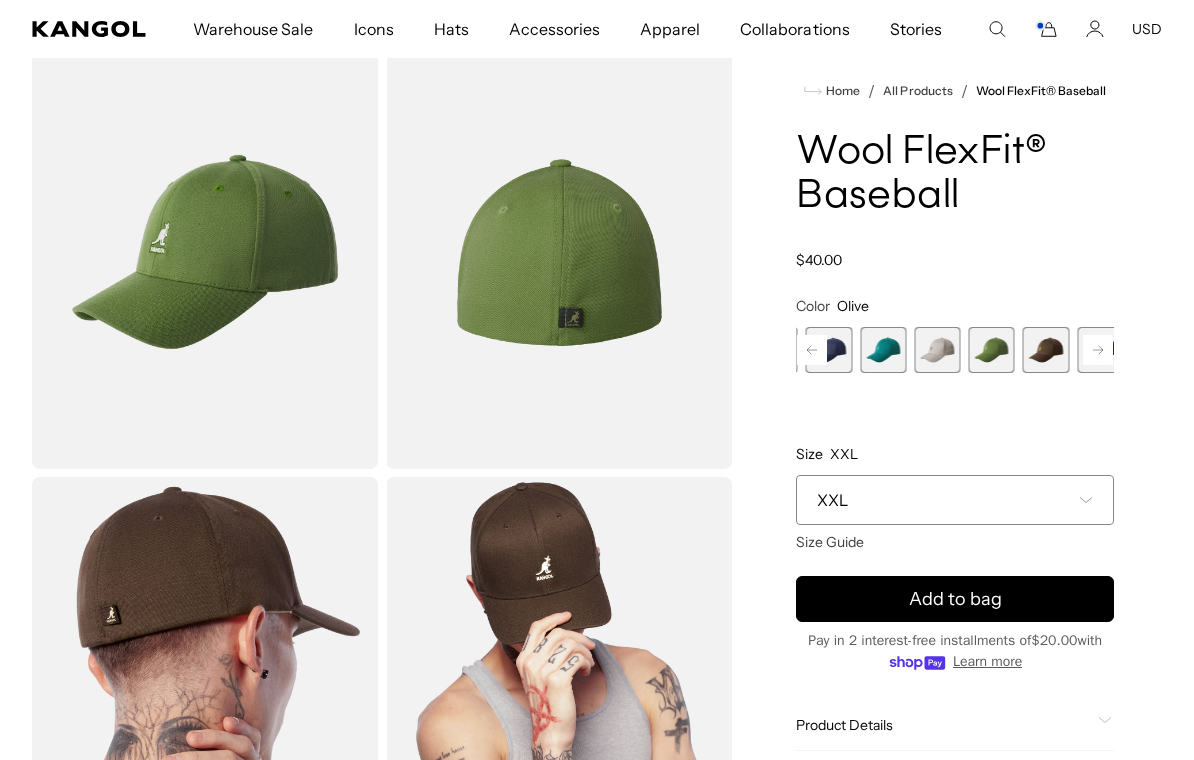 scroll, scrollTop: 0, scrollLeft: 0, axis: both 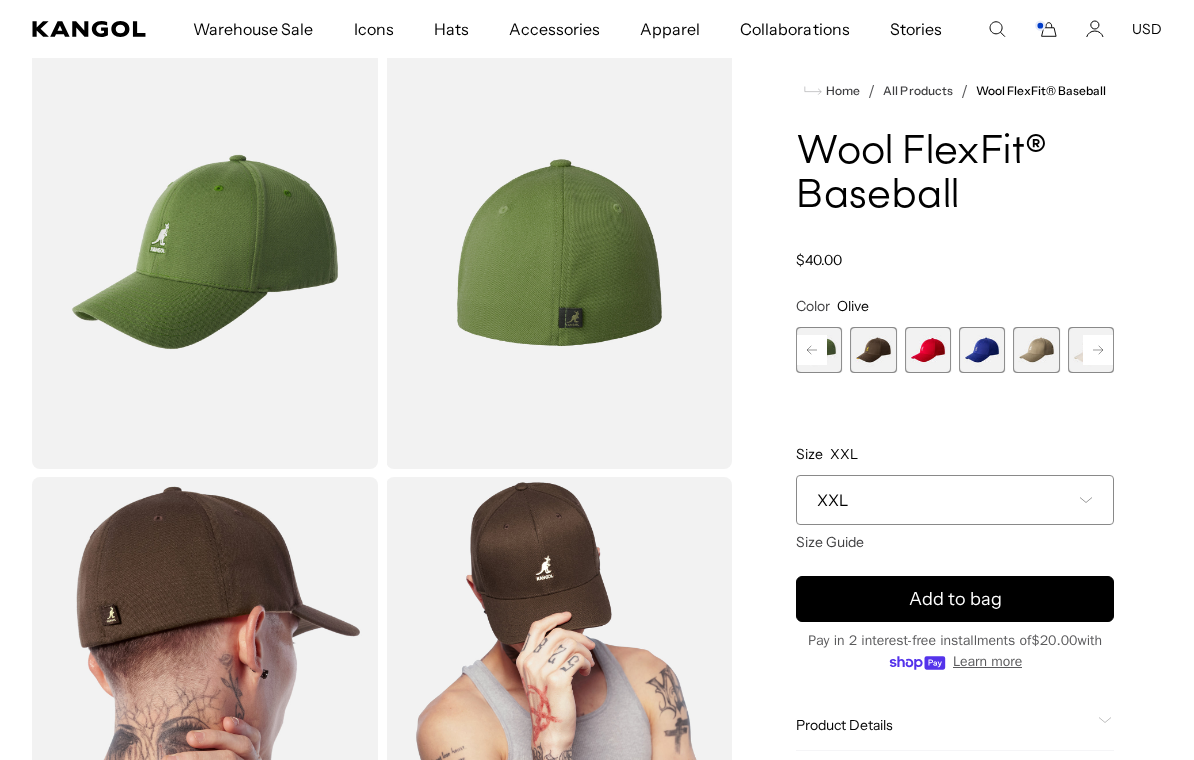 click at bounding box center (1036, 350) 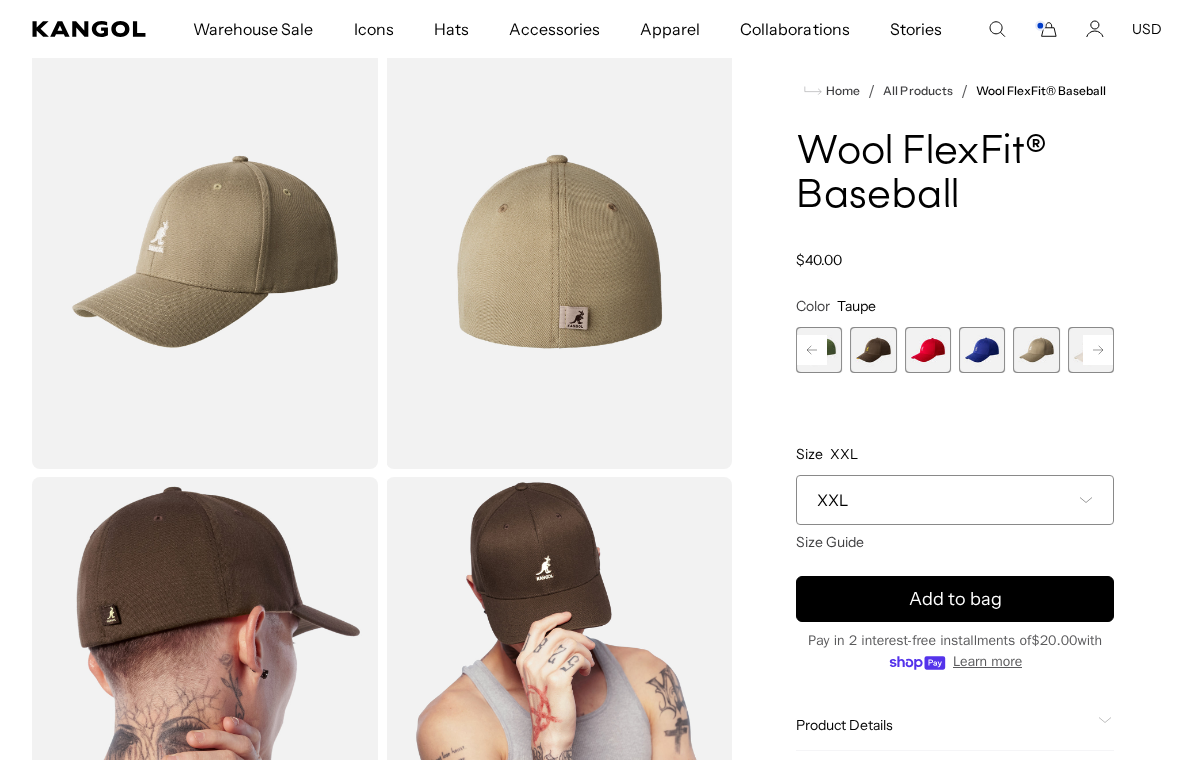 scroll, scrollTop: 0, scrollLeft: 412, axis: horizontal 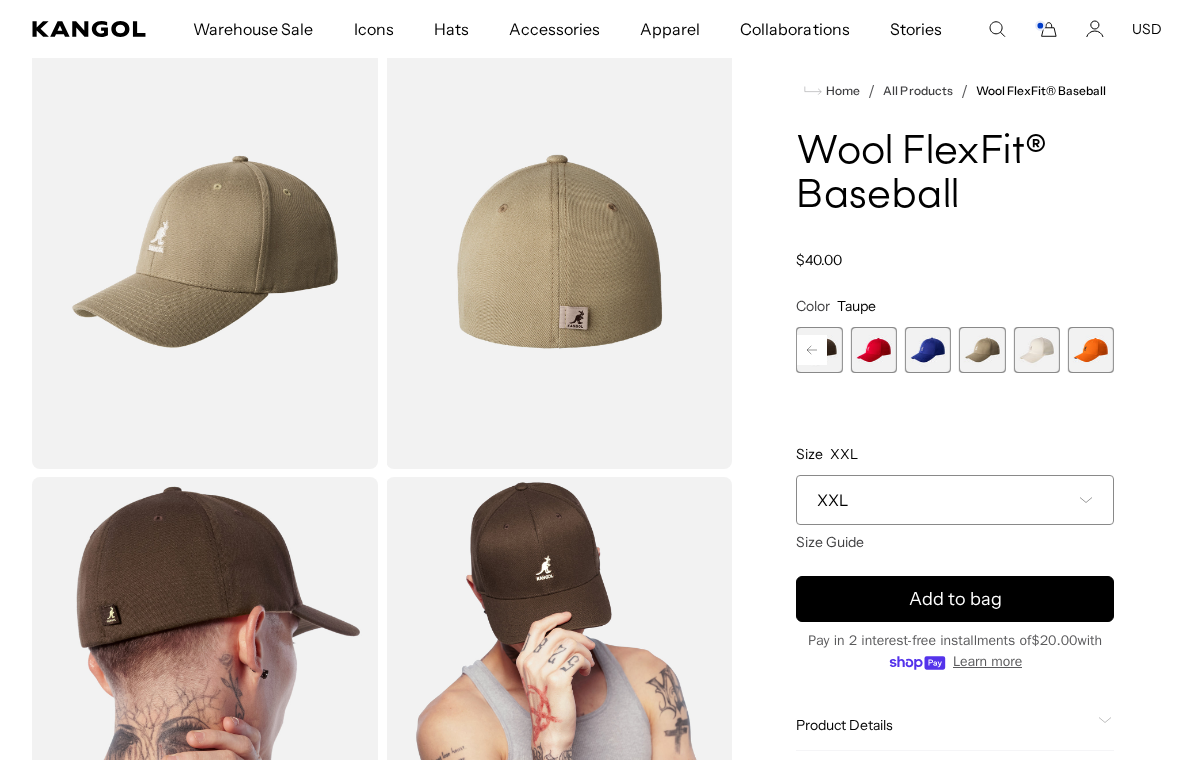 click at bounding box center (1036, 350) 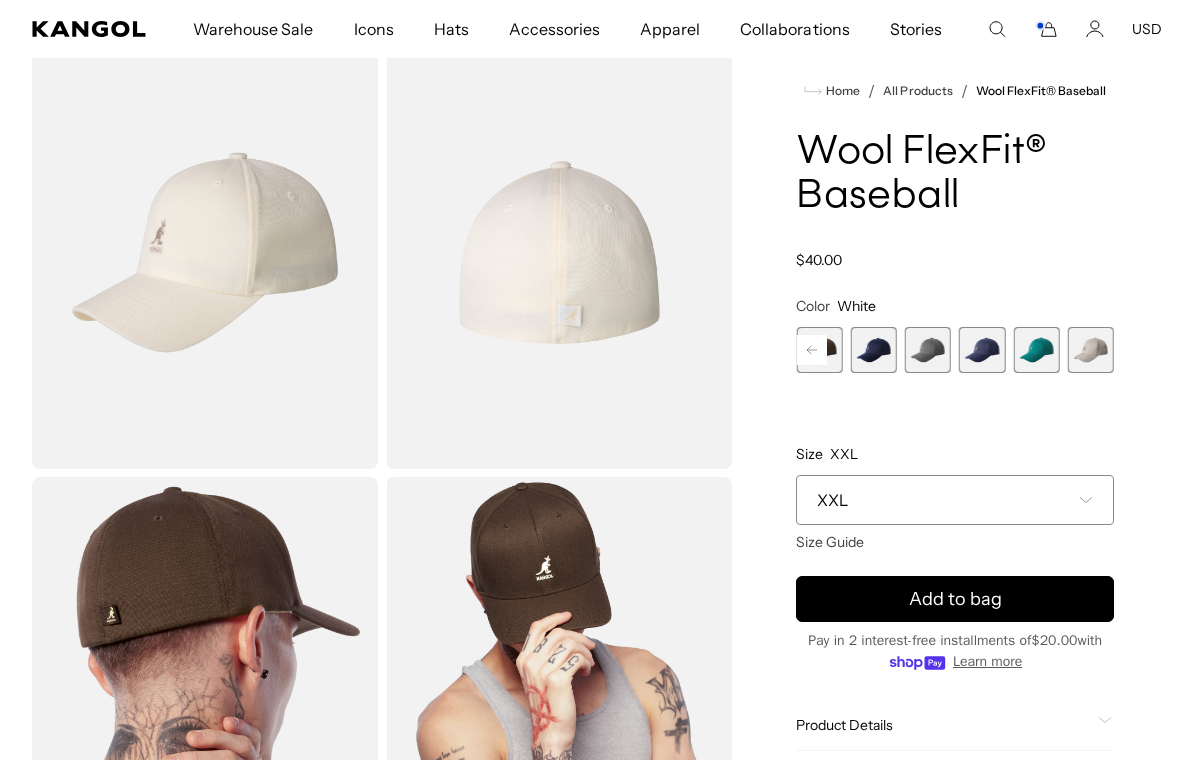 scroll, scrollTop: 0, scrollLeft: 412, axis: horizontal 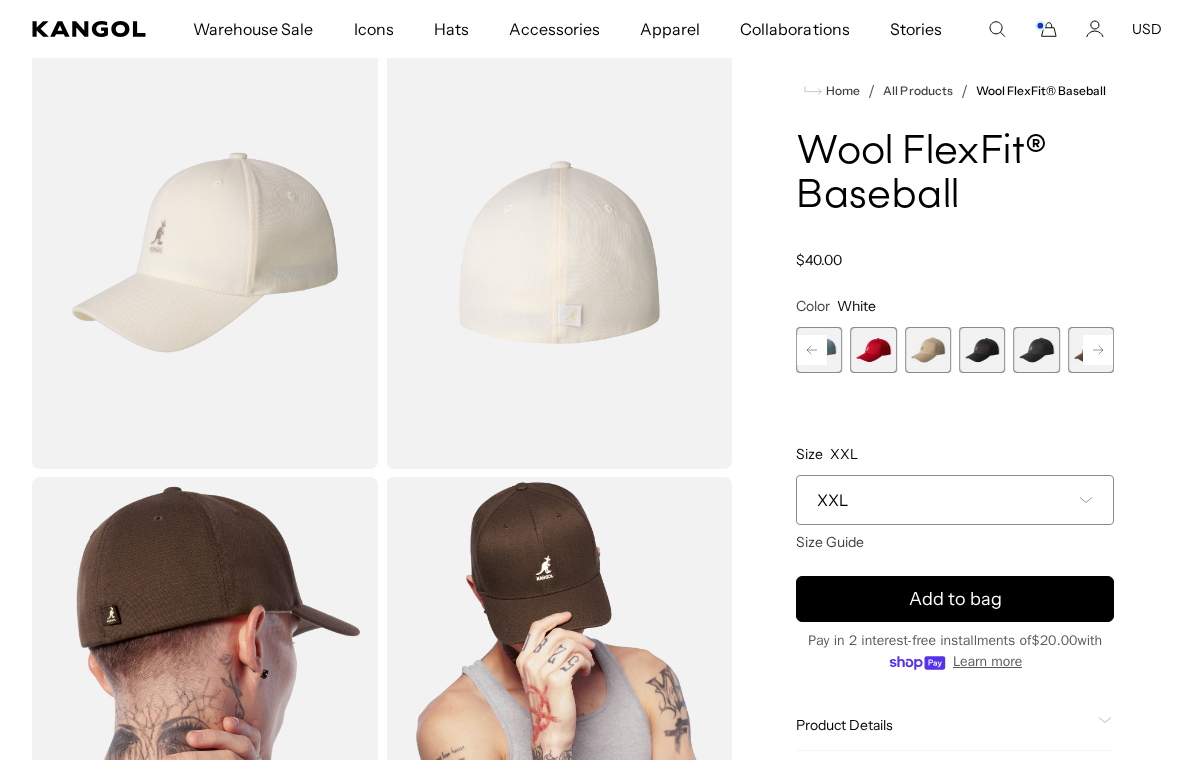 click at bounding box center (1036, 350) 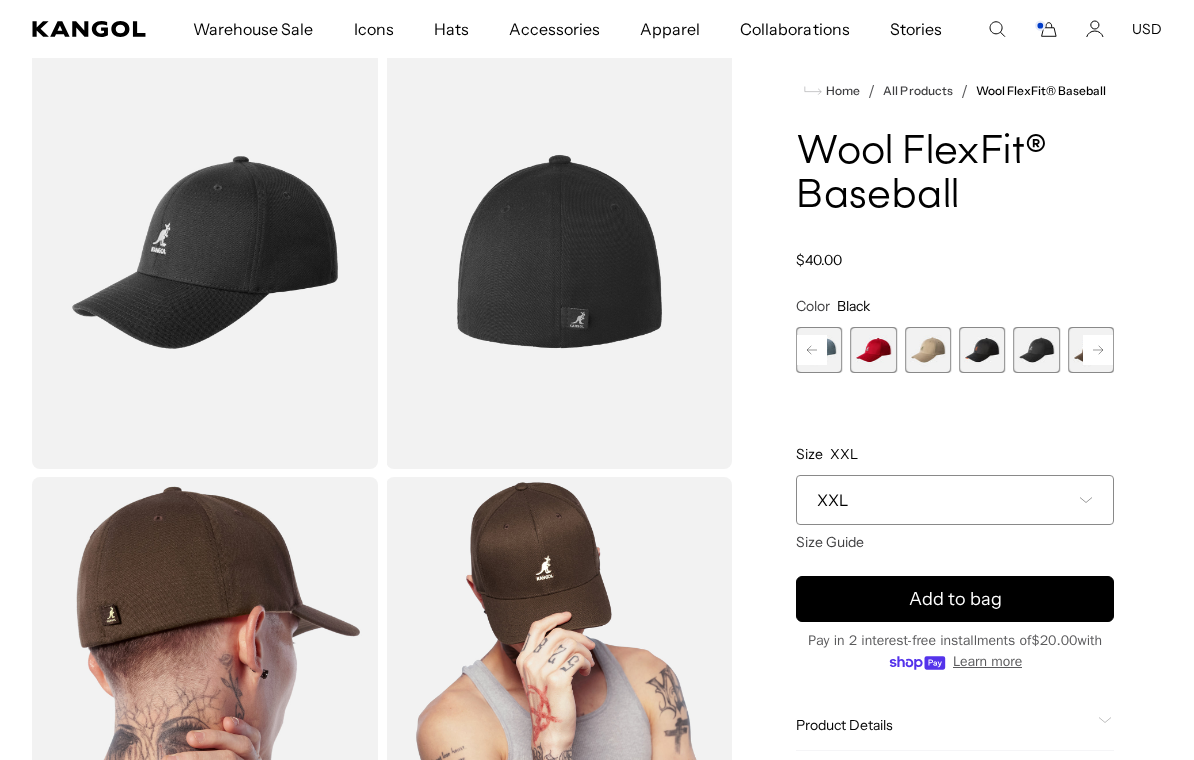 scroll, scrollTop: 0, scrollLeft: 0, axis: both 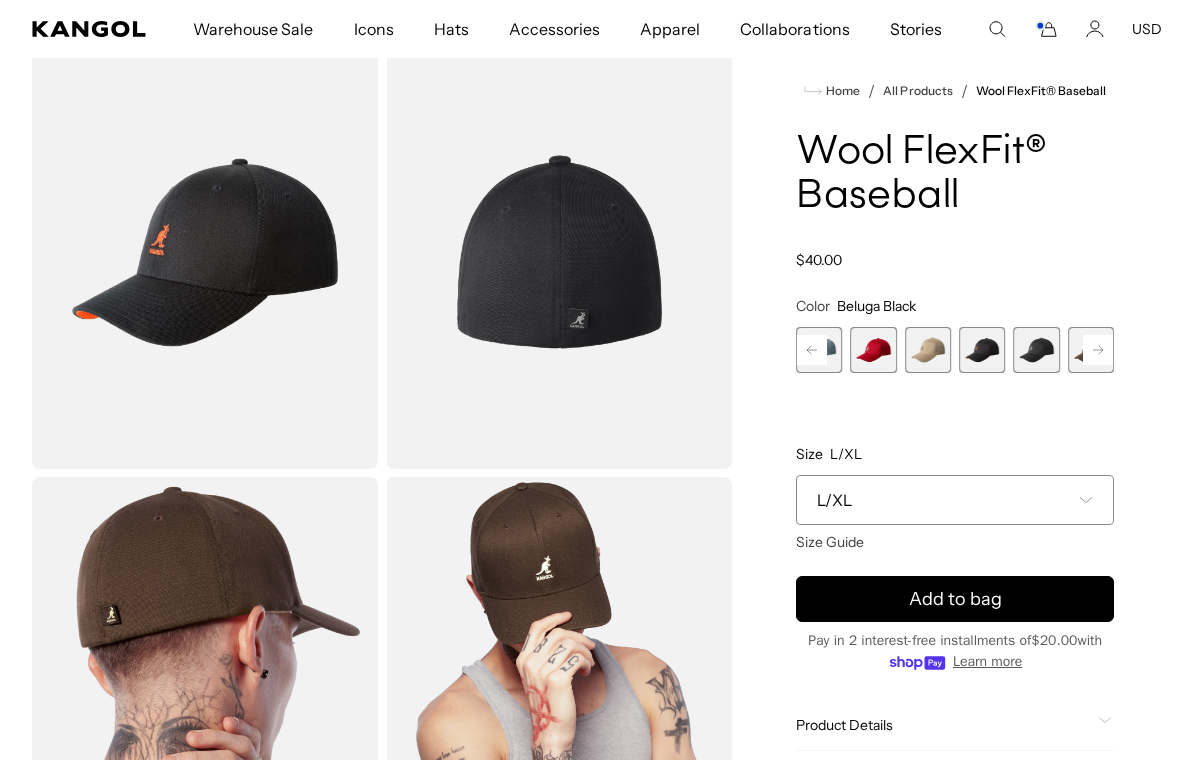 click at bounding box center [1036, 350] 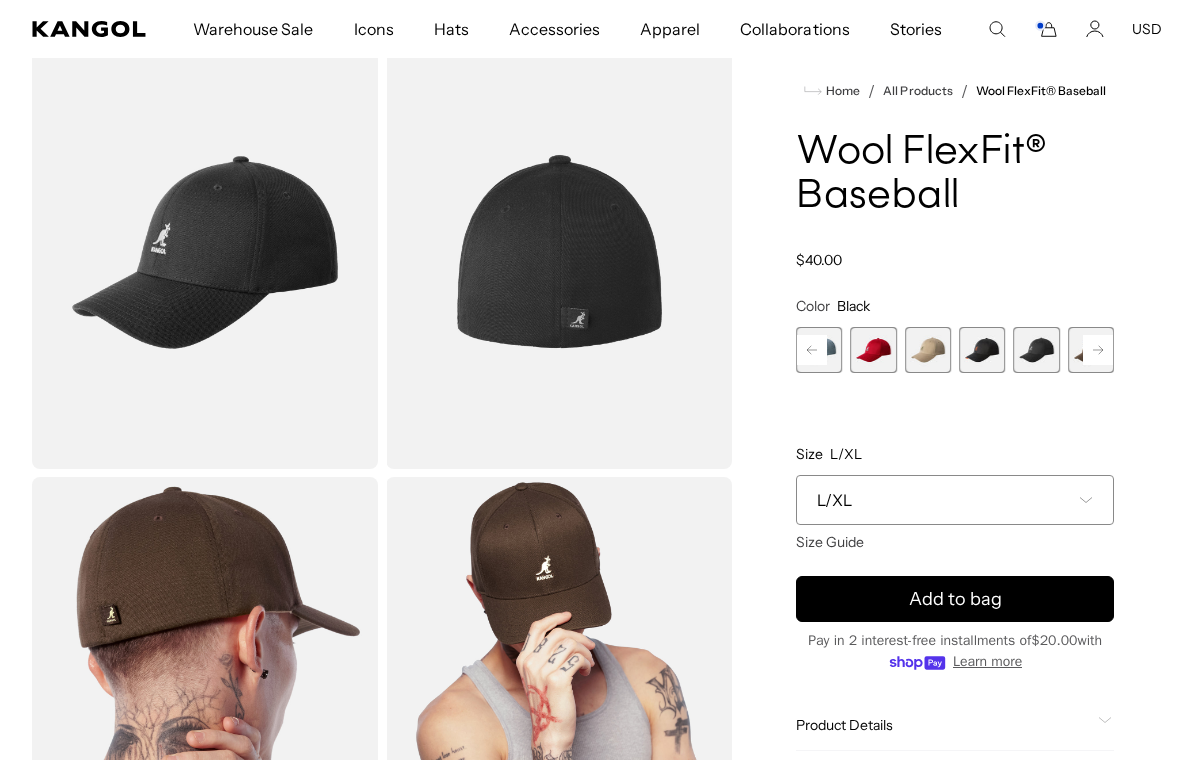 scroll, scrollTop: 0, scrollLeft: 412, axis: horizontal 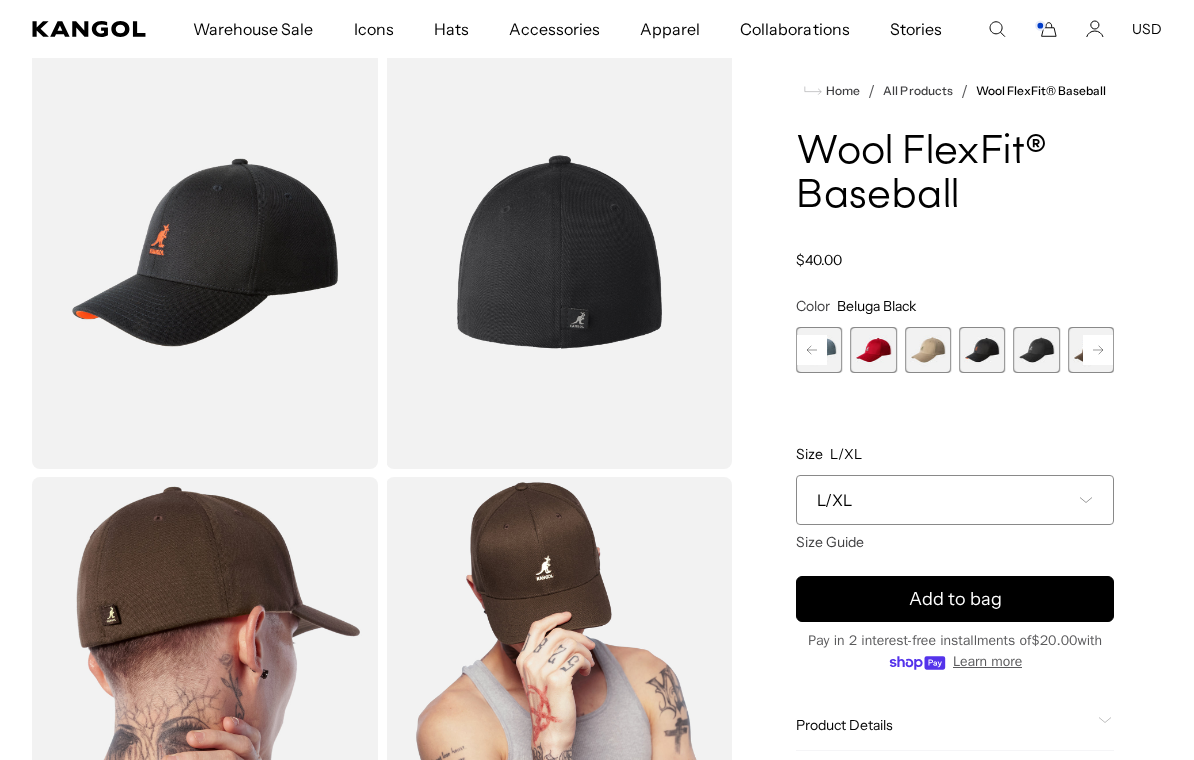 click at bounding box center [1036, 350] 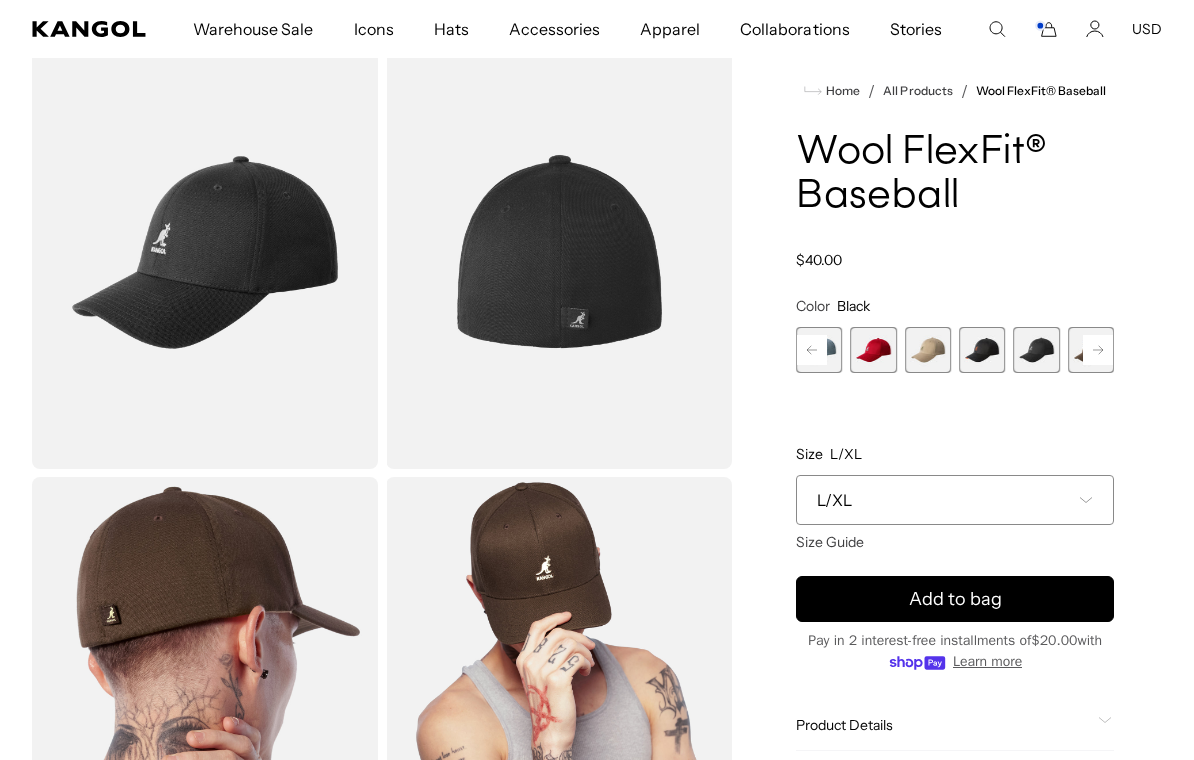 scroll, scrollTop: 0, scrollLeft: 0, axis: both 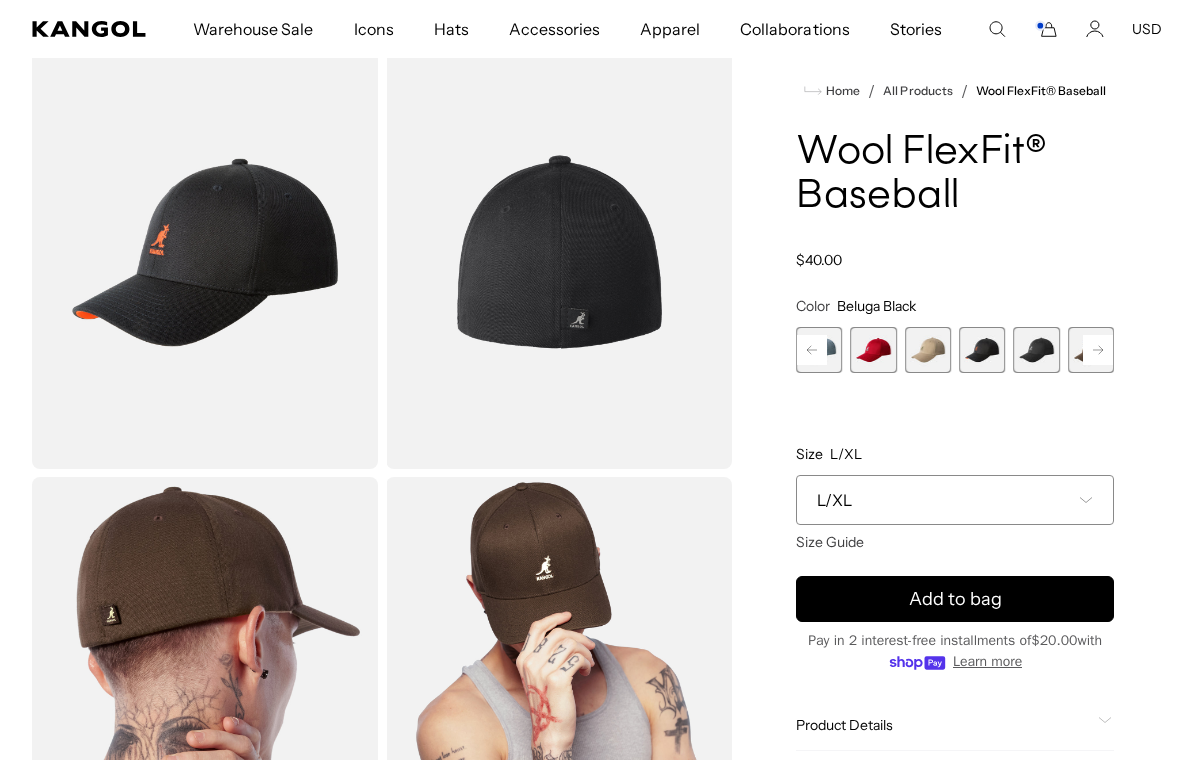click at bounding box center [982, 350] 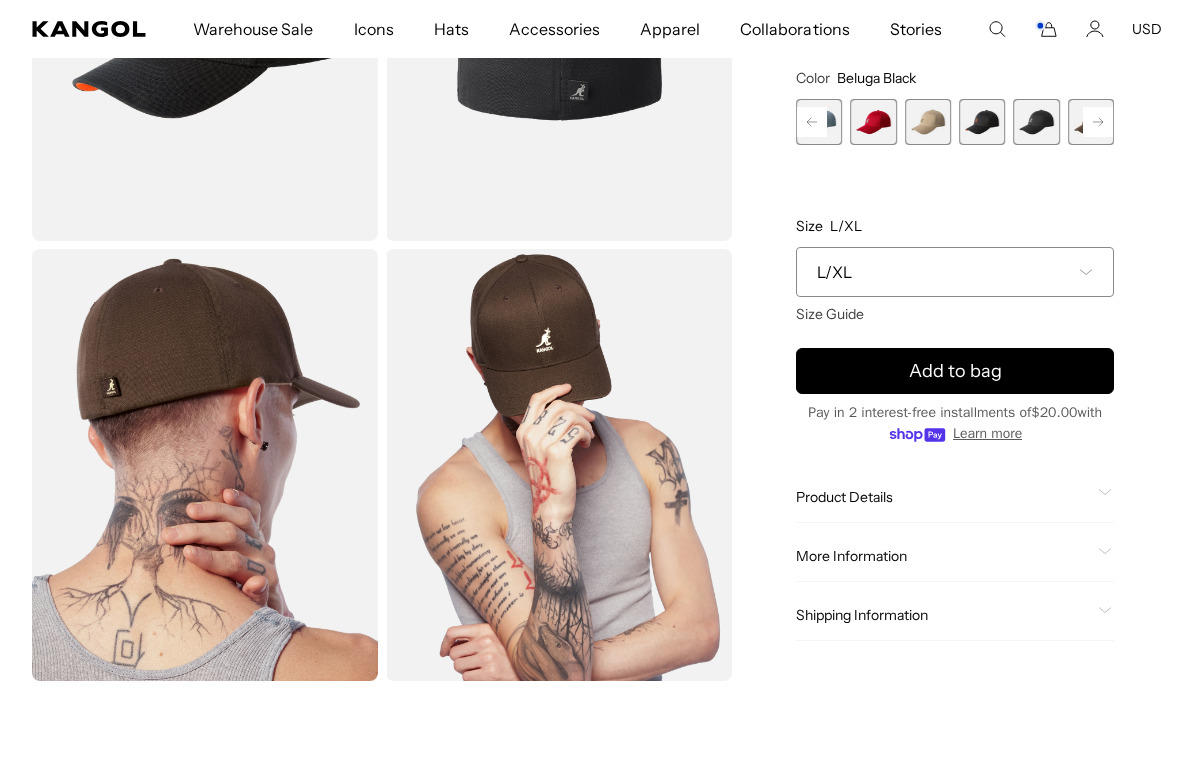scroll, scrollTop: 324, scrollLeft: 0, axis: vertical 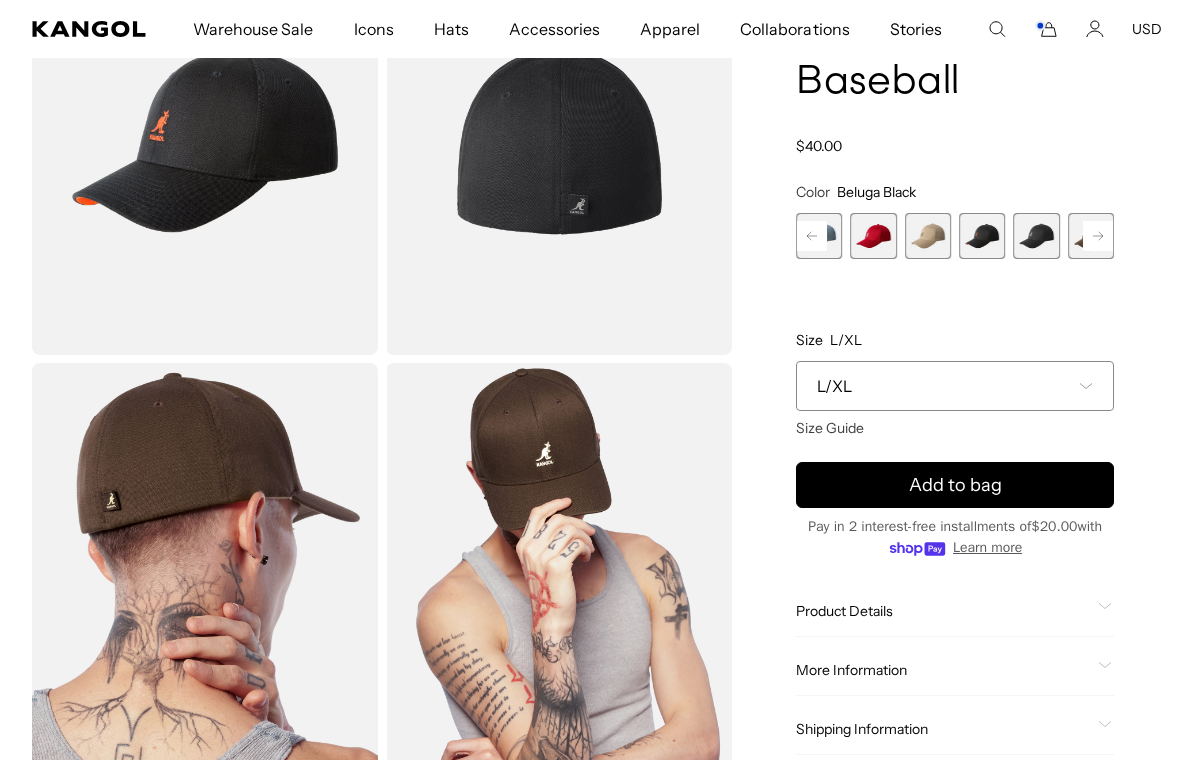 click 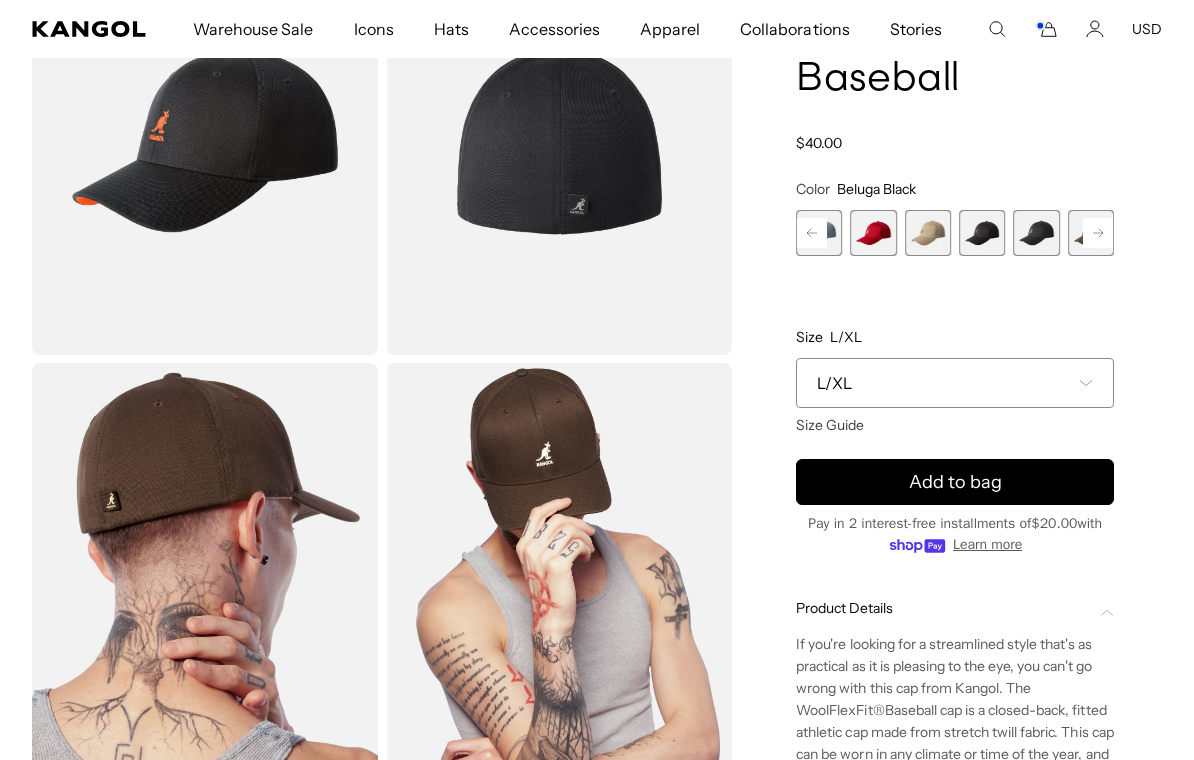 scroll, scrollTop: 0, scrollLeft: 0, axis: both 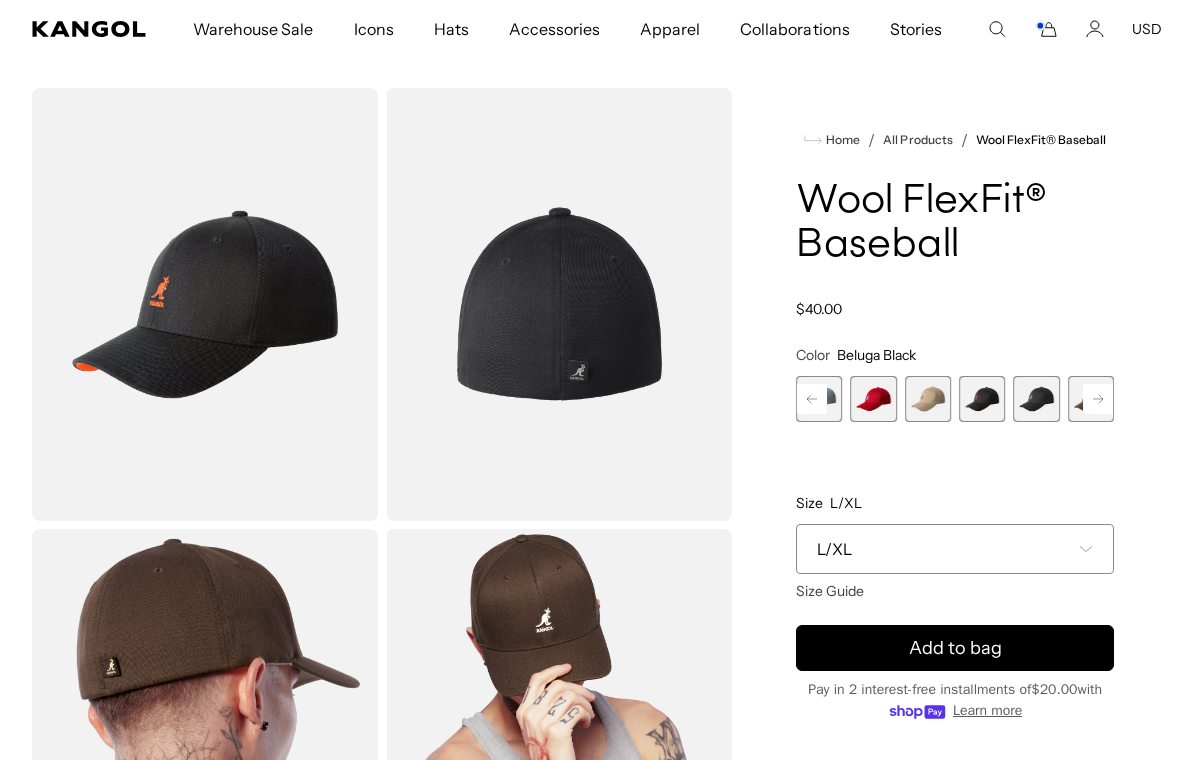 click on "Add to bag" at bounding box center (955, 648) 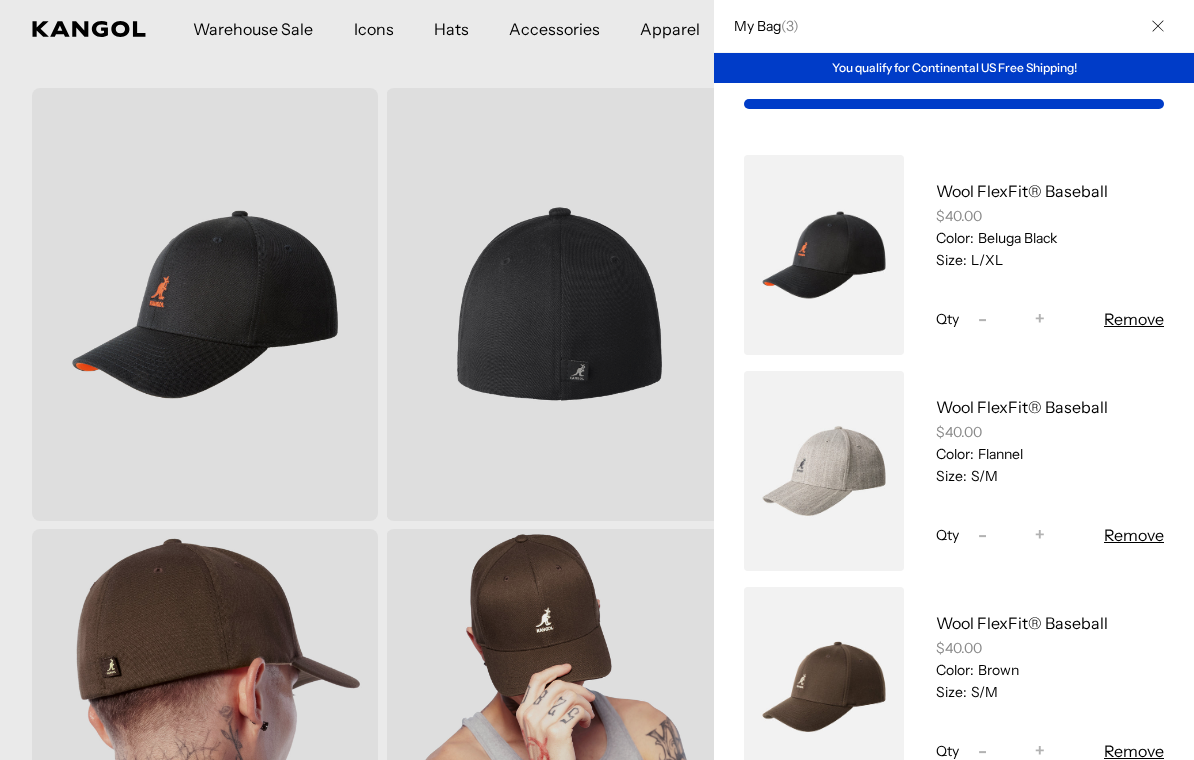 scroll, scrollTop: 0, scrollLeft: 0, axis: both 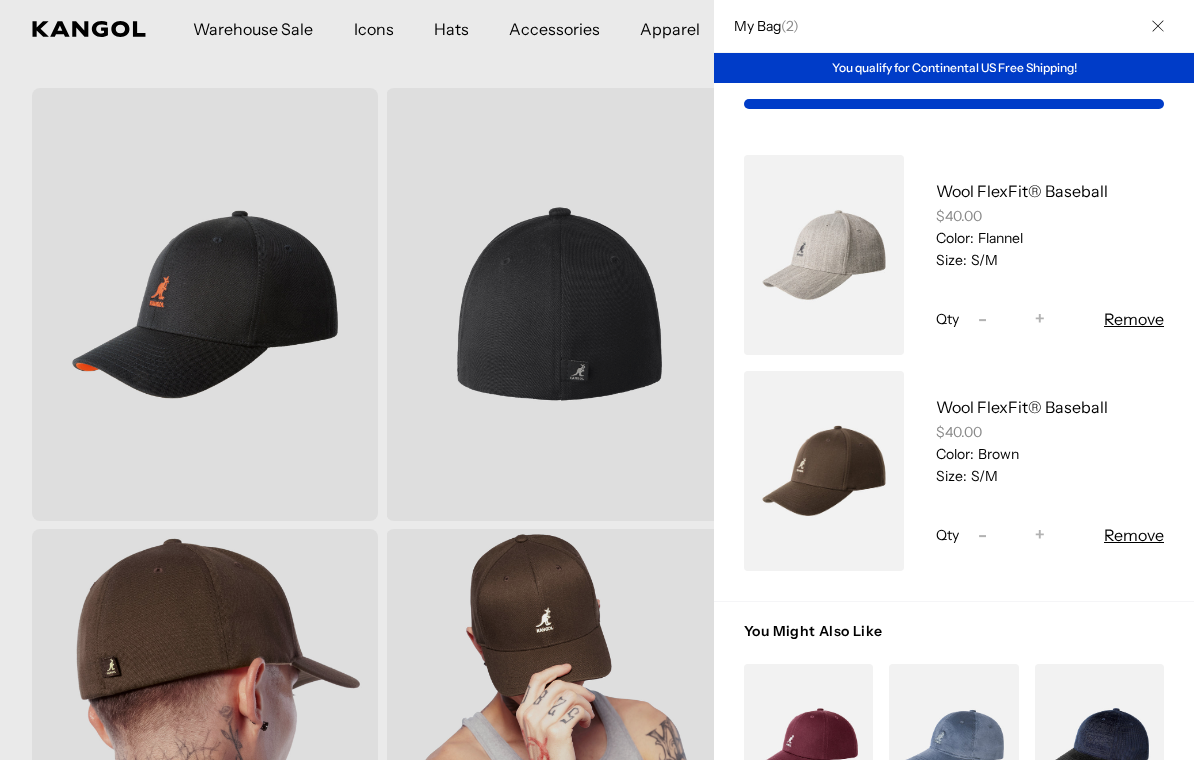 click on "Remove" at bounding box center [1134, 535] 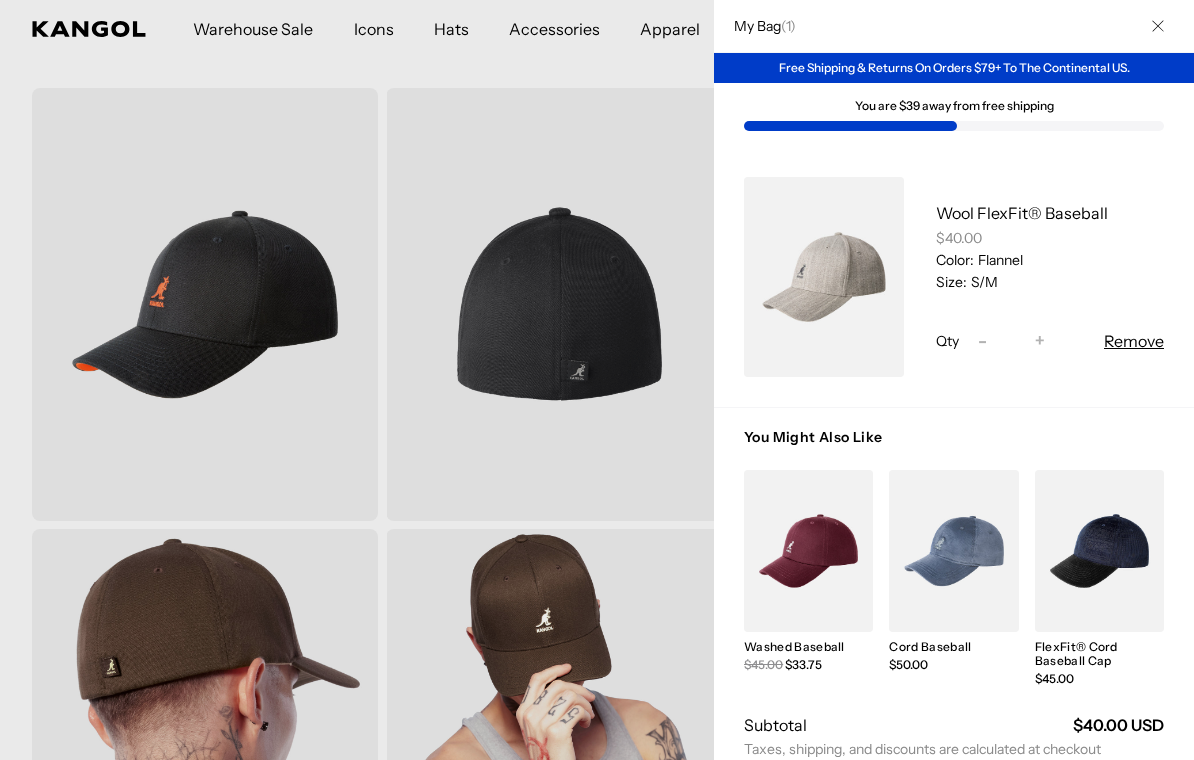 click at bounding box center (597, 380) 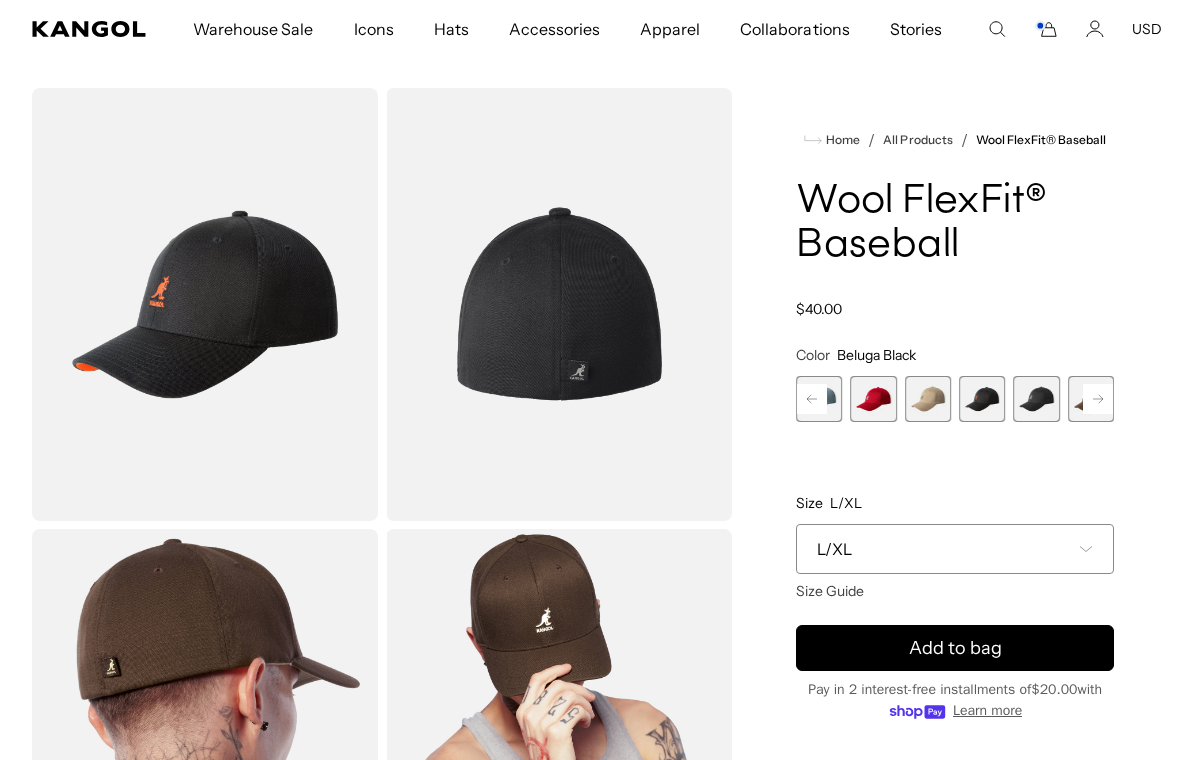 scroll, scrollTop: 94, scrollLeft: 0, axis: vertical 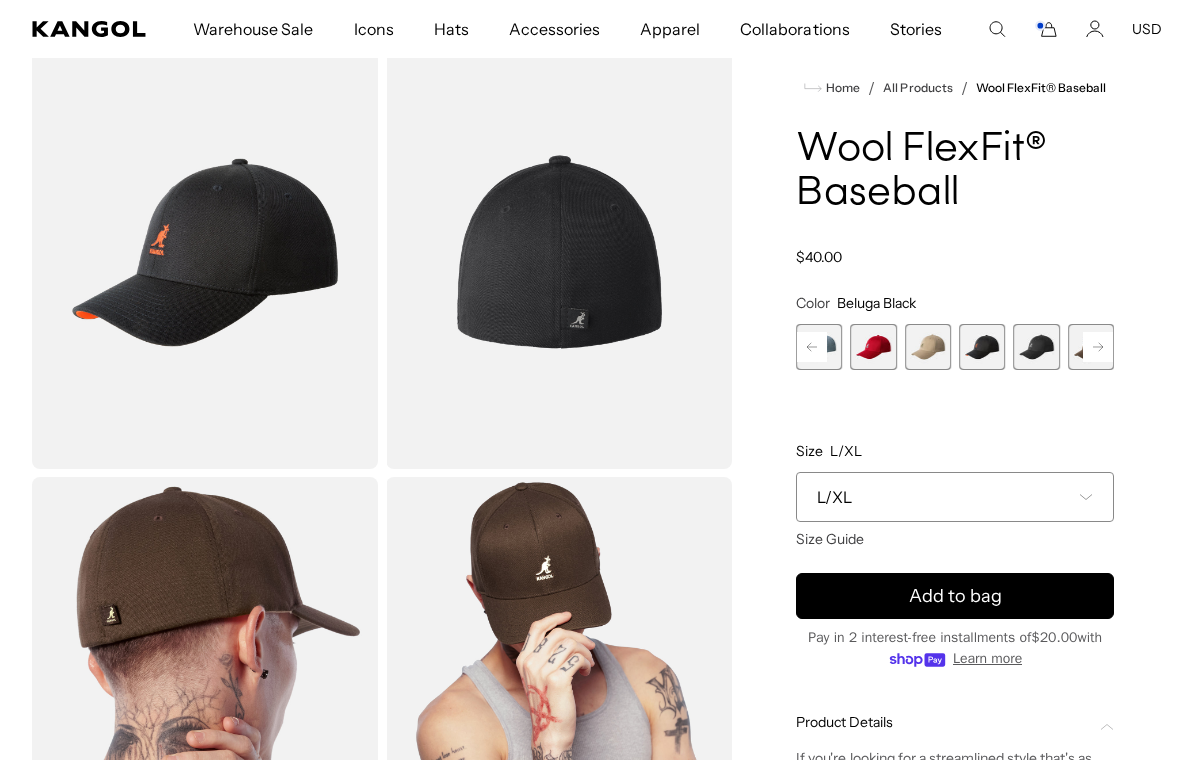 click on "L/XL" at bounding box center (955, 497) 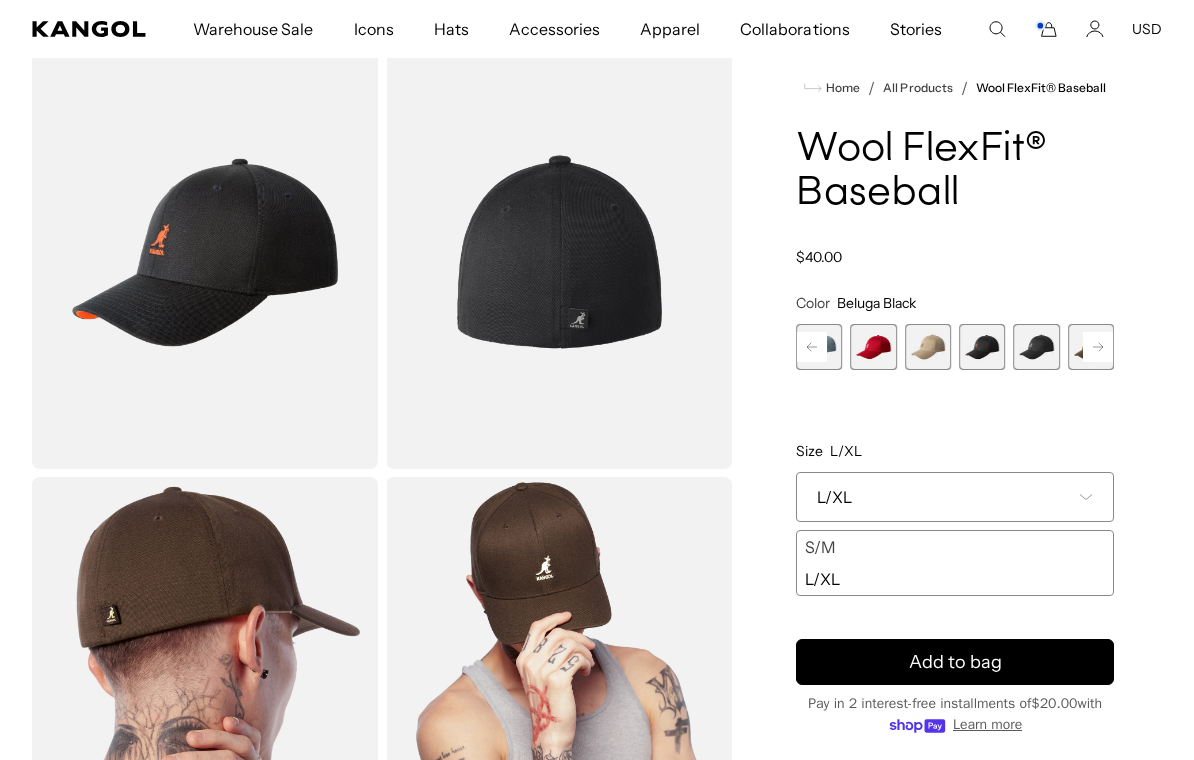 click on "S/M" at bounding box center (955, 547) 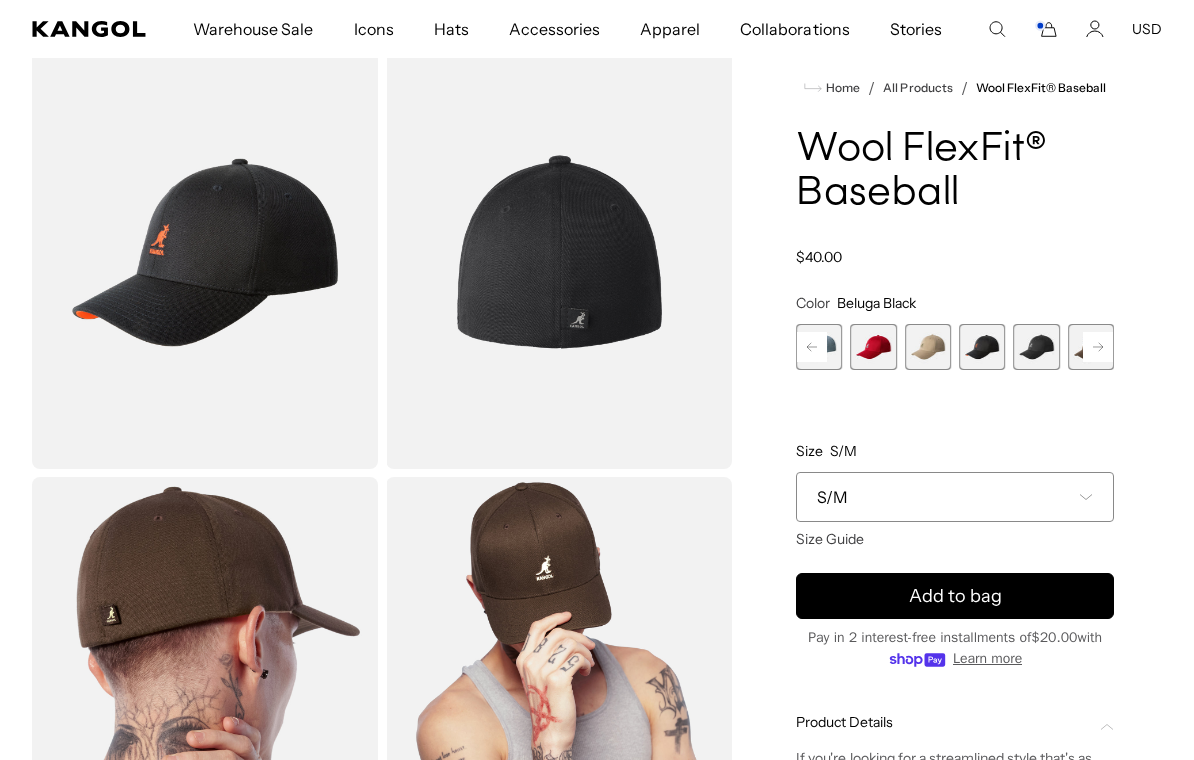 scroll, scrollTop: 0, scrollLeft: 0, axis: both 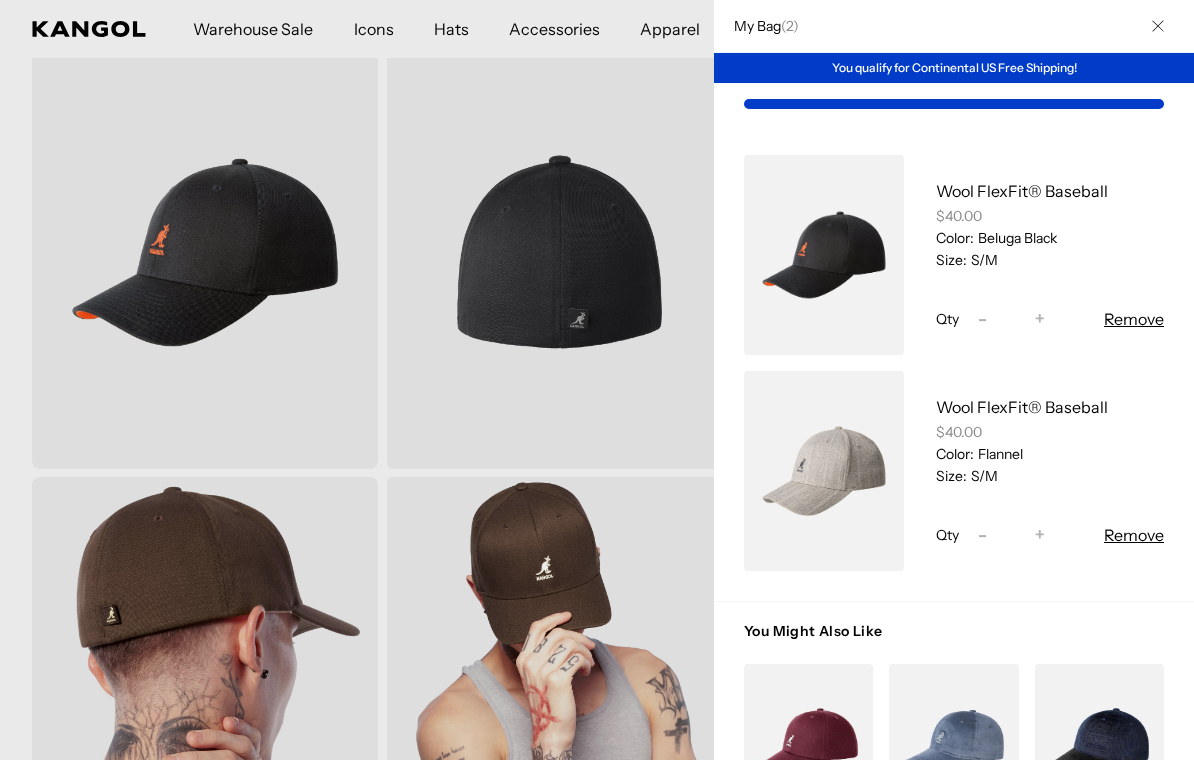 click on "Wool FlexFit® Baseball" at bounding box center (1022, 191) 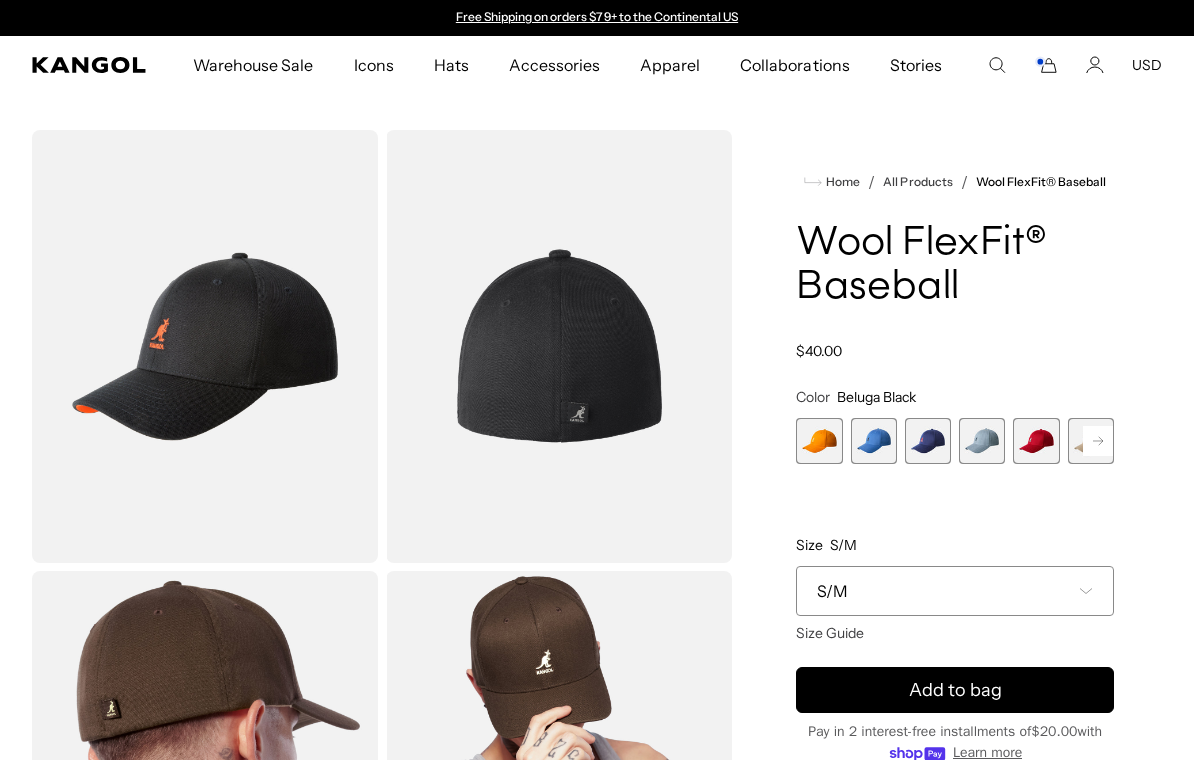 scroll, scrollTop: 0, scrollLeft: 0, axis: both 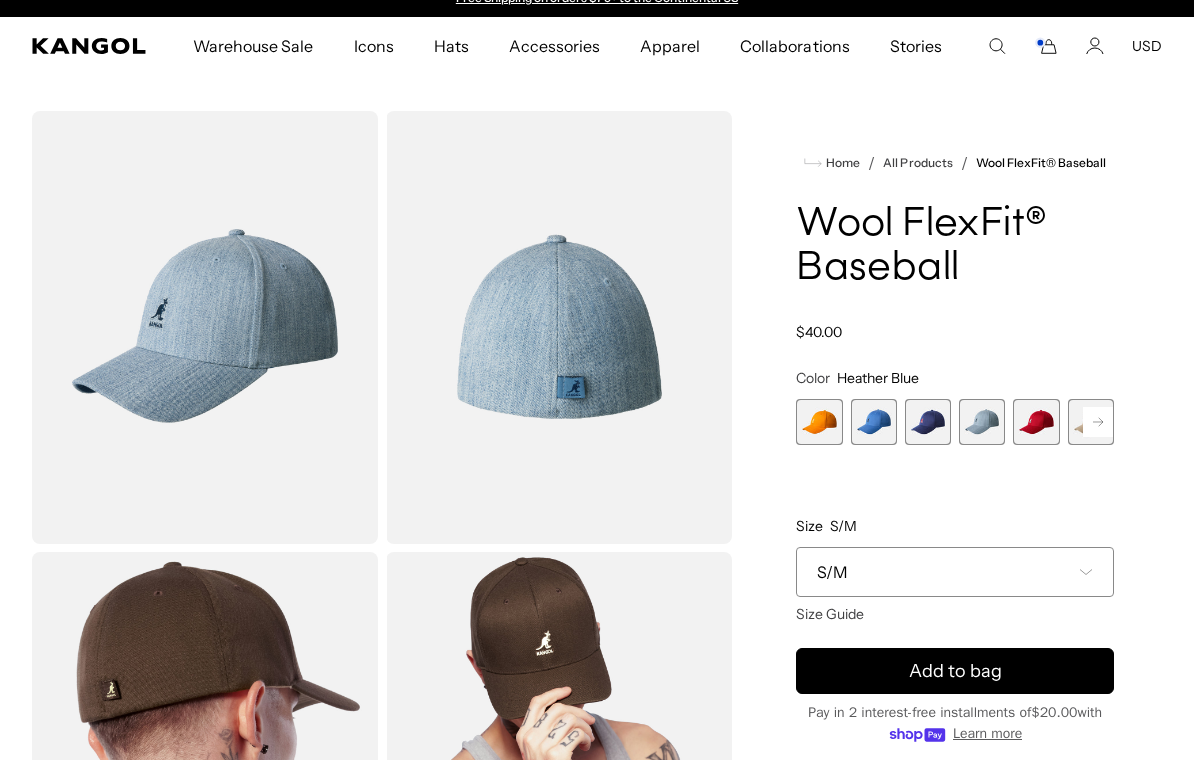 click 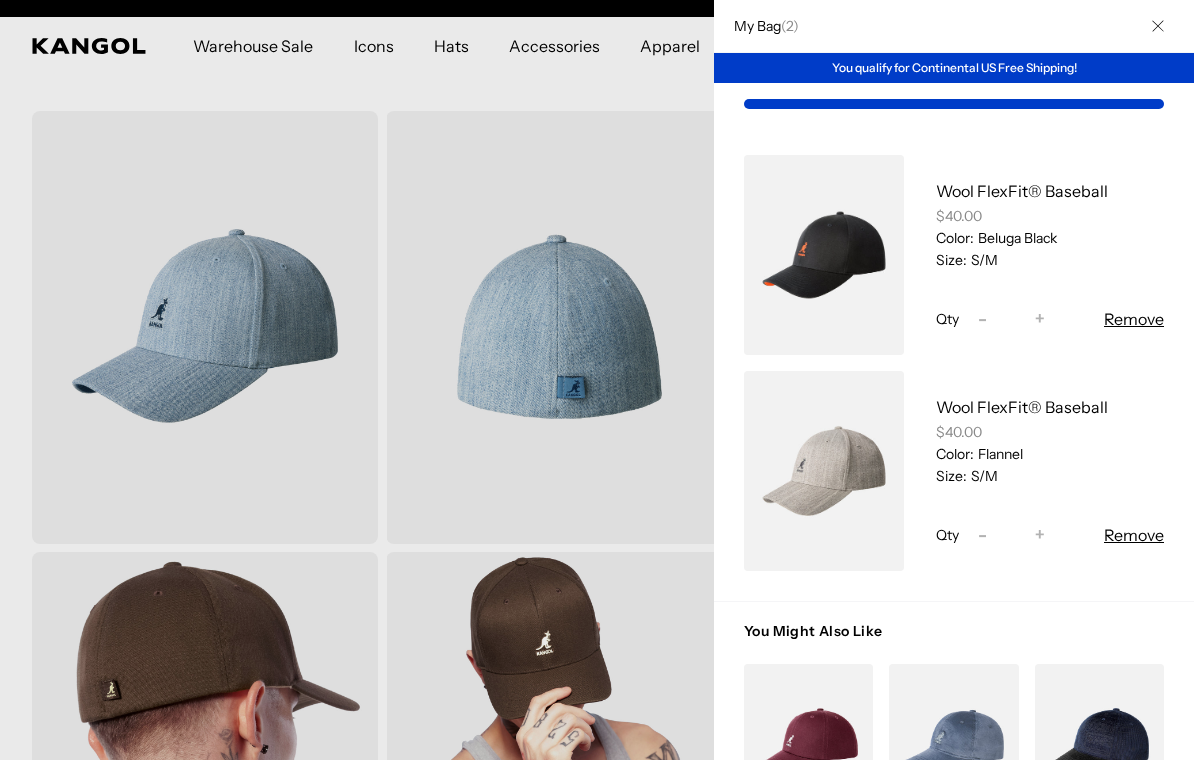 scroll, scrollTop: 0, scrollLeft: 0, axis: both 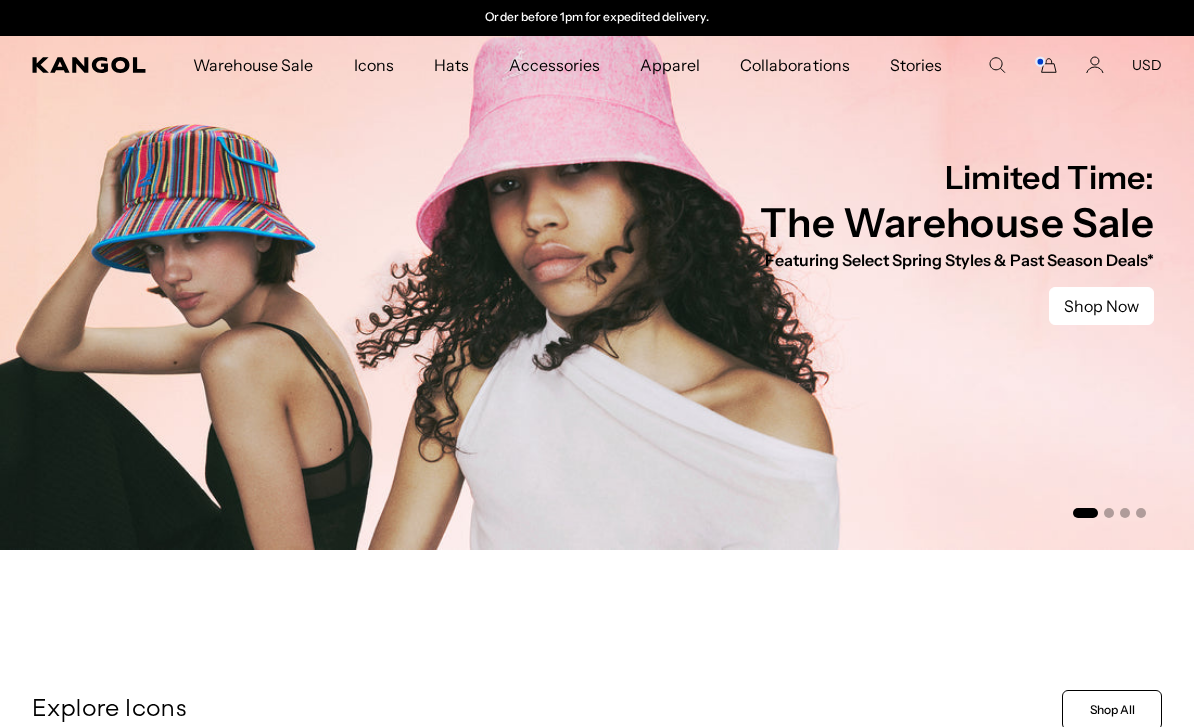 click 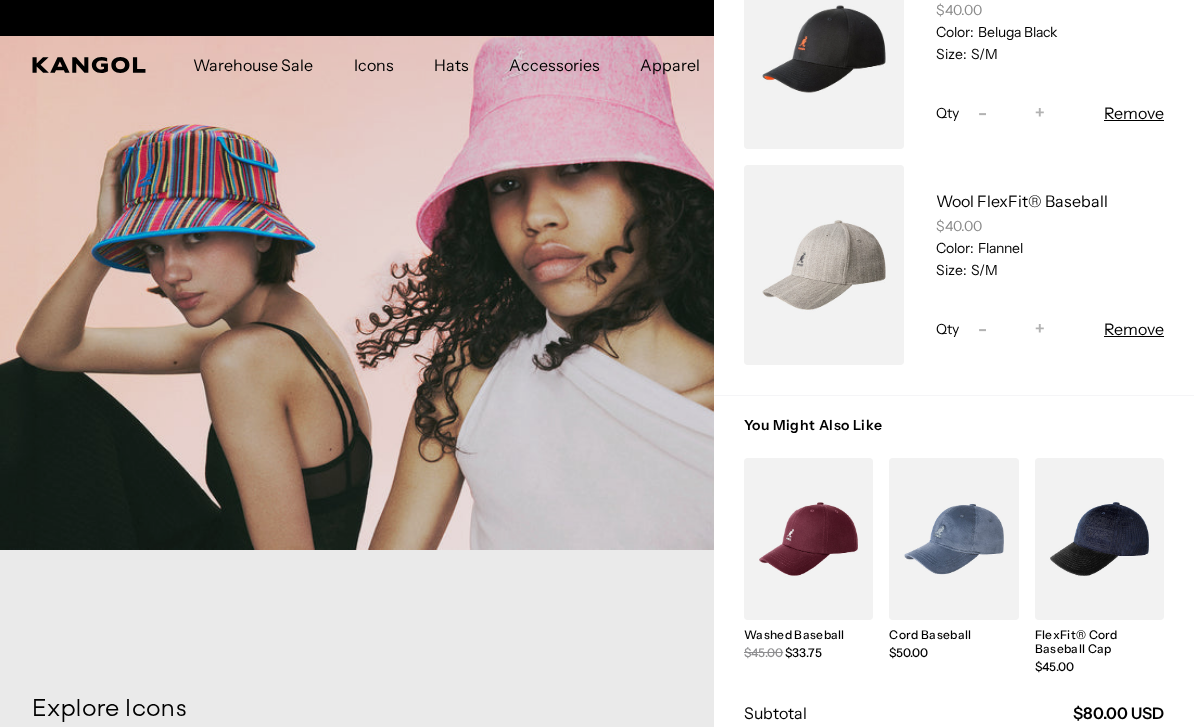 scroll, scrollTop: 252, scrollLeft: 0, axis: vertical 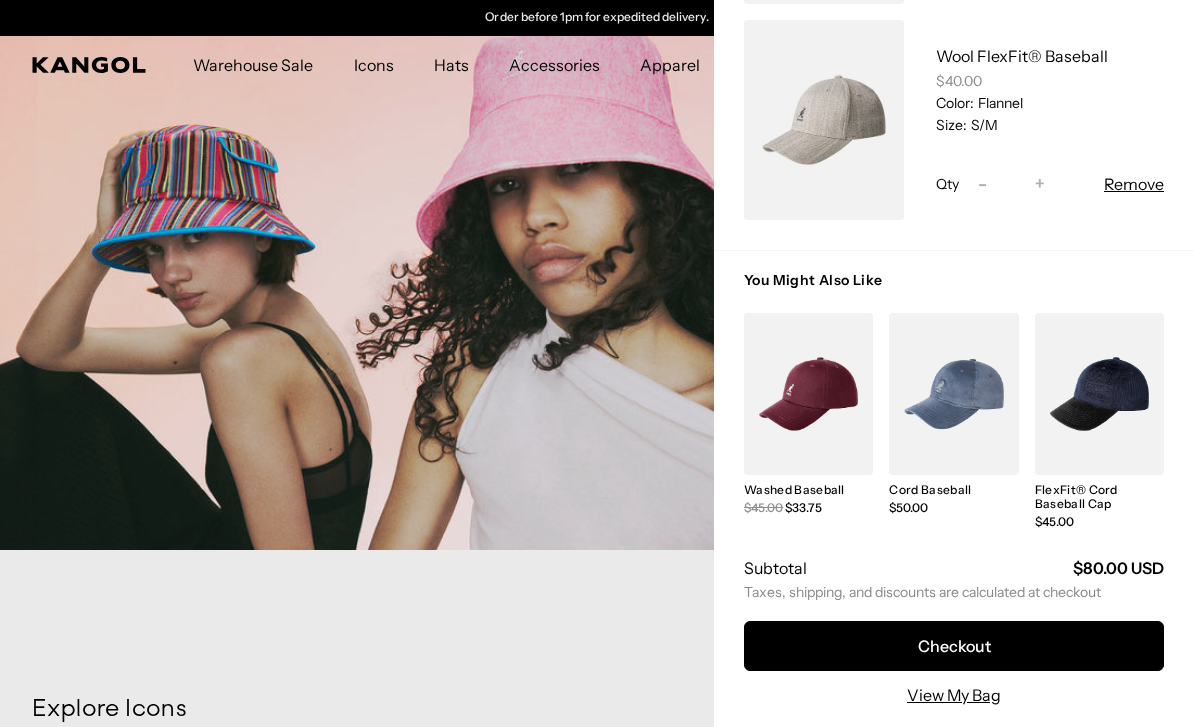 click on "Checkout" at bounding box center [954, 646] 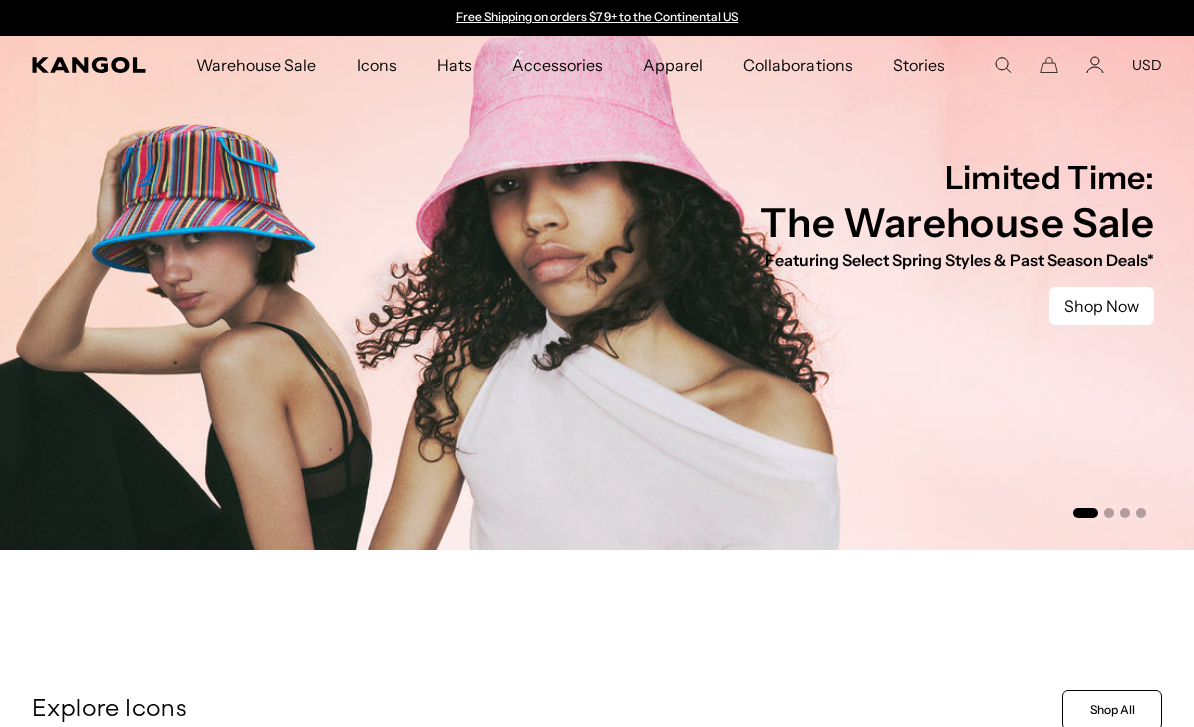 scroll, scrollTop: 0, scrollLeft: 0, axis: both 